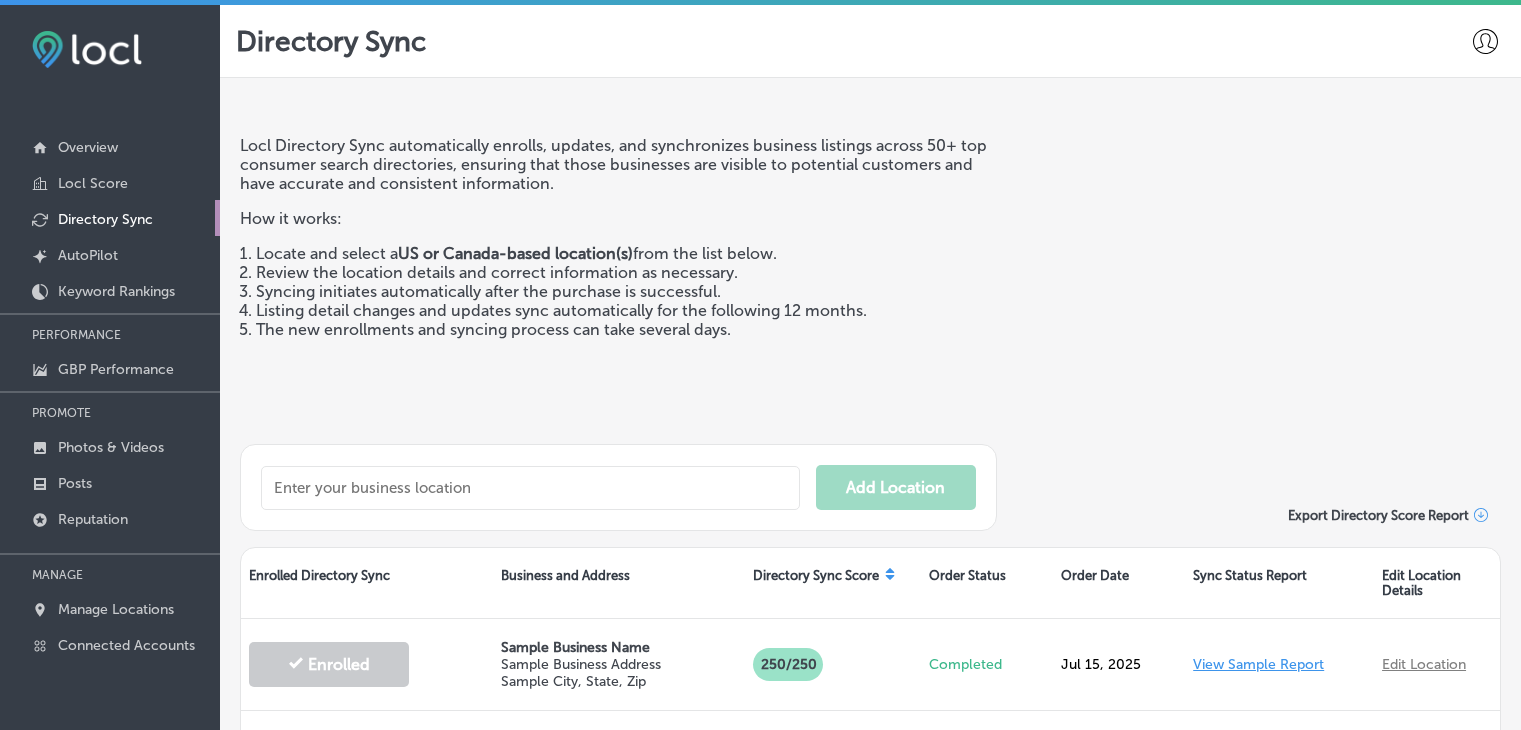 scroll, scrollTop: 4, scrollLeft: 0, axis: vertical 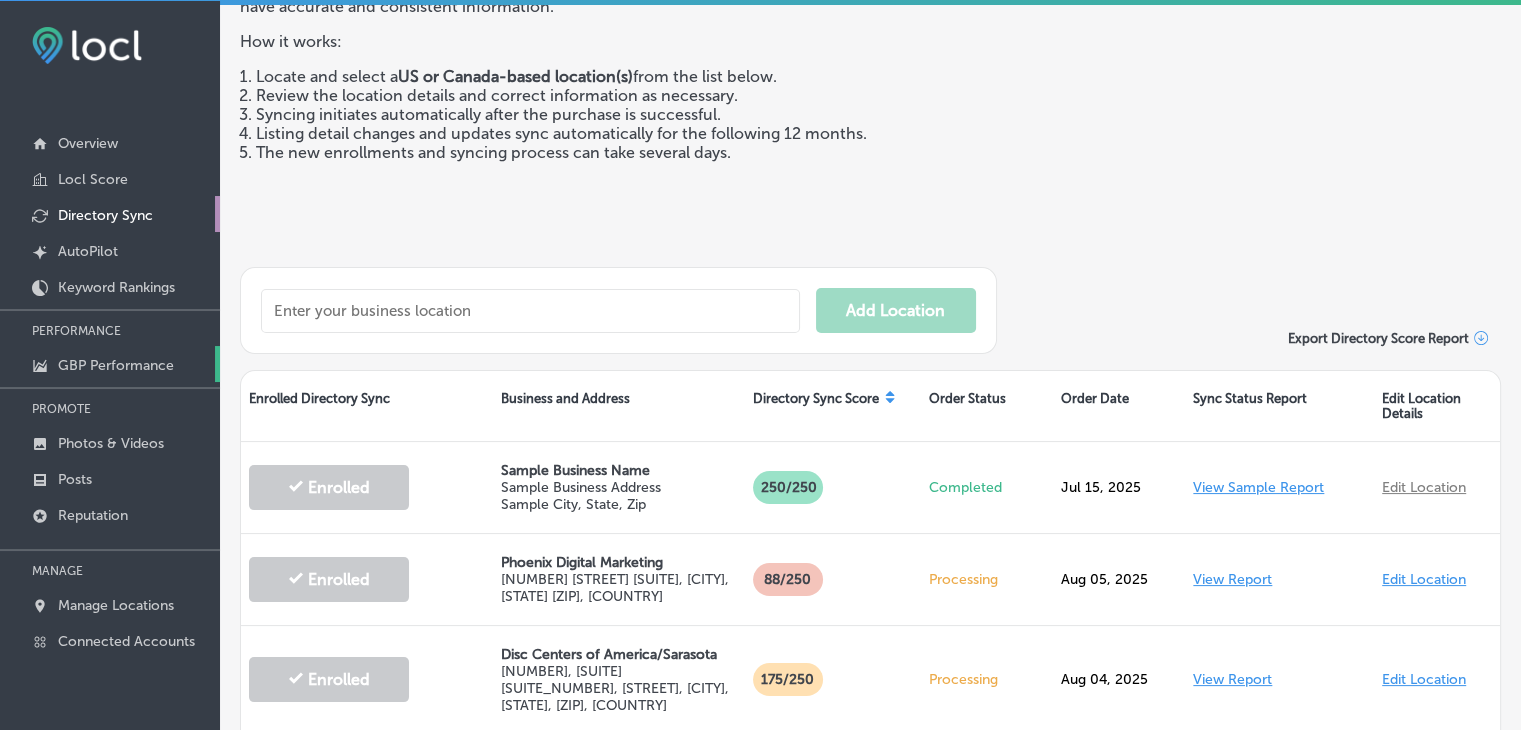 click on "GBP Performance" at bounding box center (116, 365) 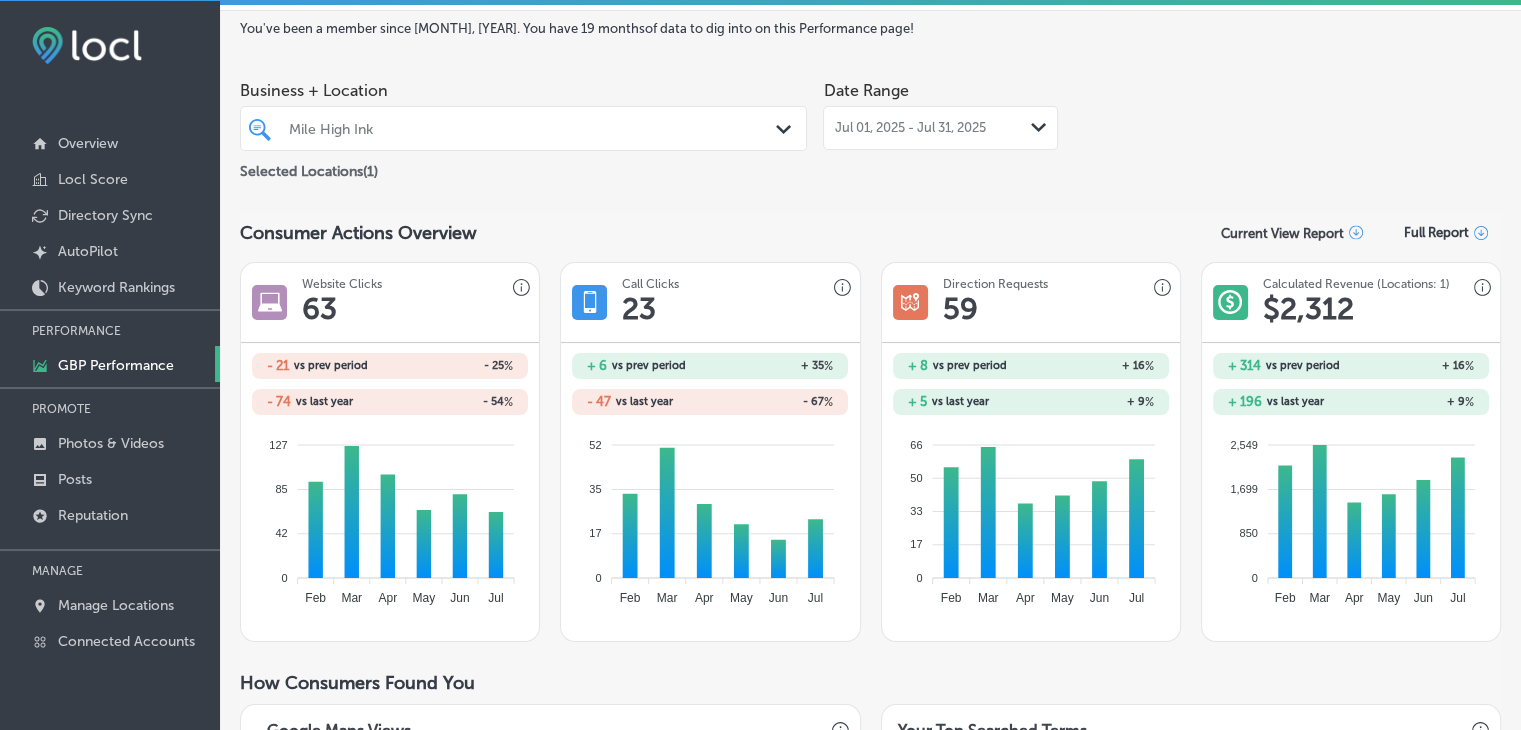 scroll, scrollTop: 0, scrollLeft: 0, axis: both 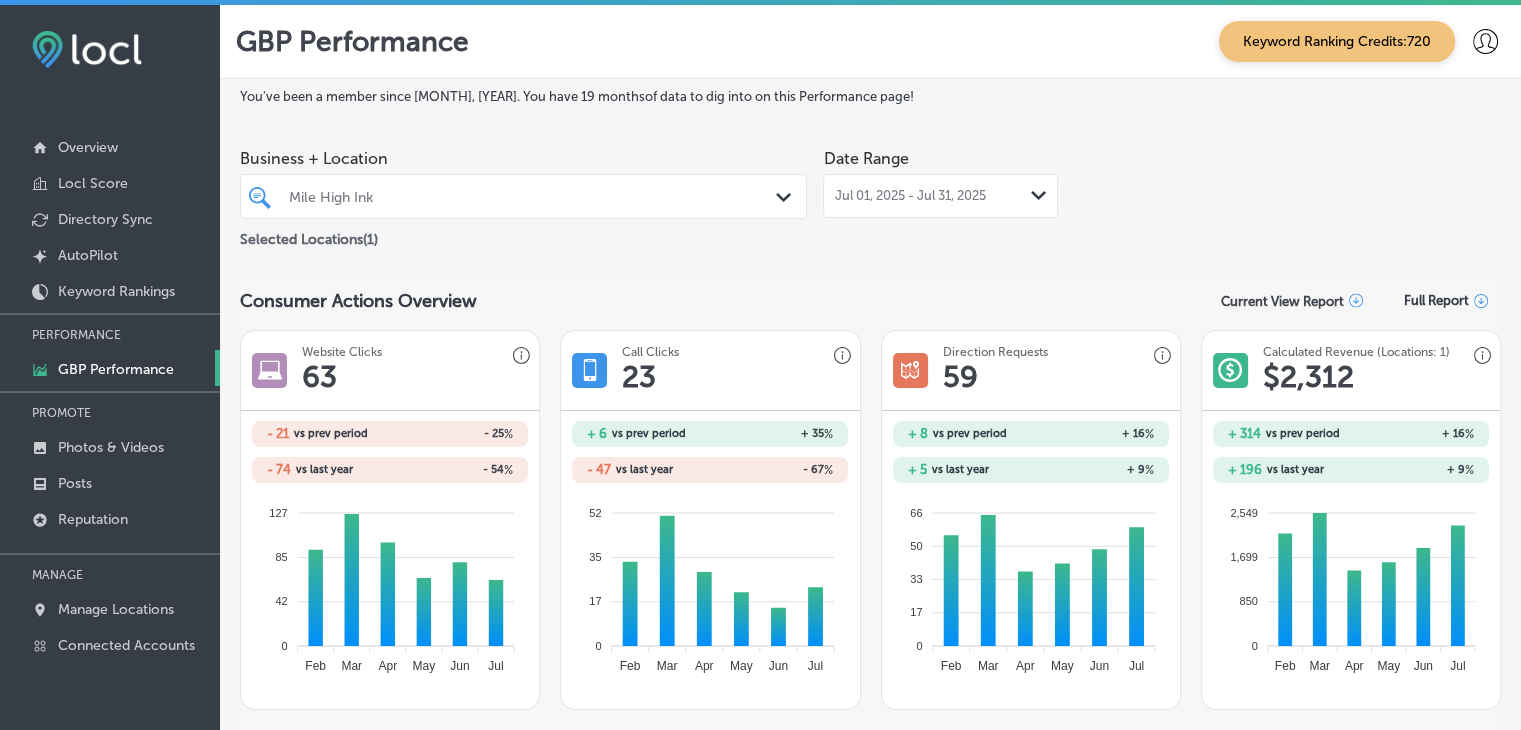 click on "[MONTH] [DAY], [YEAR] - [MONTH] [DAY], [YEAR]
Path
Created with Sketch." at bounding box center (940, 196) 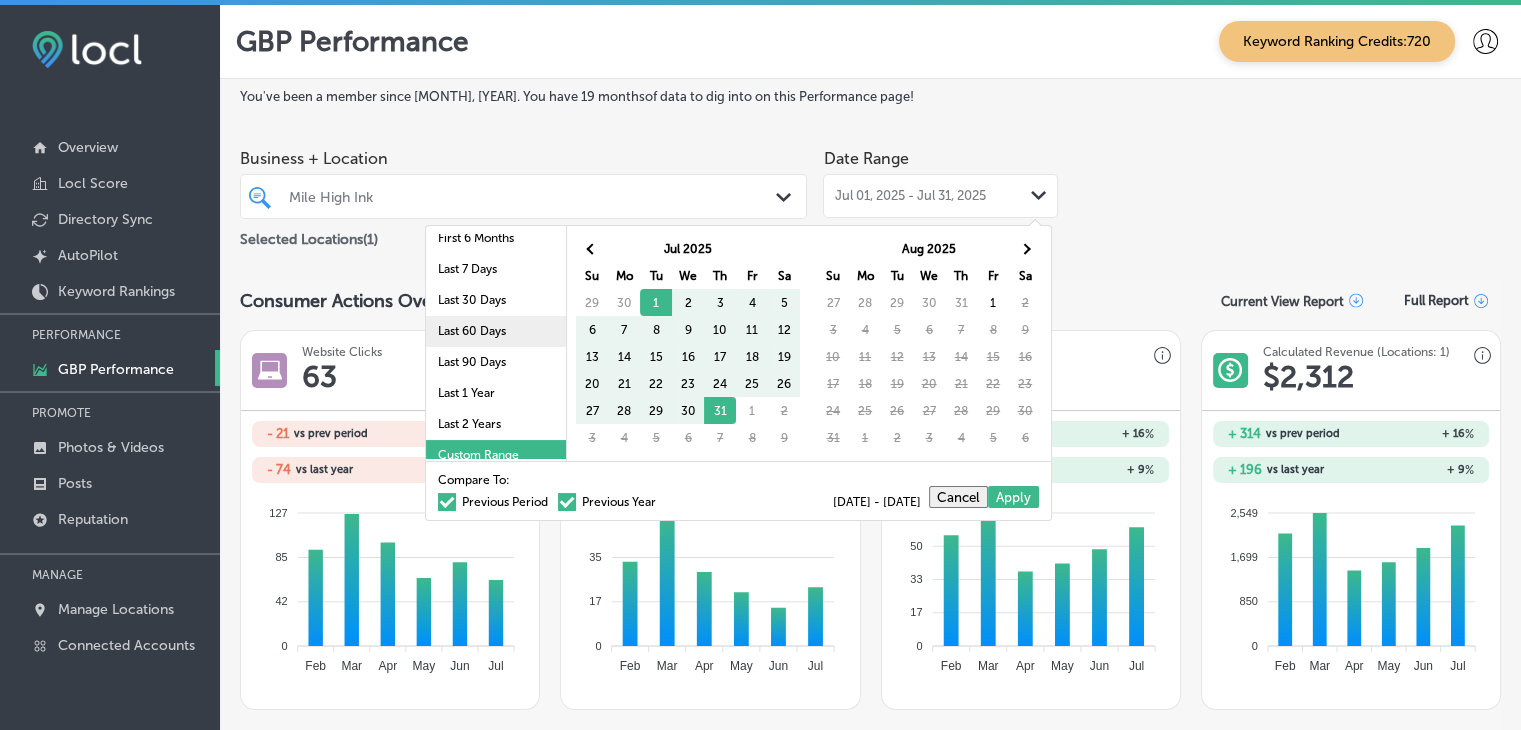 scroll, scrollTop: 111, scrollLeft: 0, axis: vertical 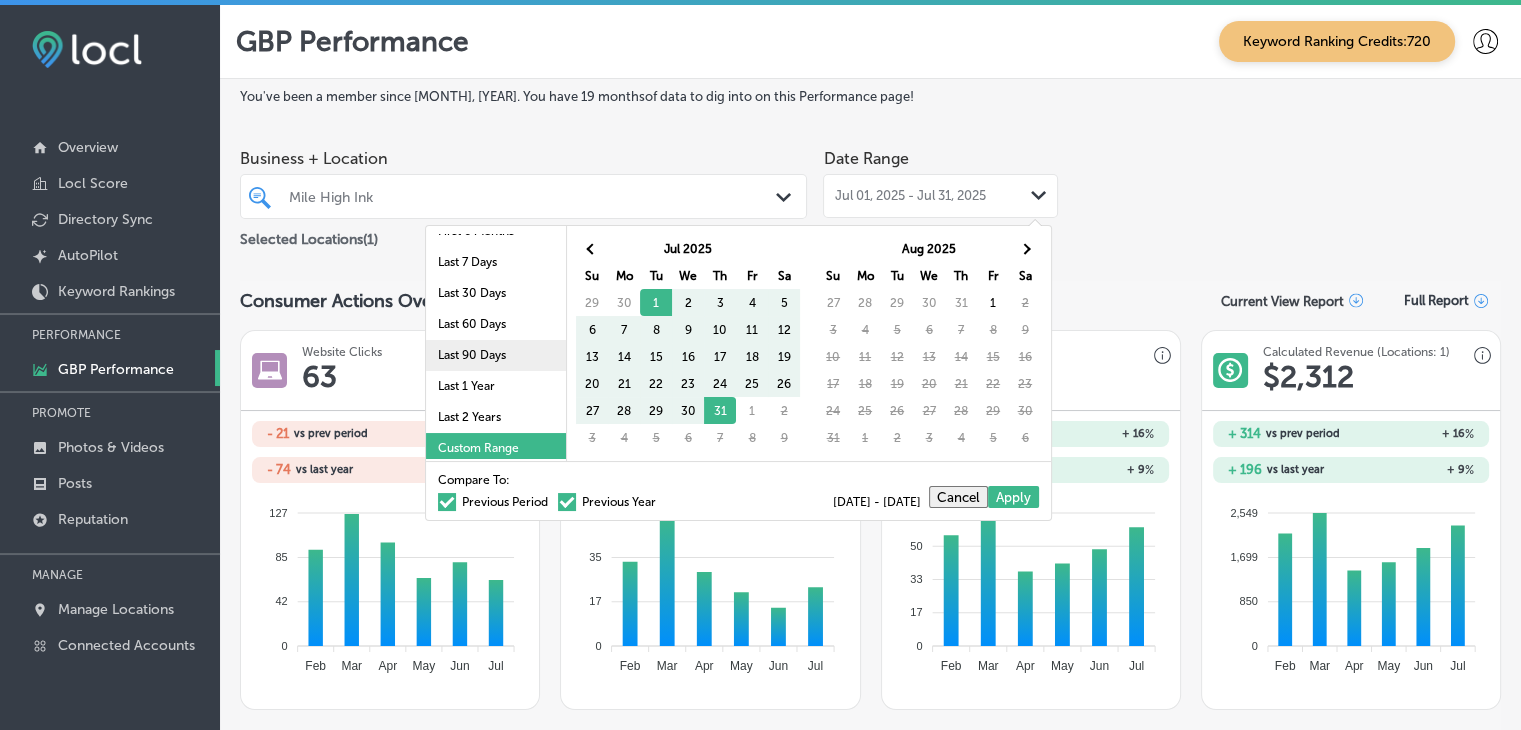 click on "Last 90 Days" at bounding box center [496, 355] 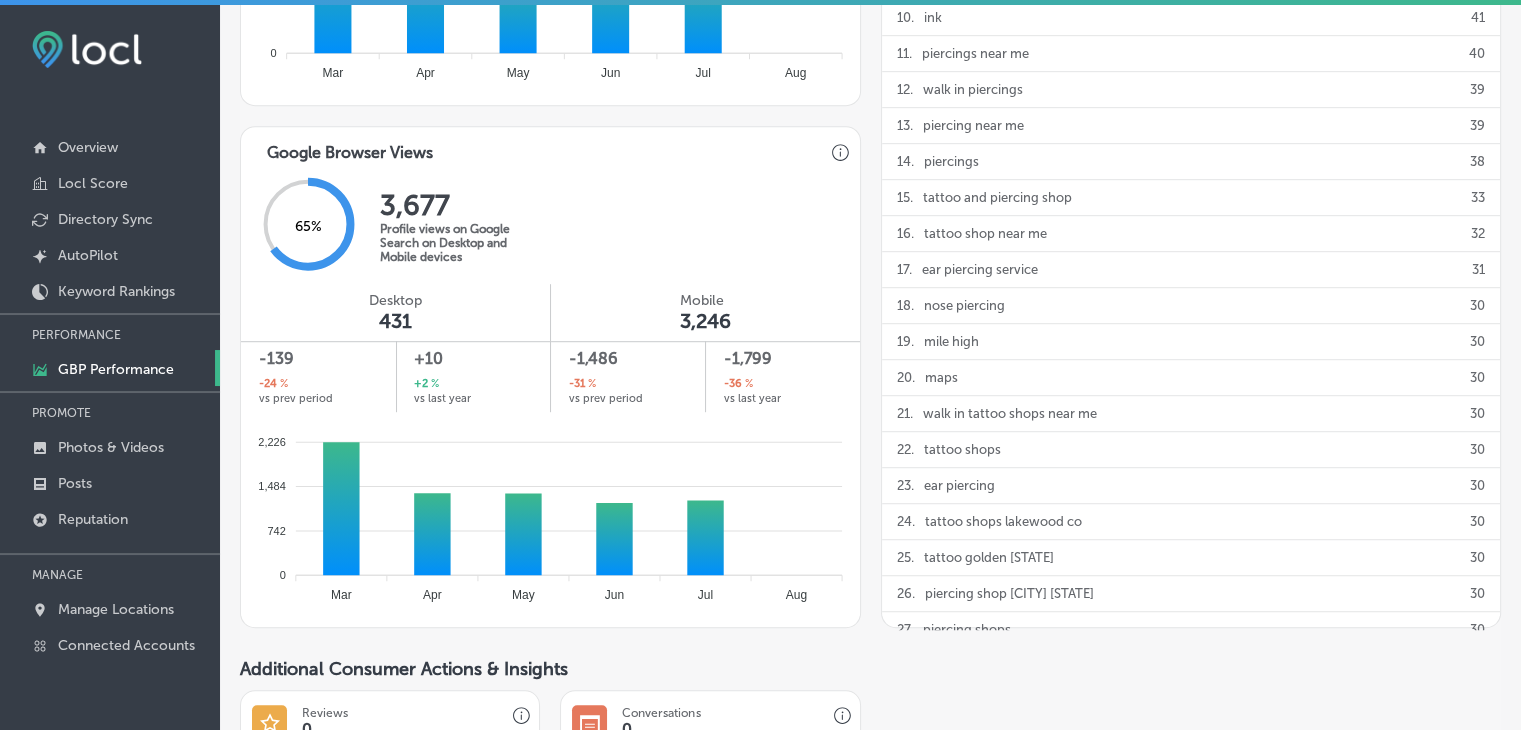 scroll, scrollTop: 1152, scrollLeft: 0, axis: vertical 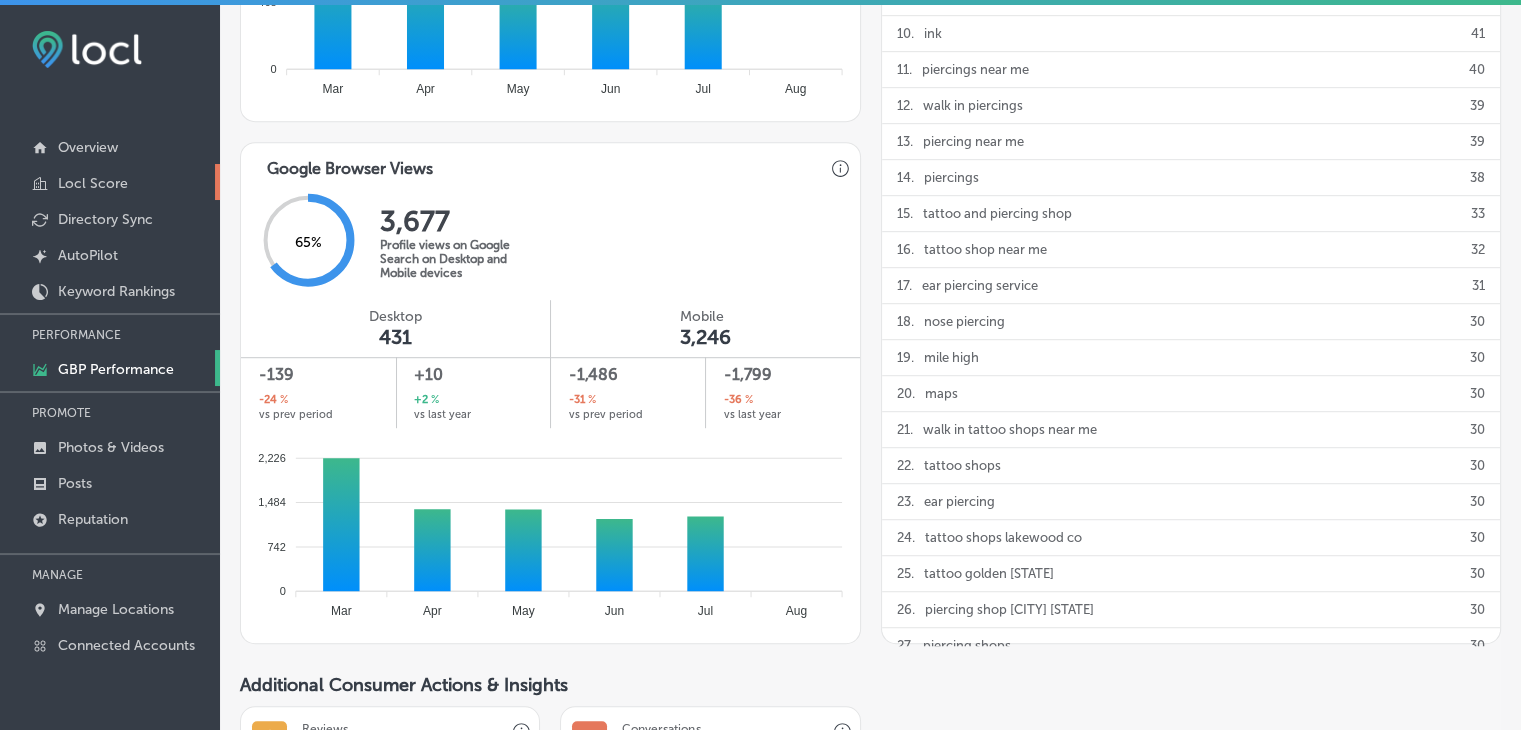 click on "Locl Score" at bounding box center (93, 183) 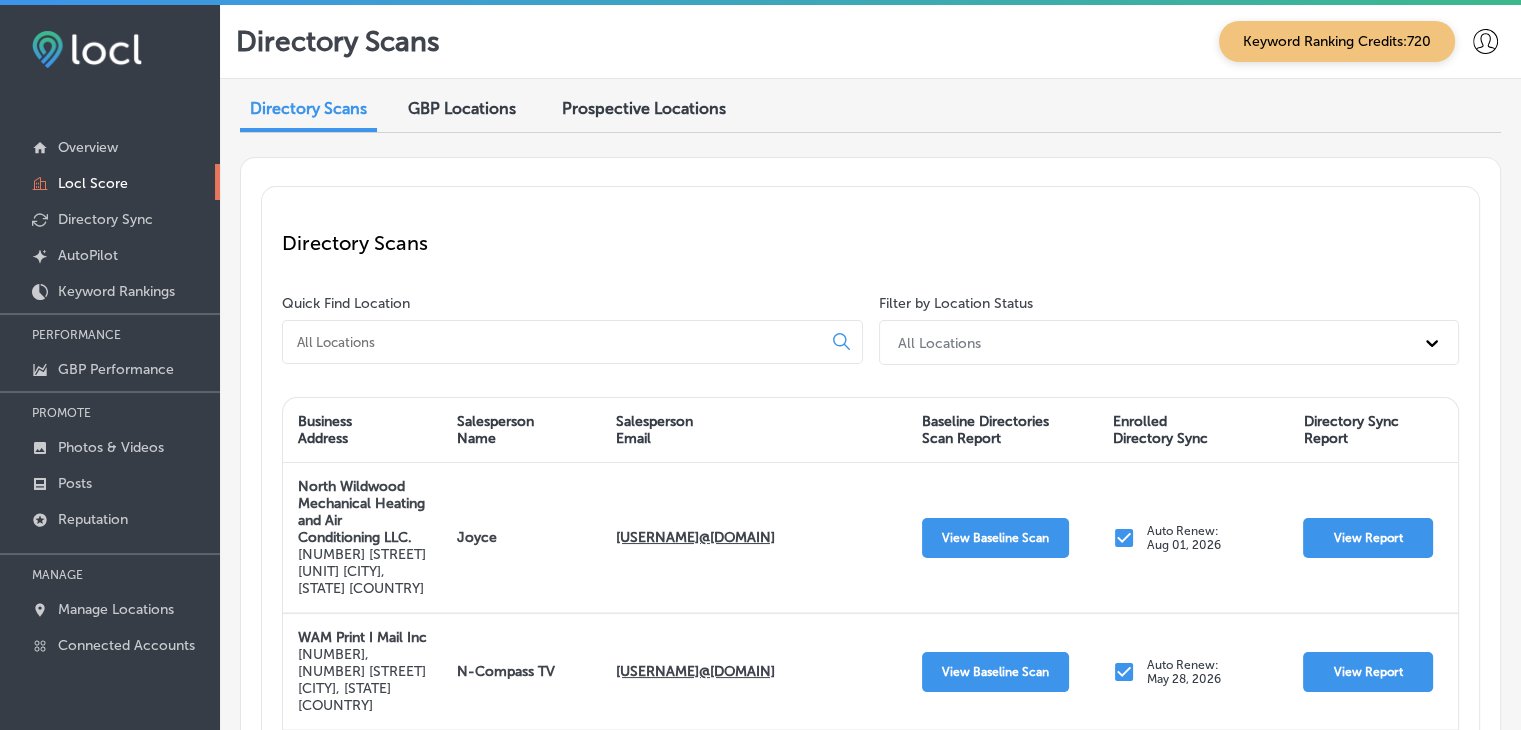 click at bounding box center (572, 342) 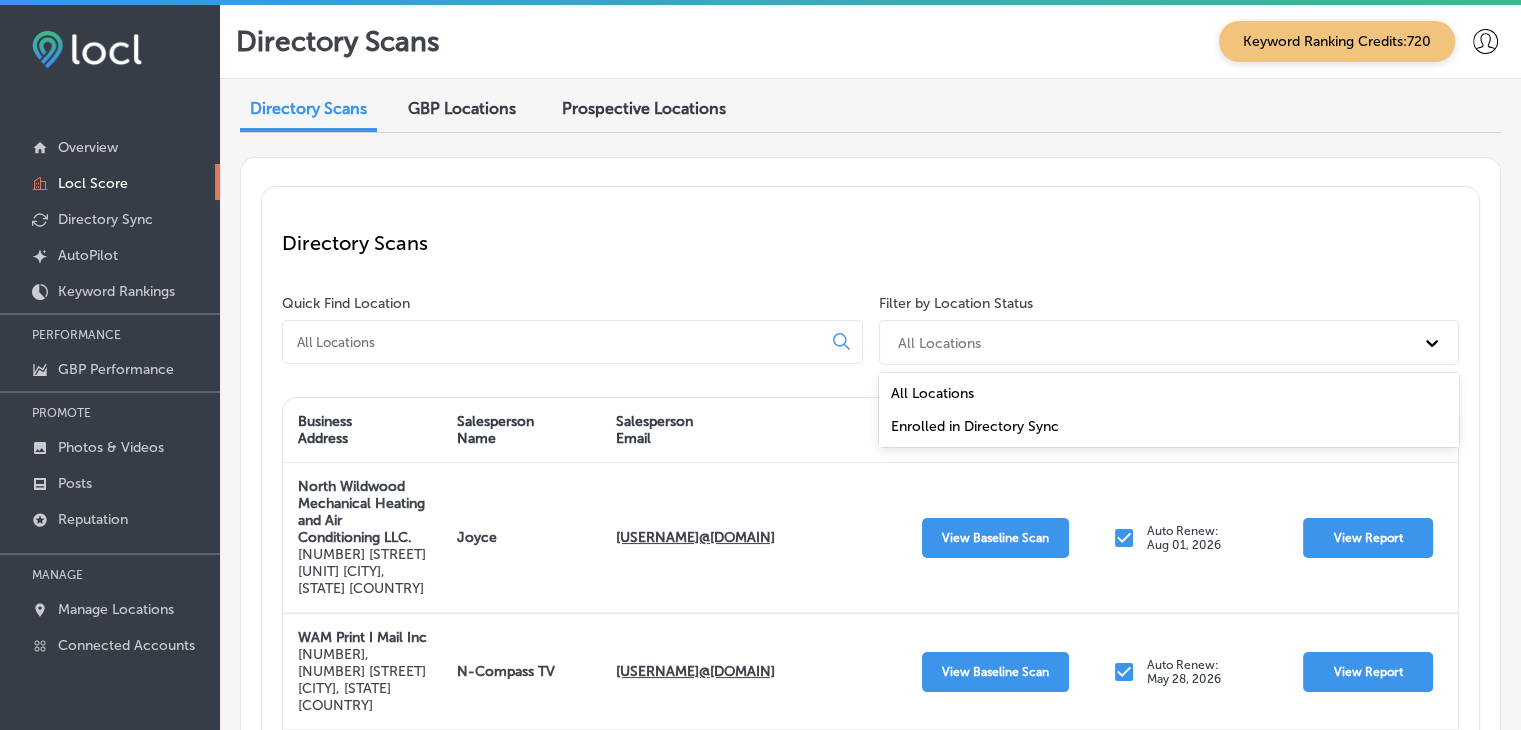 click on "All Locations" at bounding box center [1169, 393] 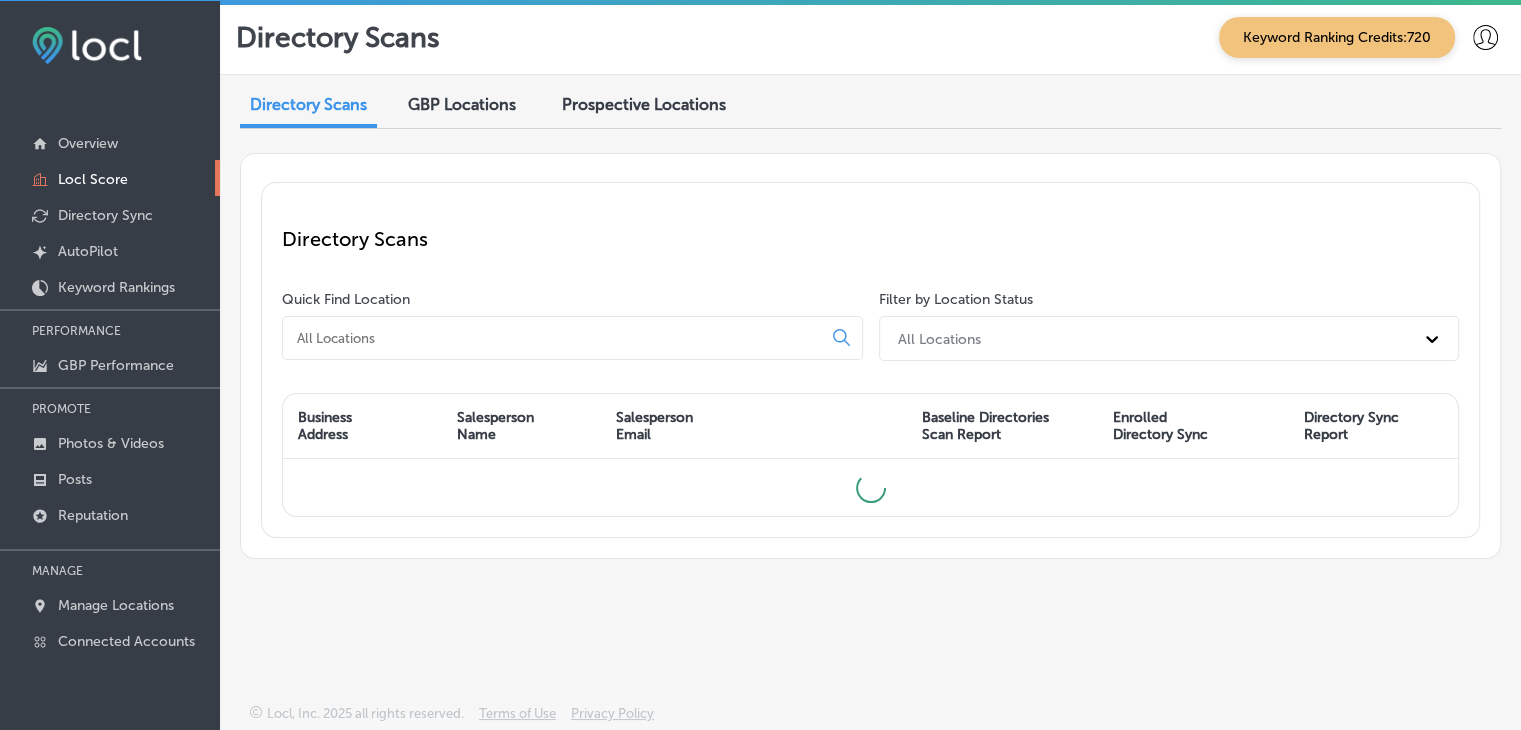 scroll, scrollTop: 0, scrollLeft: 0, axis: both 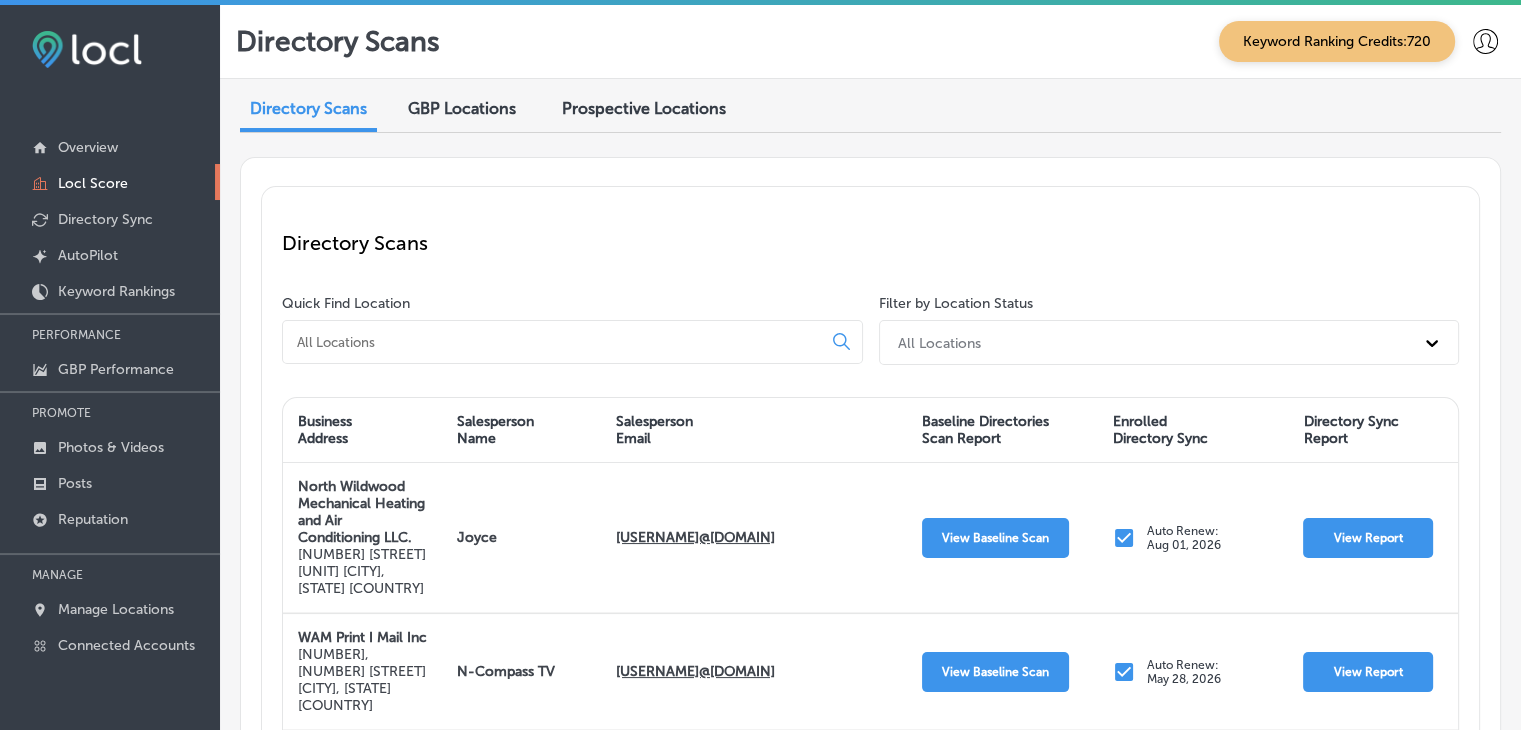 click at bounding box center [572, 342] 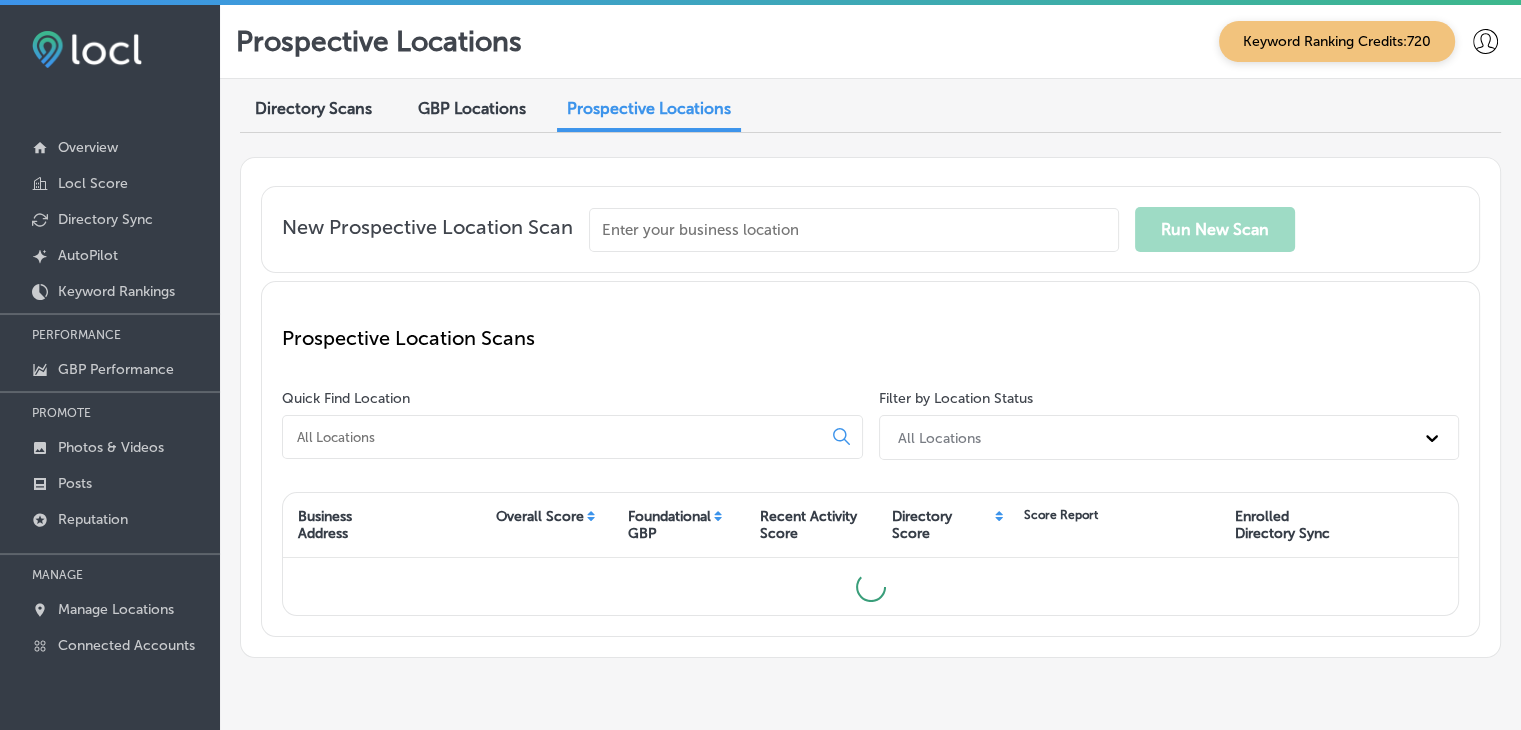 click on "GBP Locations" at bounding box center [472, 108] 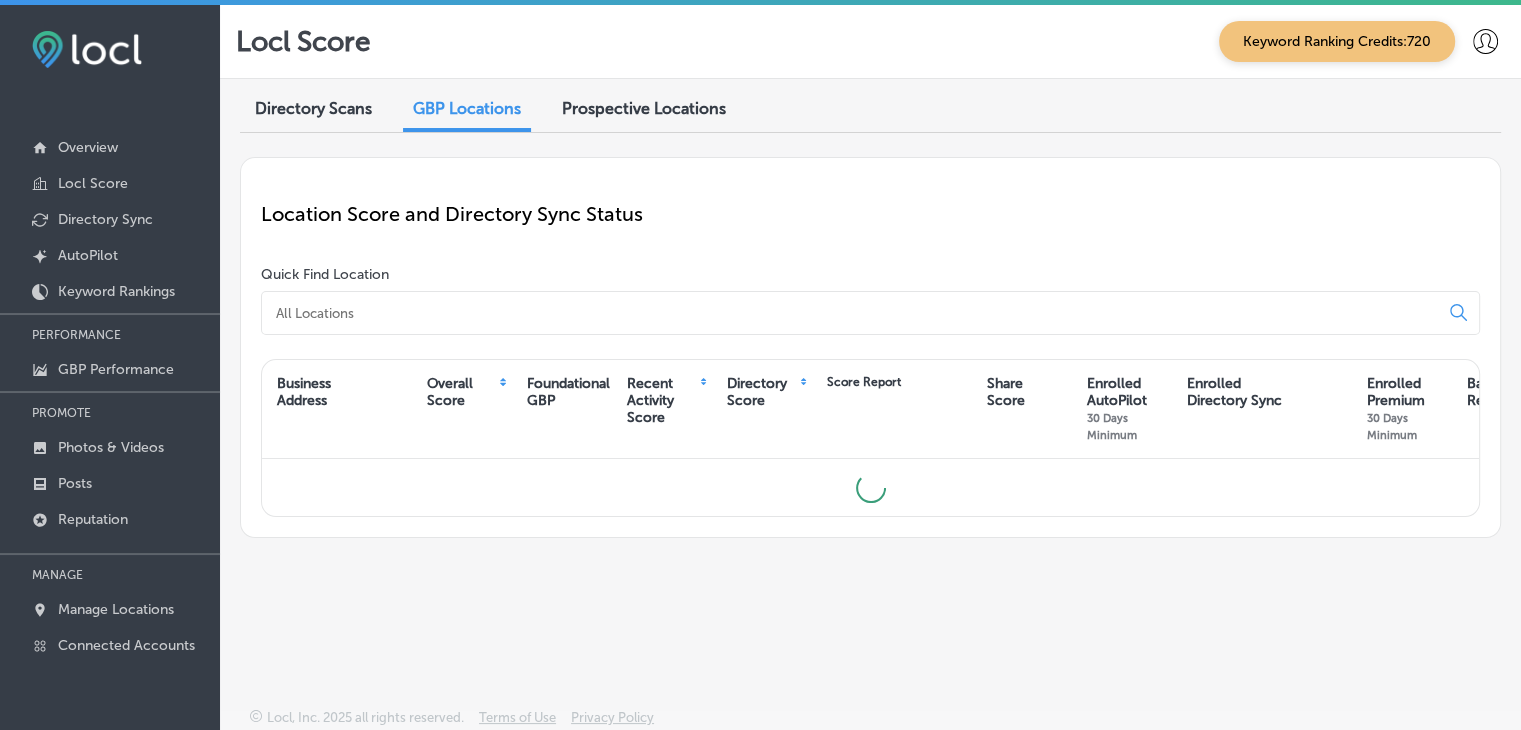 click on "Directory Scans" at bounding box center (313, 108) 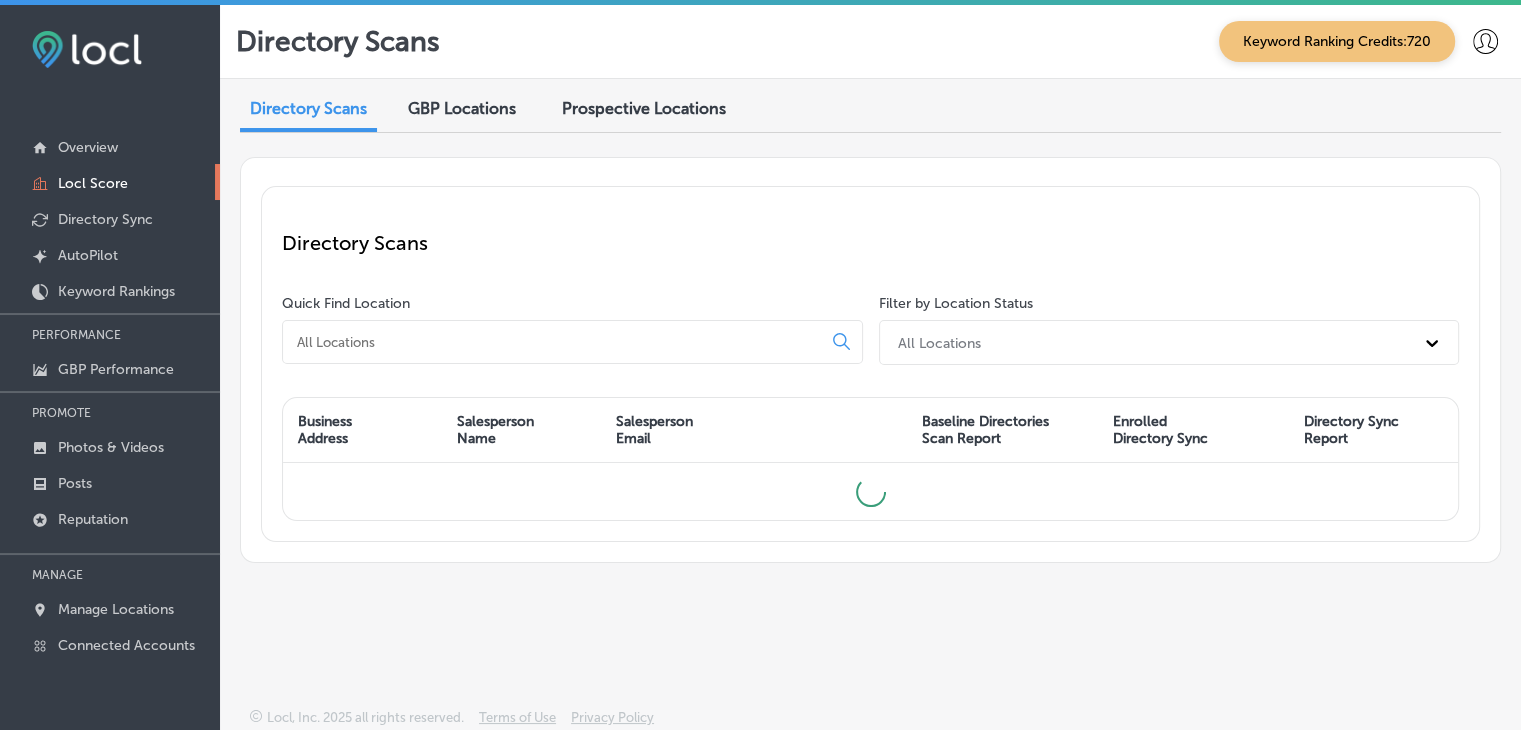 click at bounding box center (556, 342) 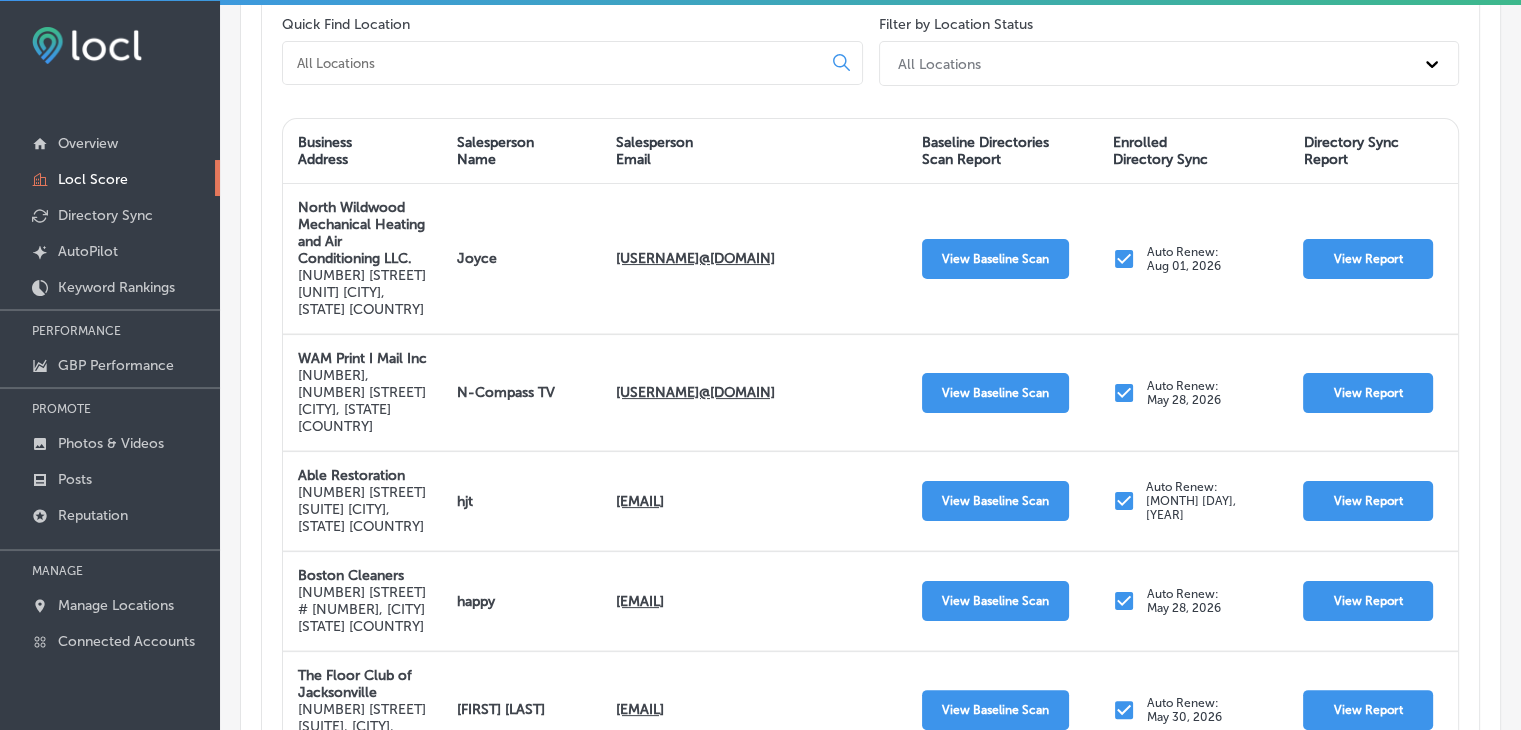 scroll, scrollTop: 276, scrollLeft: 0, axis: vertical 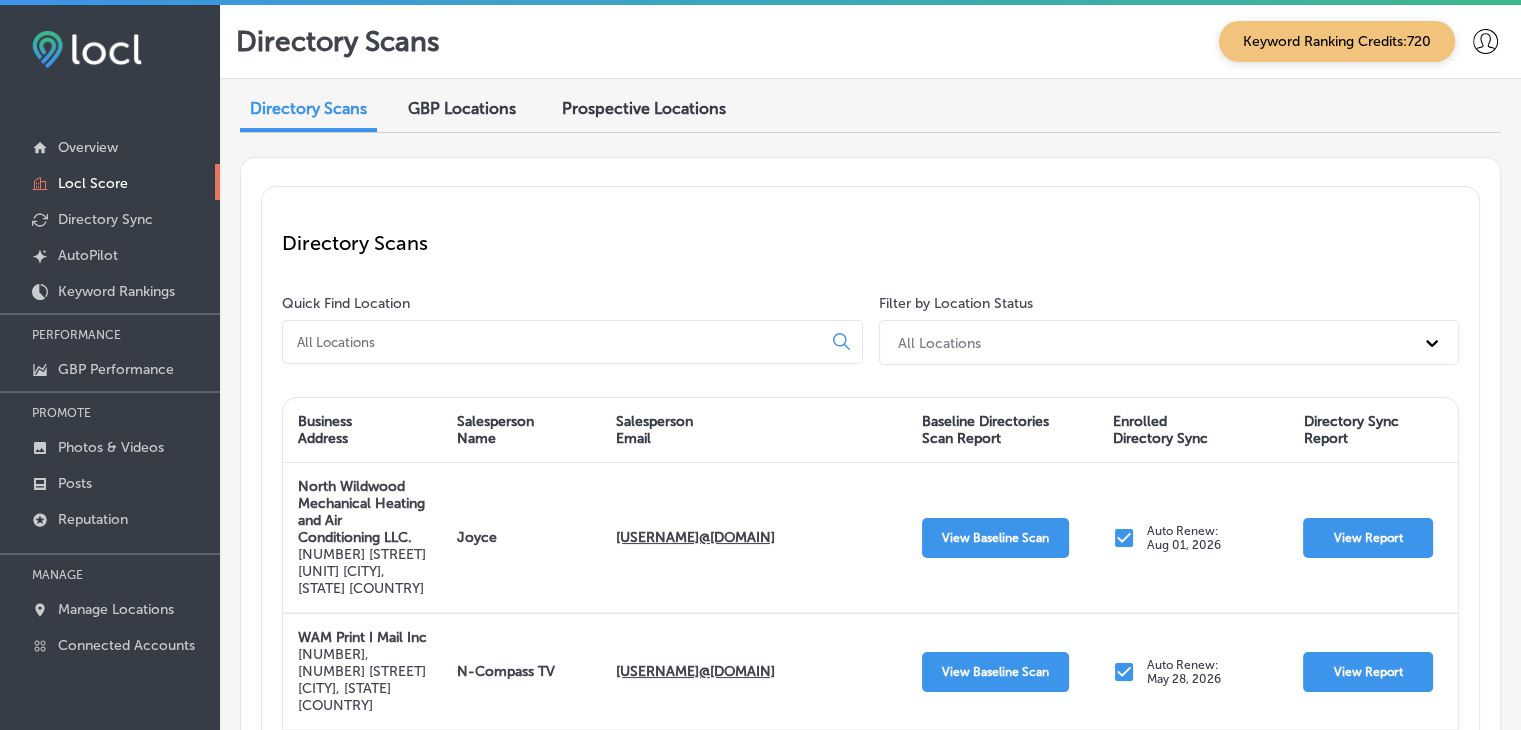 click at bounding box center (556, 342) 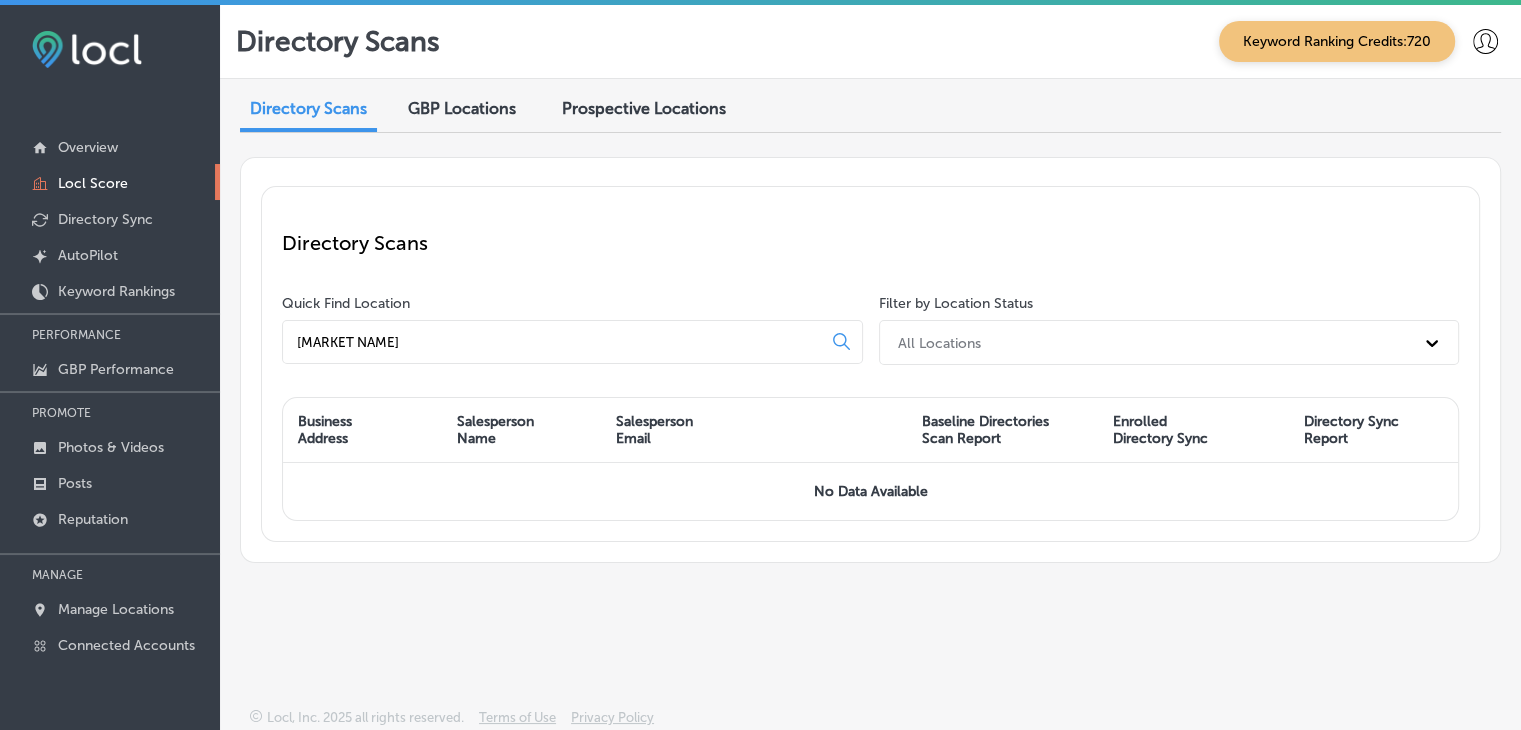 type on "mile high ink" 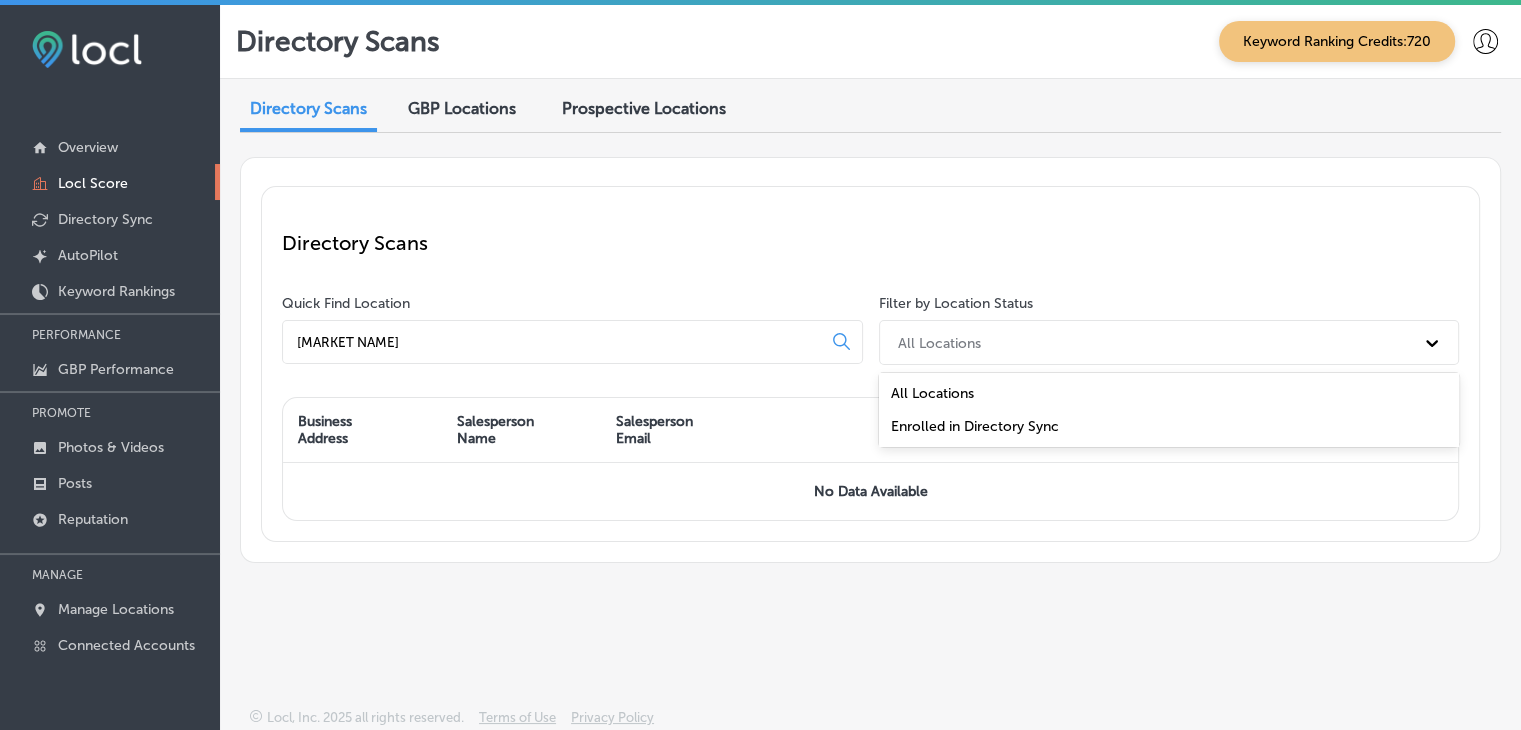click on "All Locations" at bounding box center [939, 342] 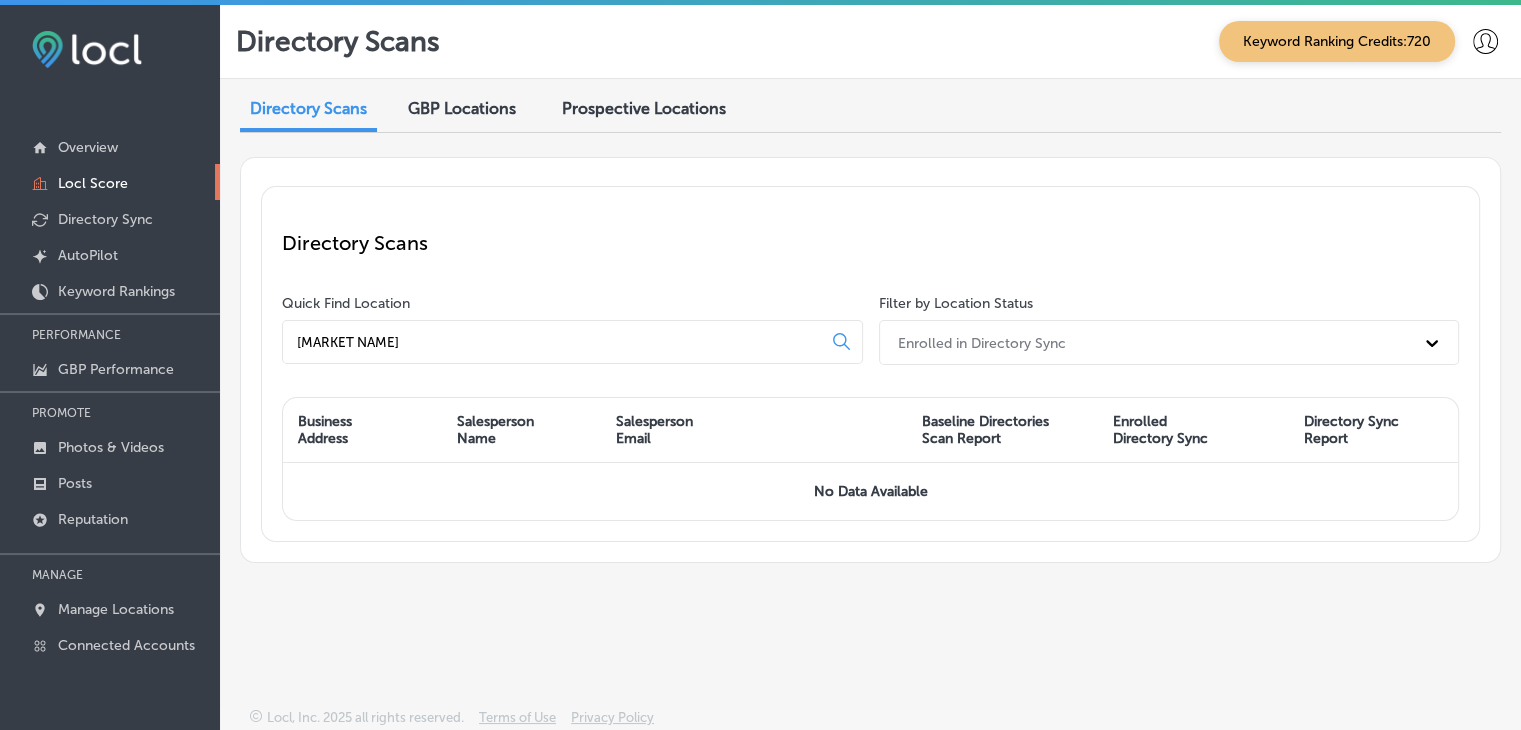 click on "Enrolled in Directory Sync" at bounding box center (982, 342) 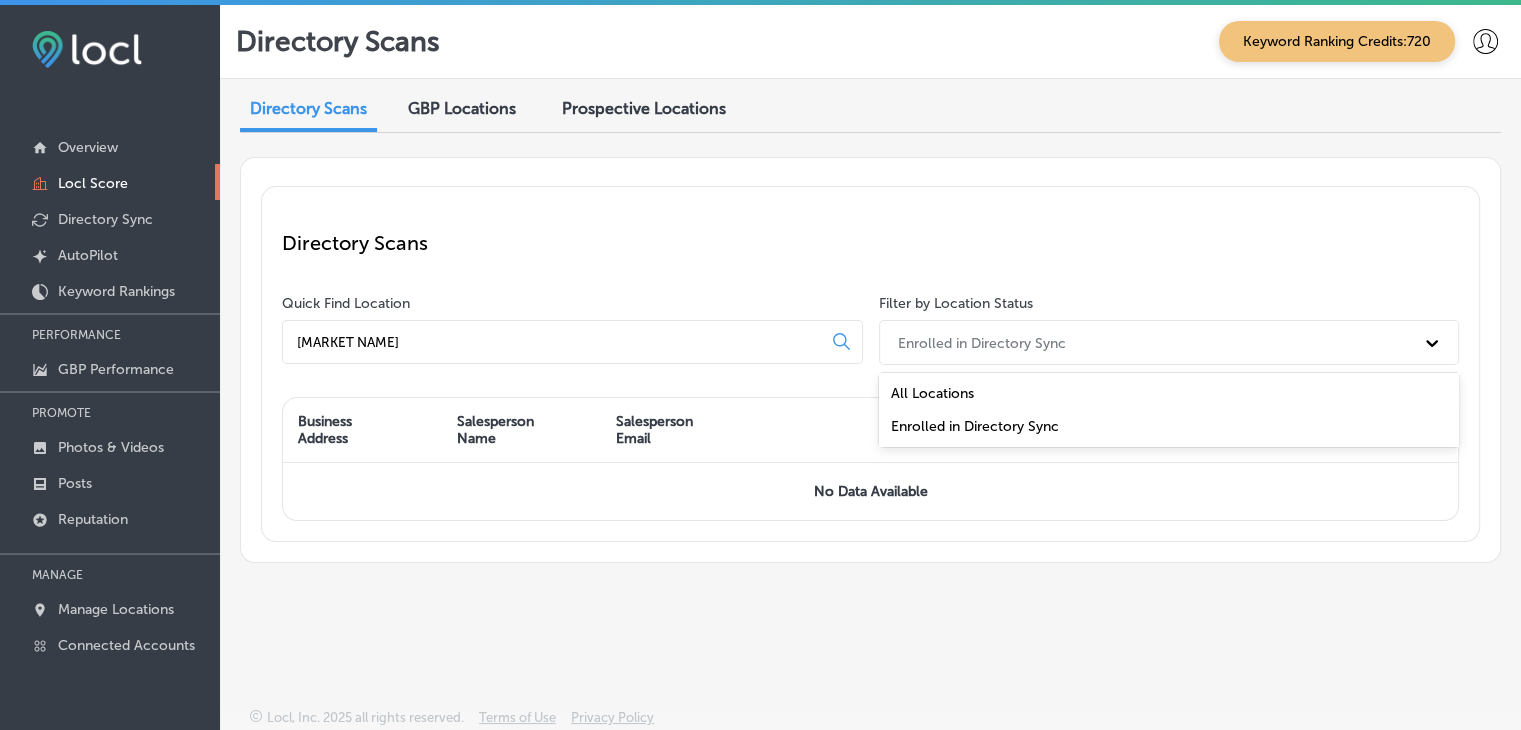 click on "All Locations" at bounding box center [1169, 393] 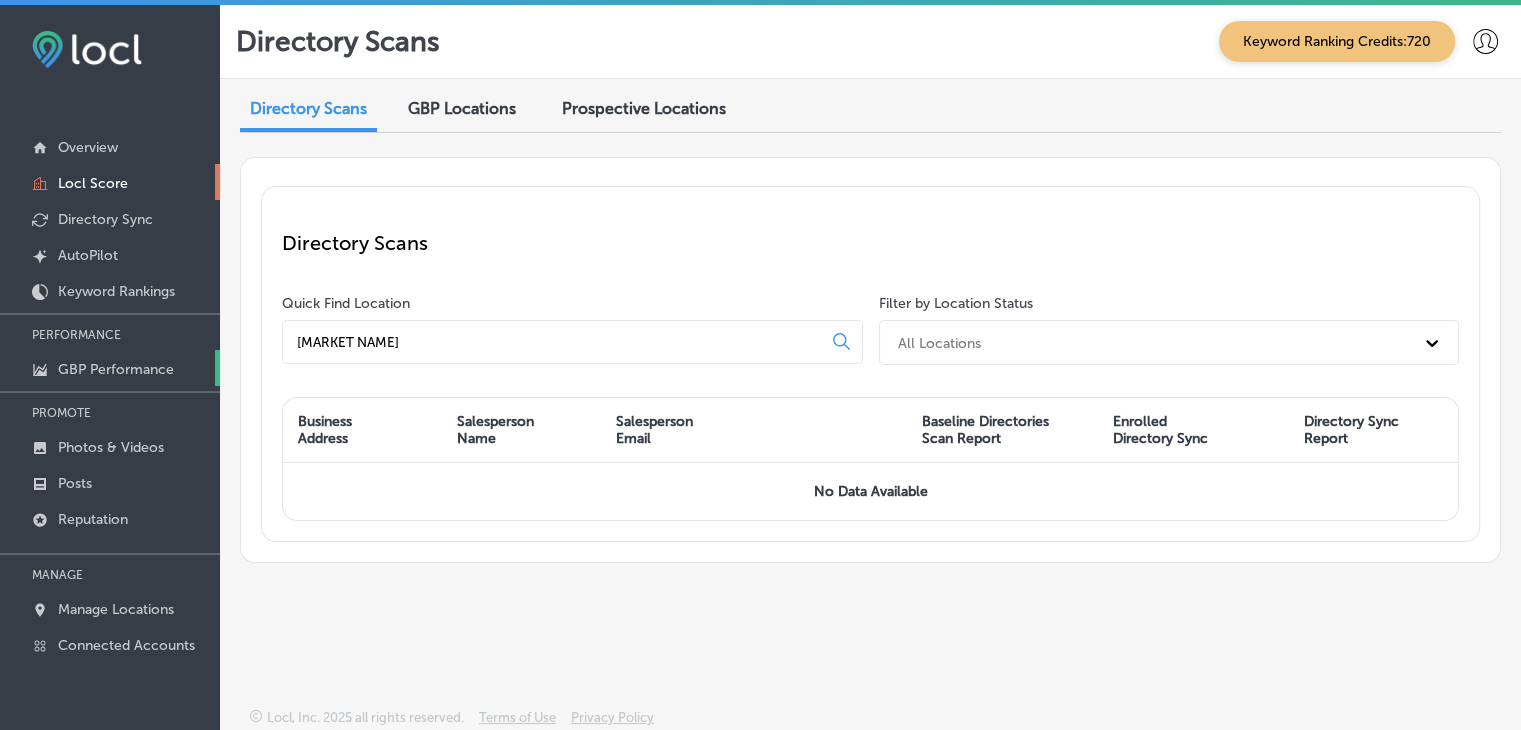 drag, startPoint x: 620, startPoint y: 339, endPoint x: 0, endPoint y: 372, distance: 620.8776 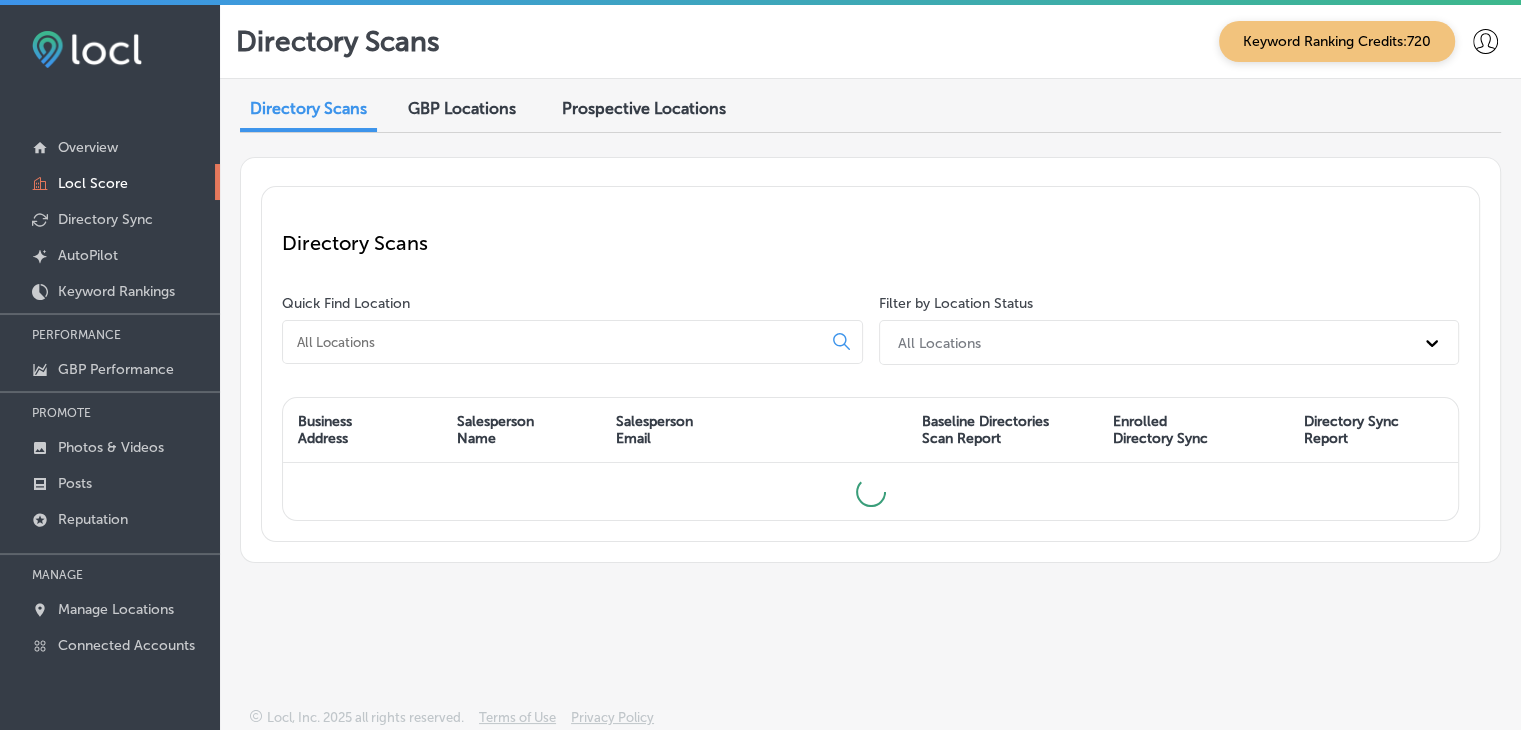 type 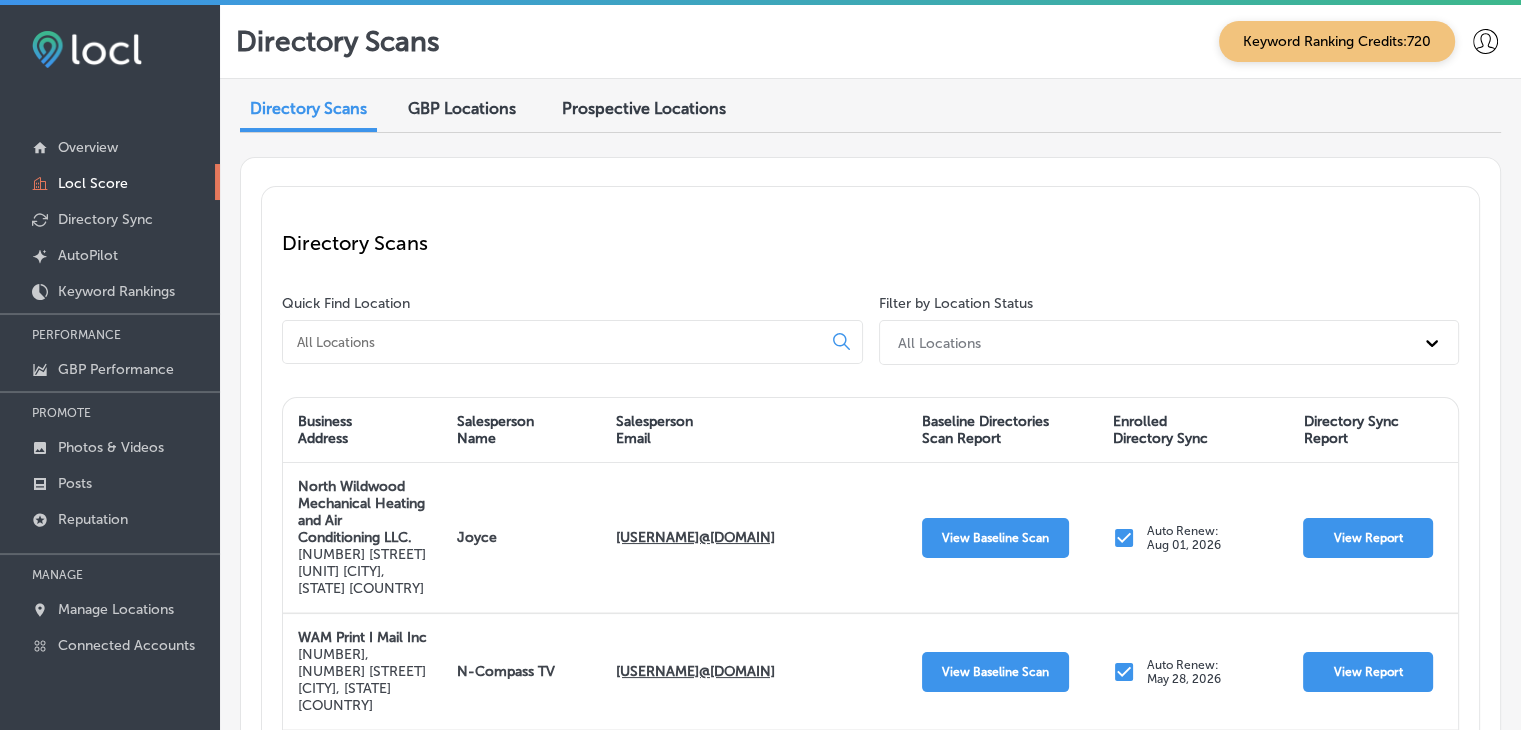 click on "GBP Locations" at bounding box center (462, 110) 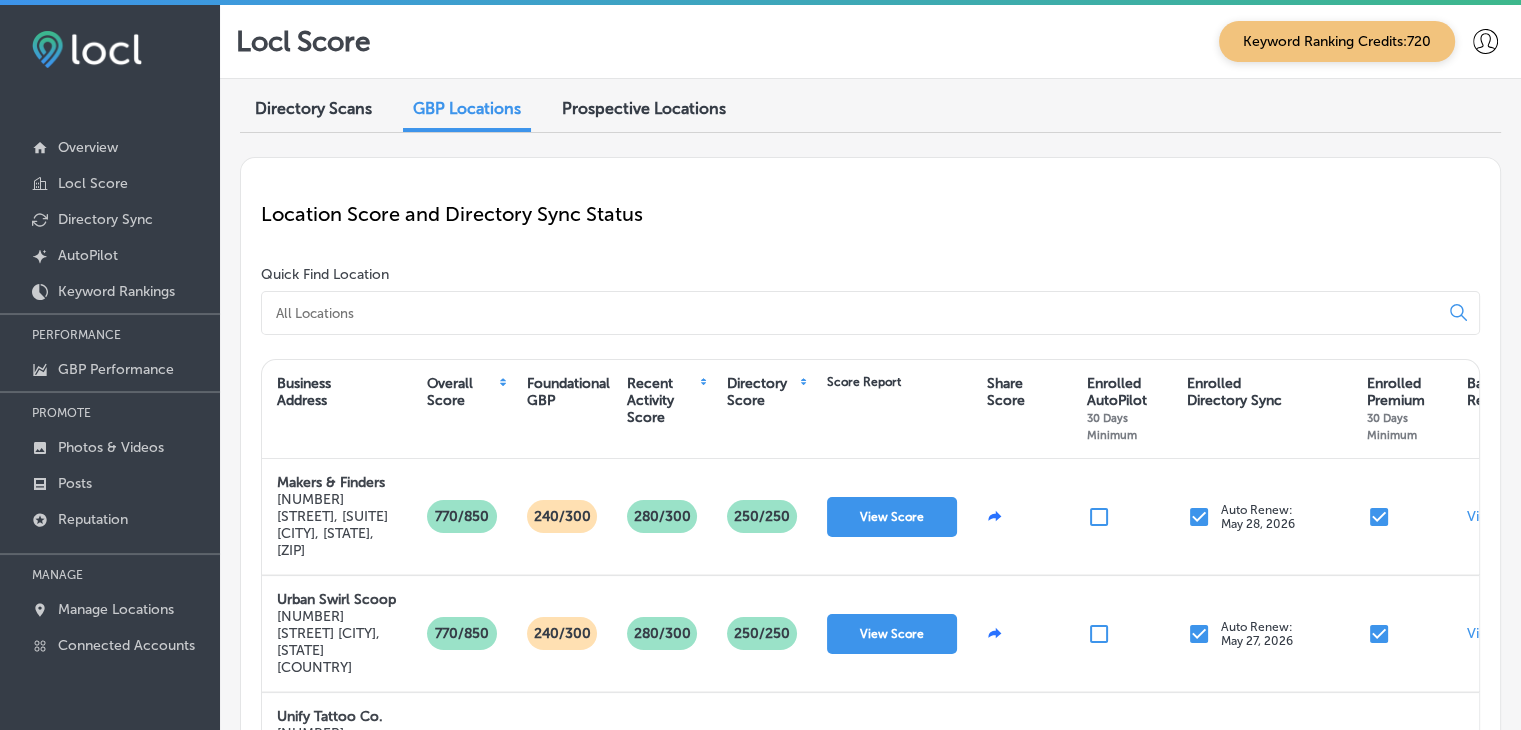 scroll, scrollTop: 44, scrollLeft: 0, axis: vertical 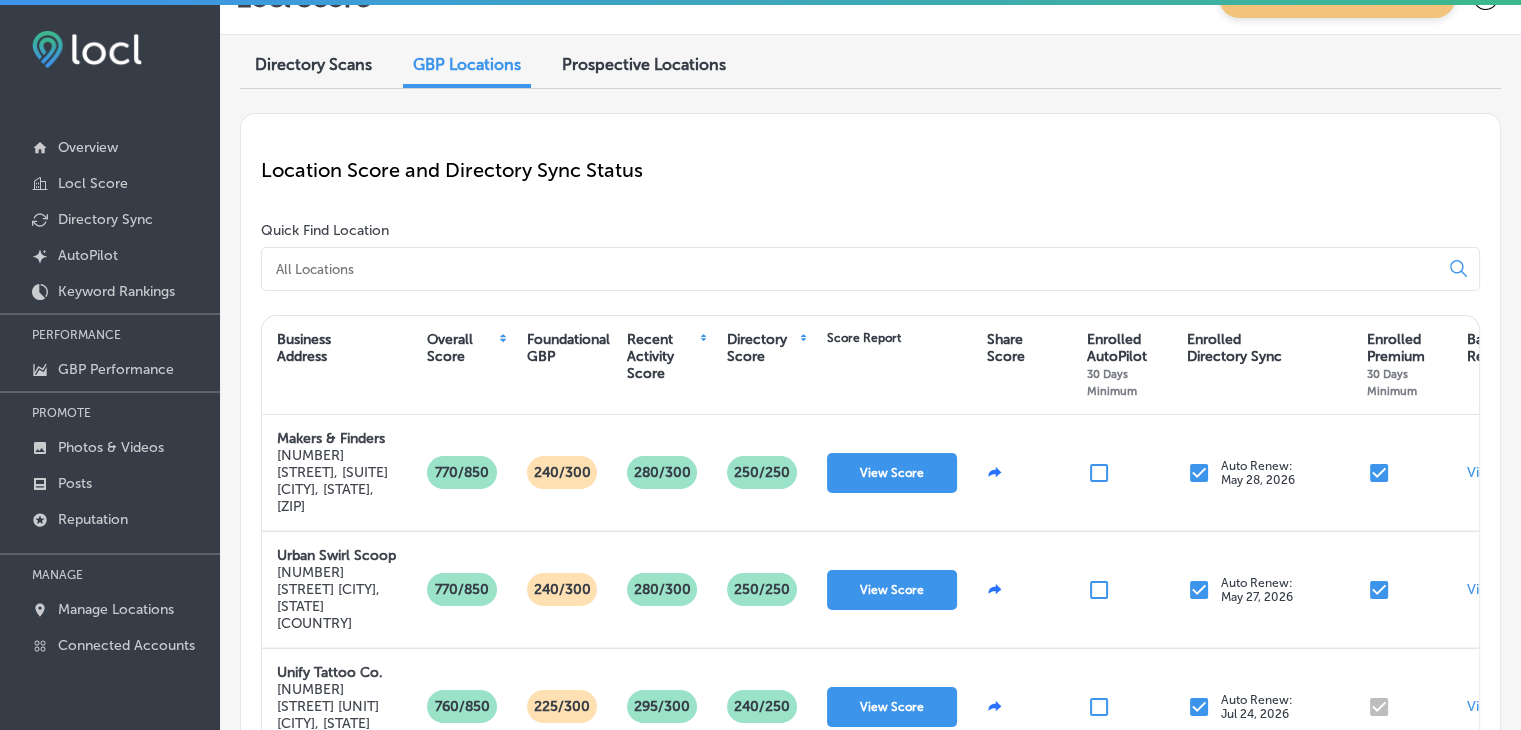 click at bounding box center (854, 269) 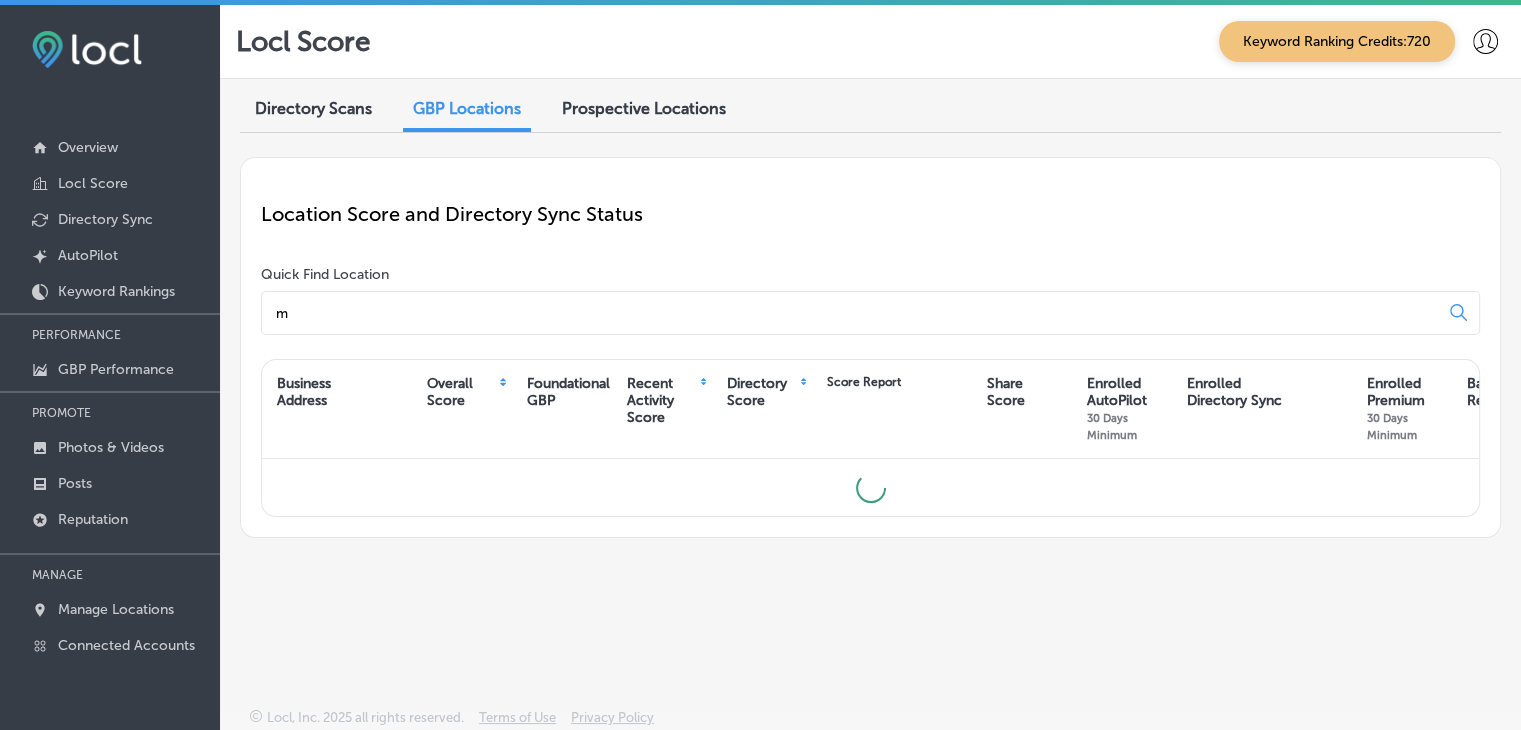 scroll, scrollTop: 0, scrollLeft: 0, axis: both 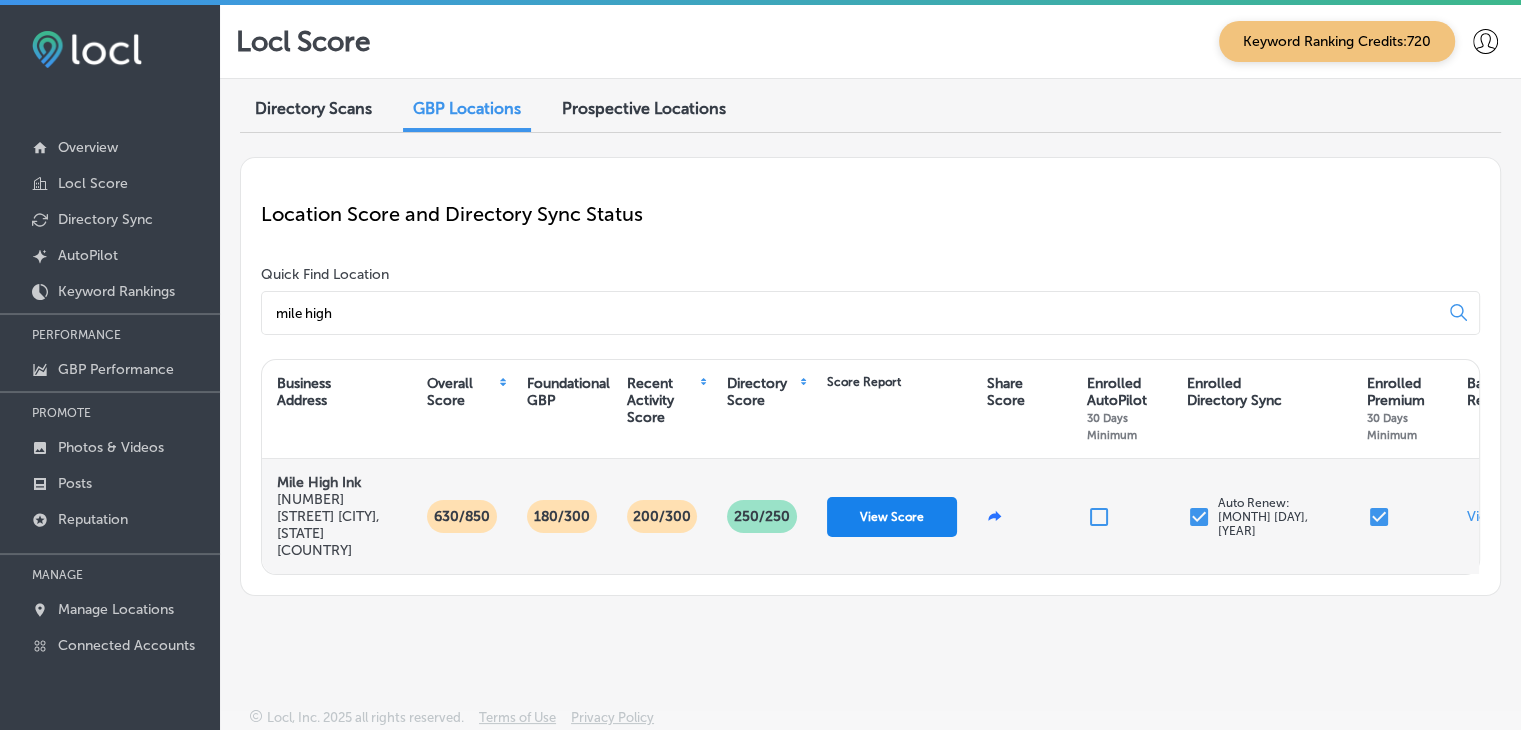 type on "mile high" 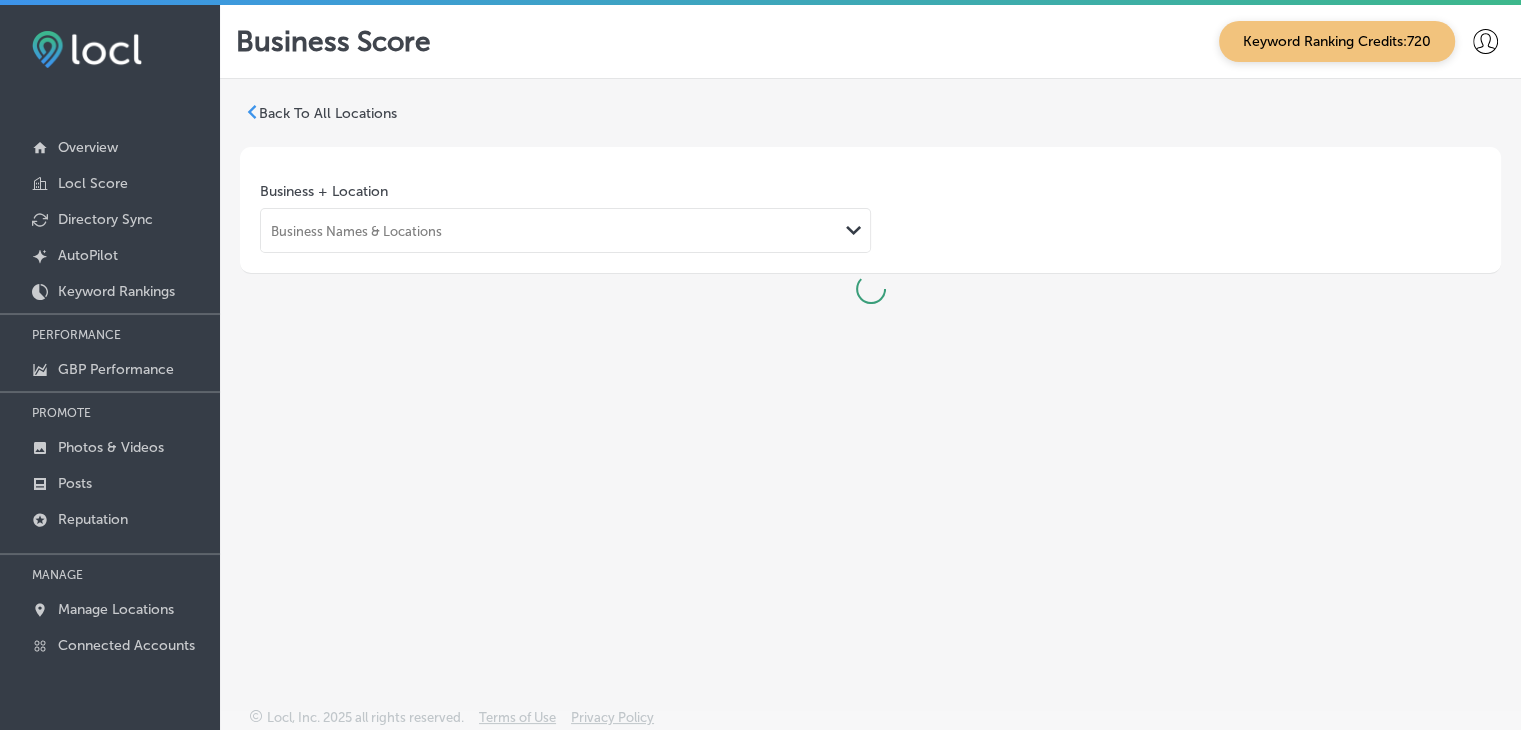 scroll, scrollTop: 4, scrollLeft: 0, axis: vertical 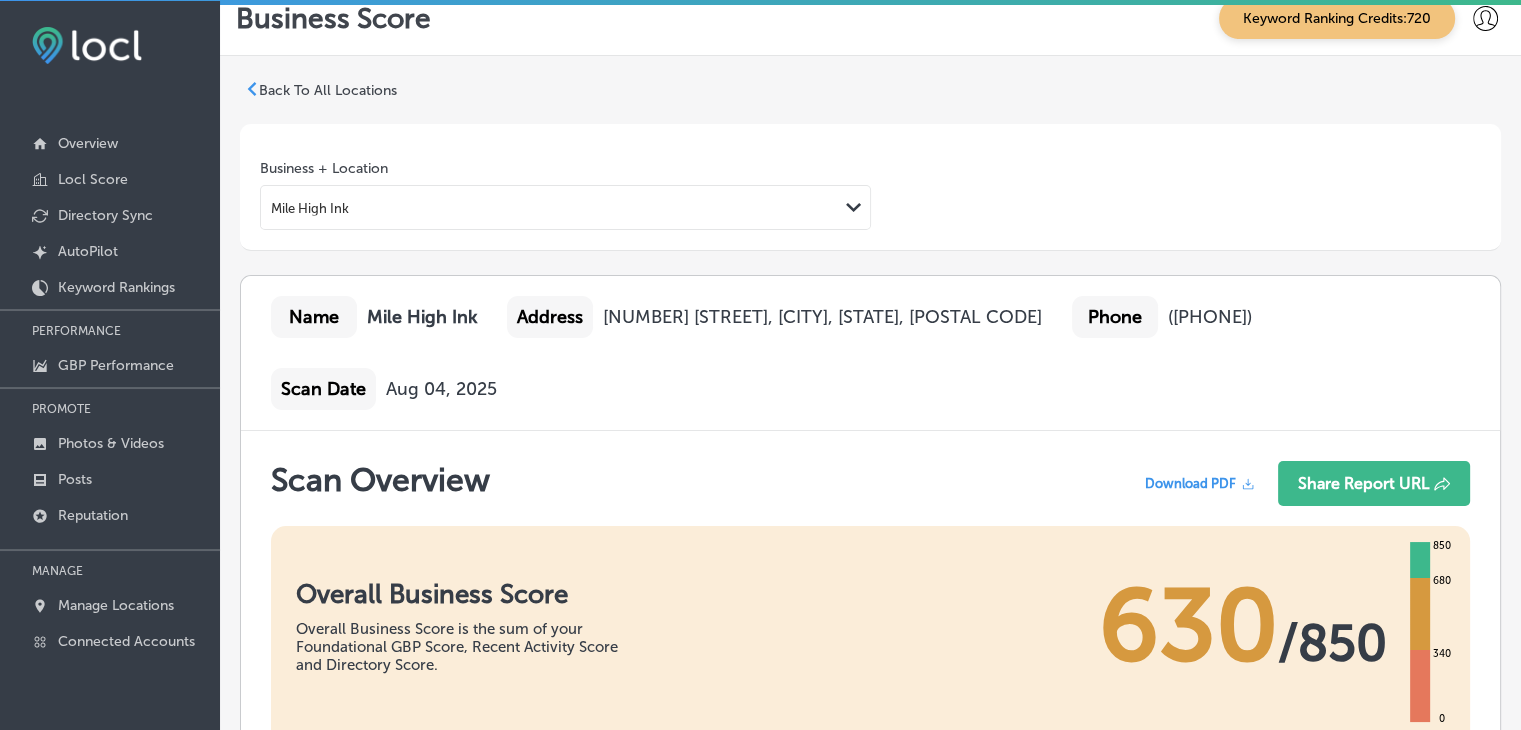 click on "Aug 04, 2025" at bounding box center (441, 389) 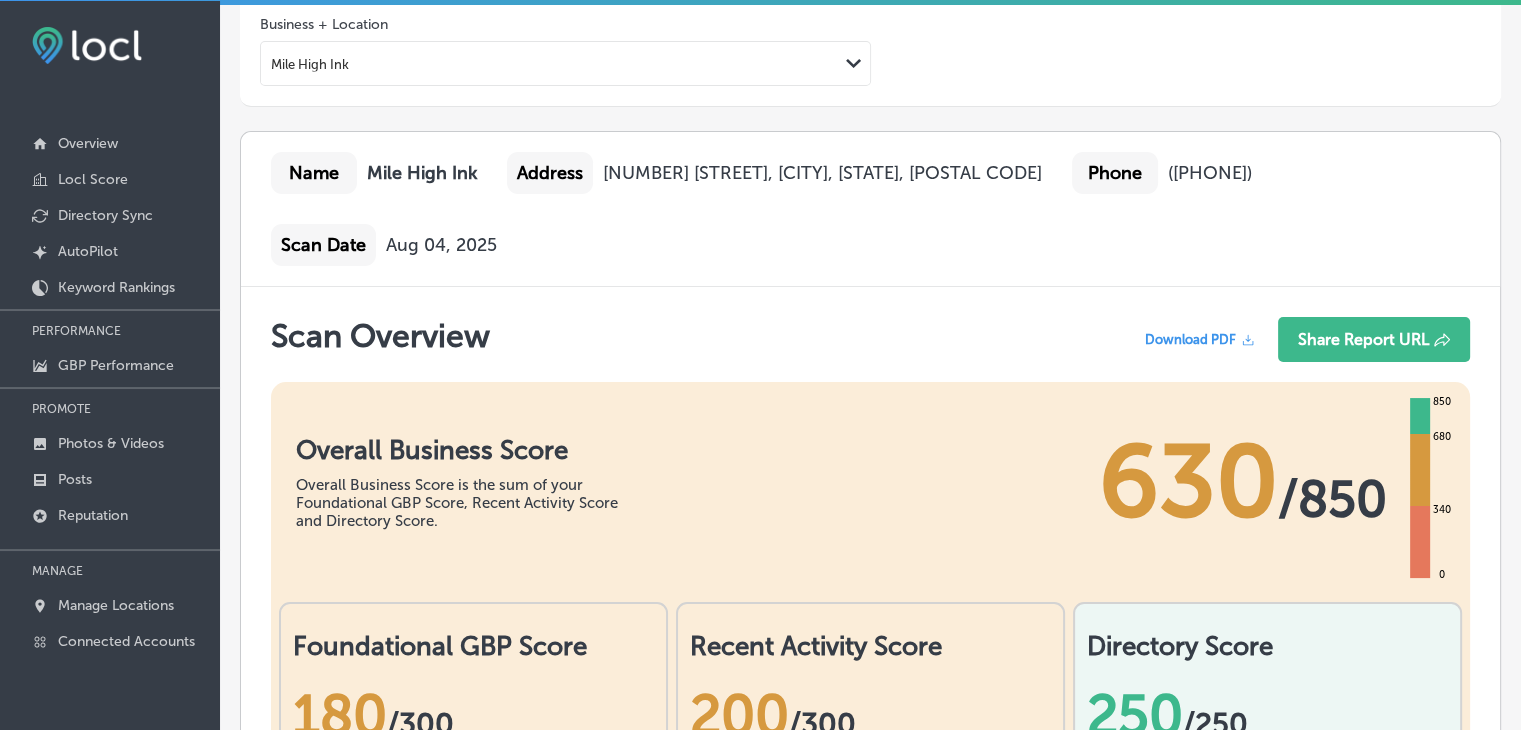 scroll, scrollTop: 0, scrollLeft: 0, axis: both 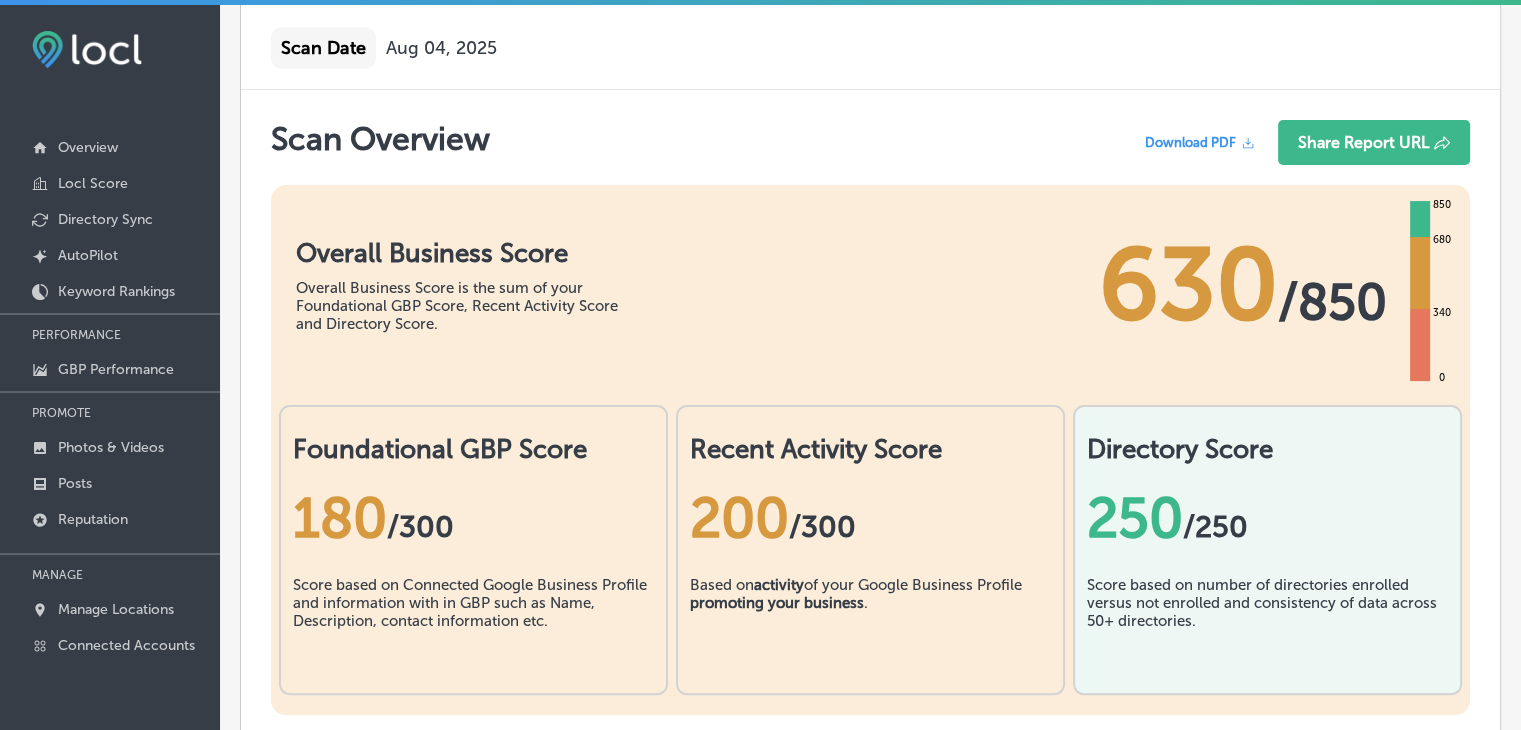click on "250 /250" at bounding box center [1267, 518] 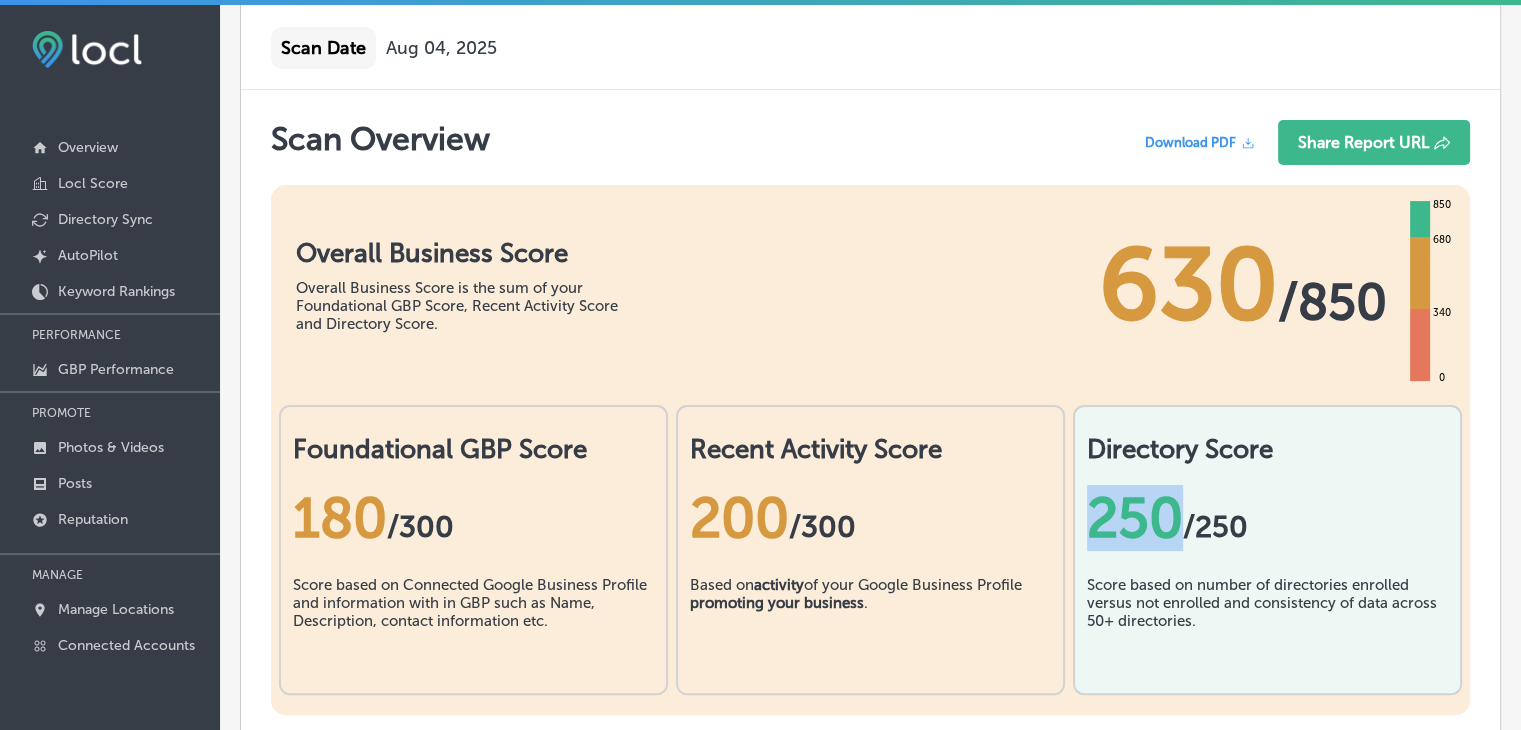 click on "250 /250" at bounding box center [1267, 518] 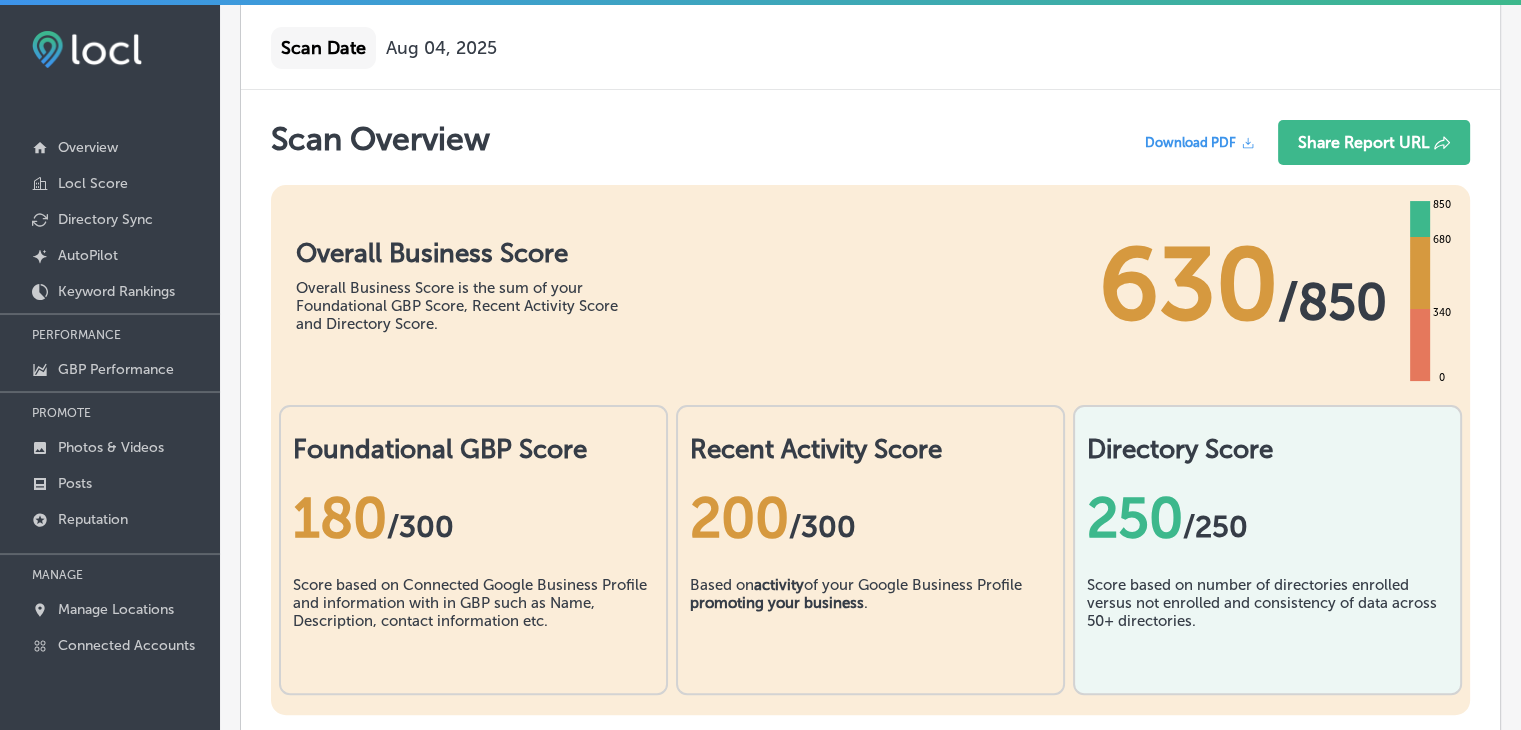 click on "Score based on number of directories enrolled versus not enrolled and consistency of data across 50+ directories." at bounding box center [1267, 626] 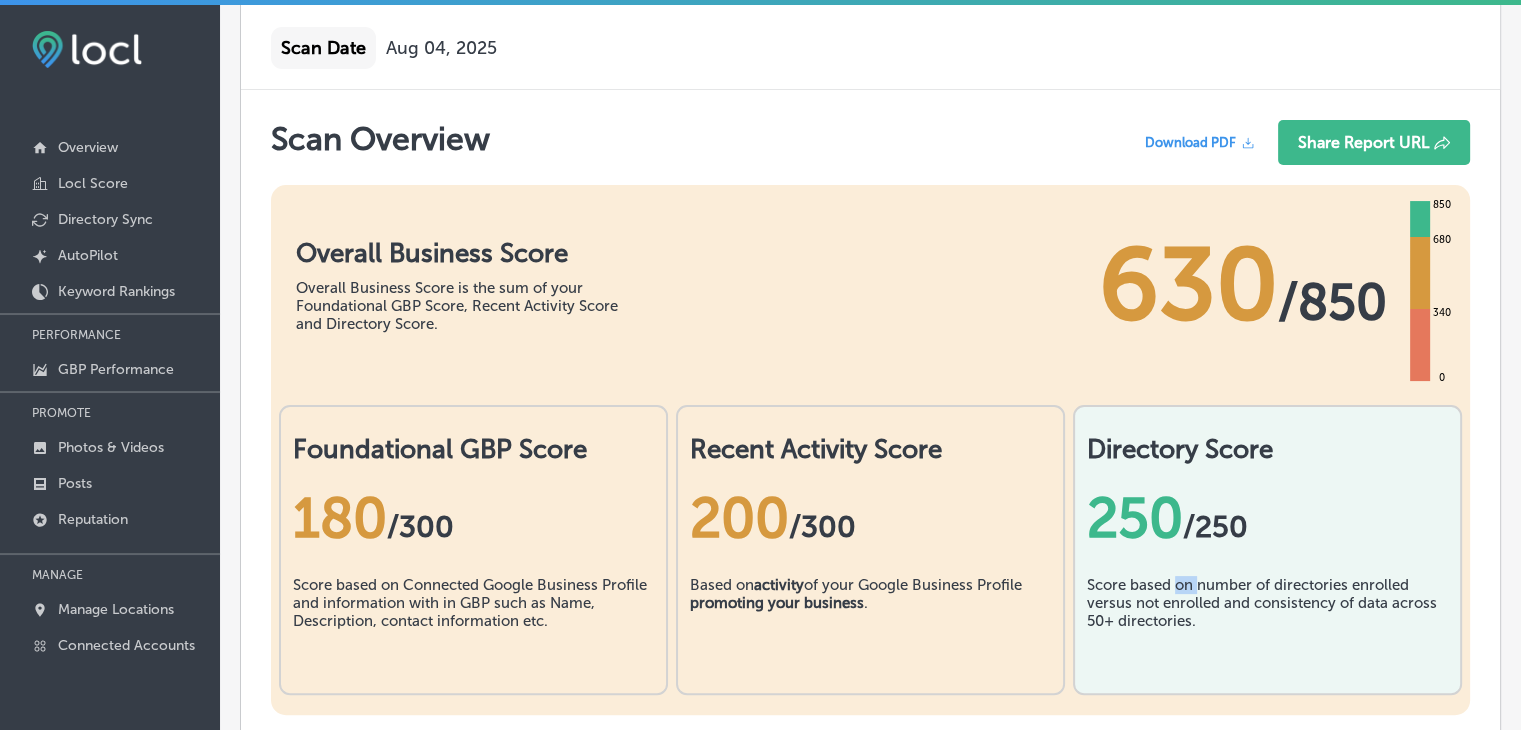 click on "Score based on number of directories enrolled versus not enrolled and consistency of data across 50+ directories." at bounding box center [1267, 626] 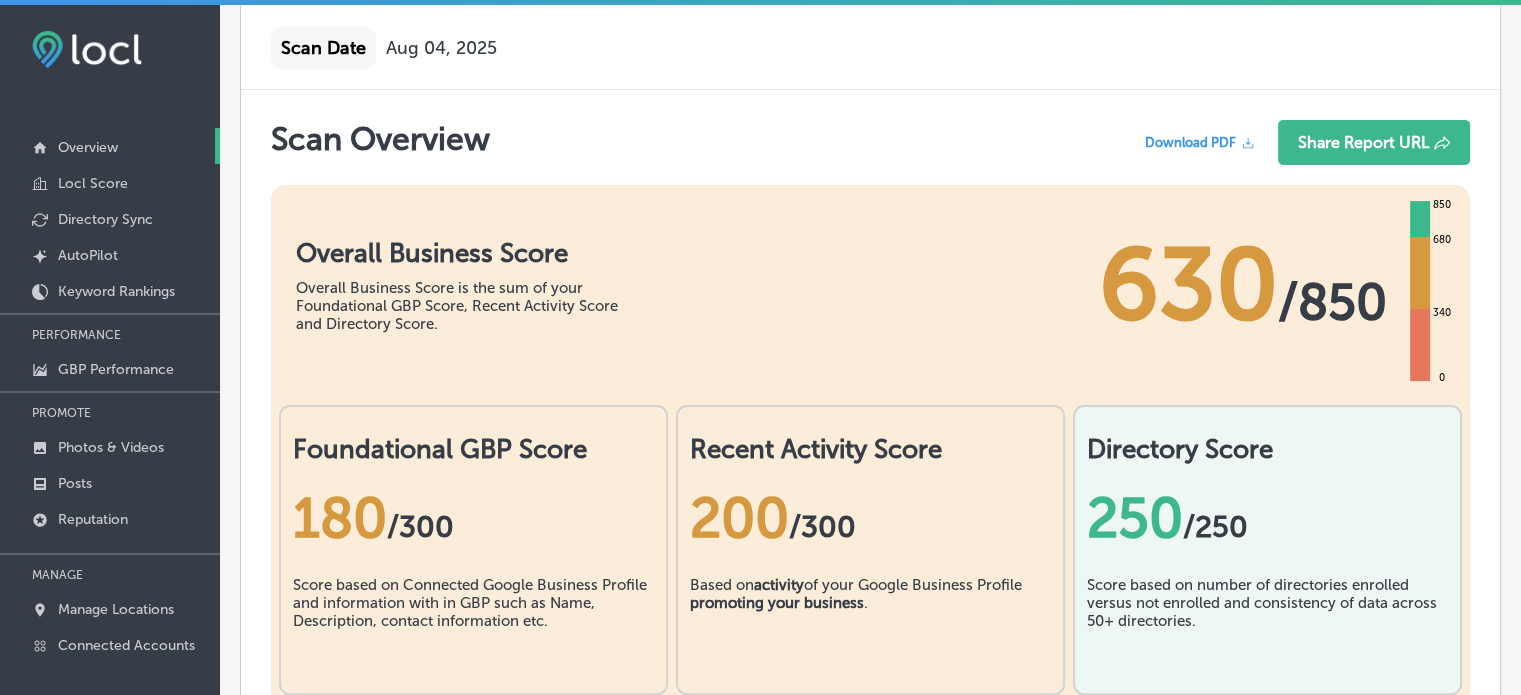 click on "Overview" at bounding box center [110, 146] 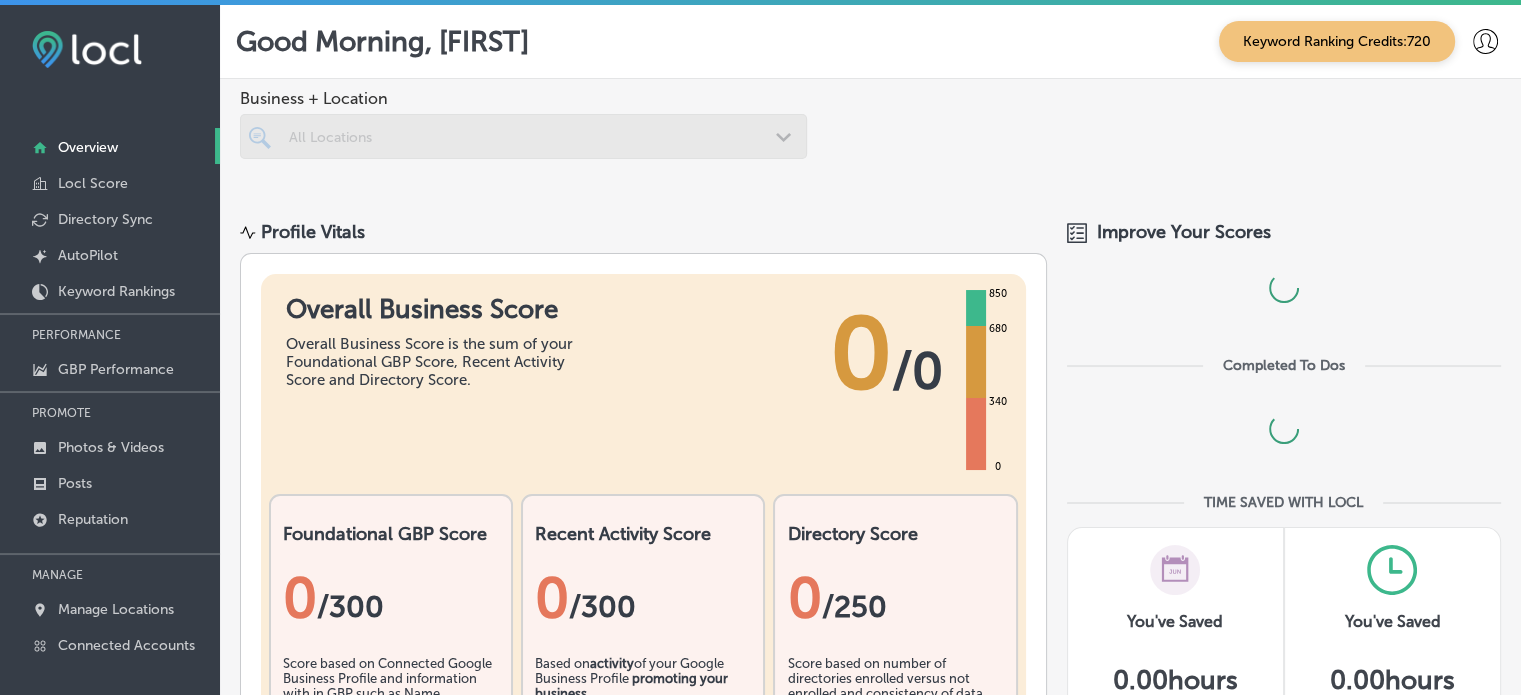 click at bounding box center (523, 136) 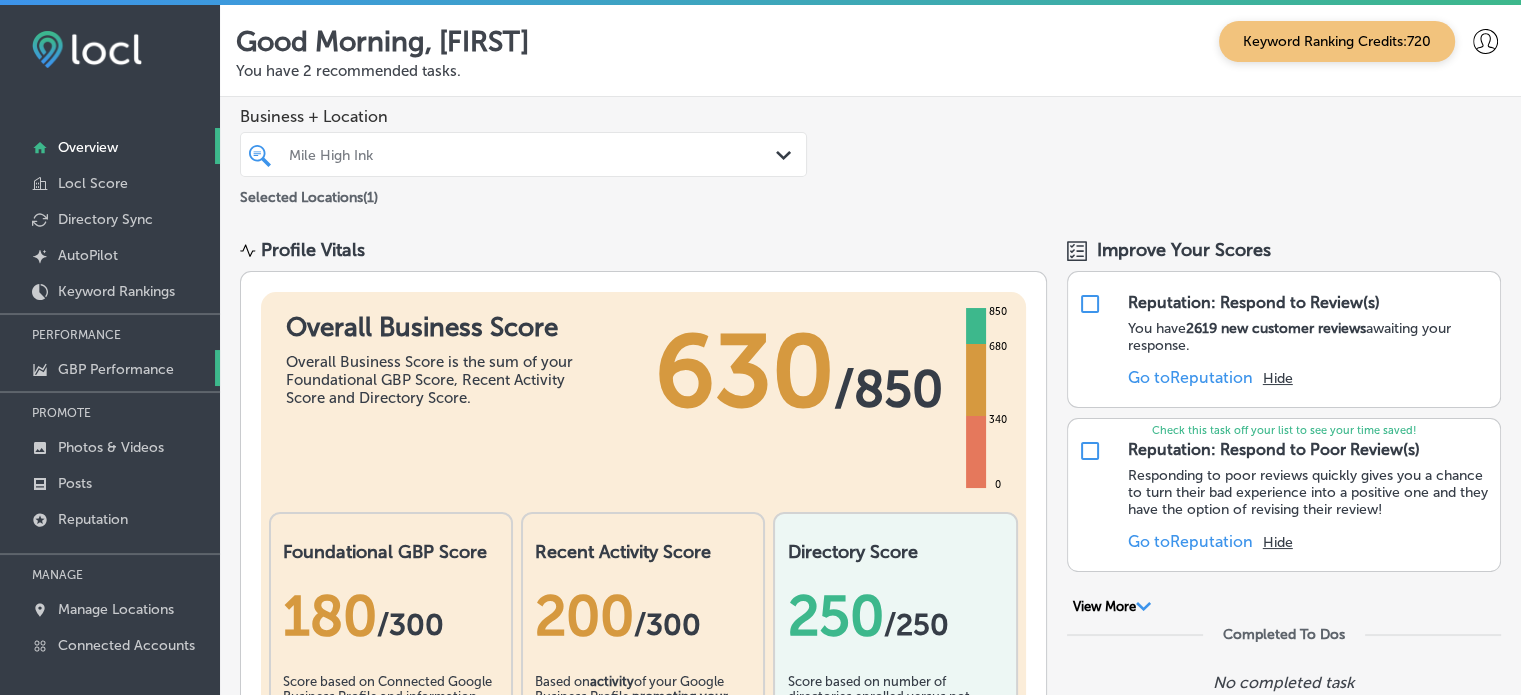 click on "GBP Performance" at bounding box center (116, 369) 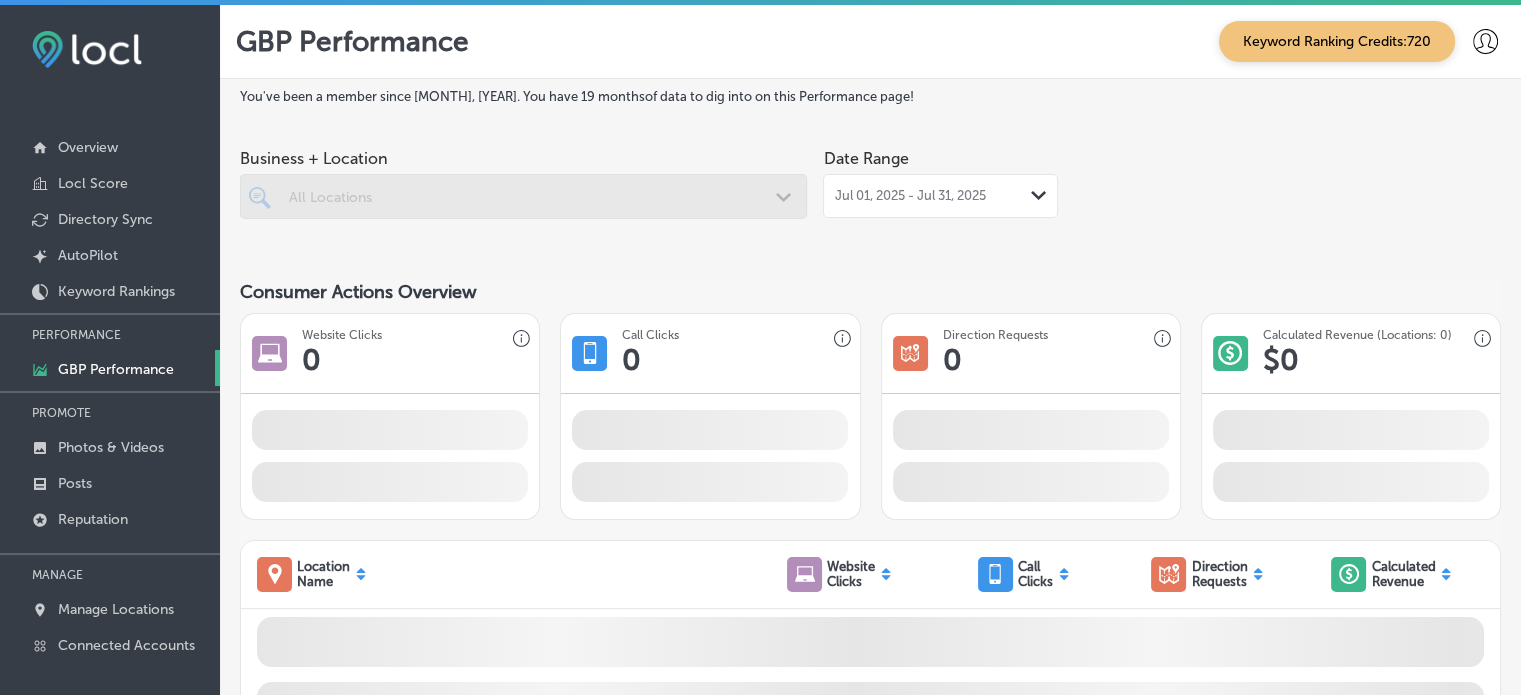 click at bounding box center [523, 196] 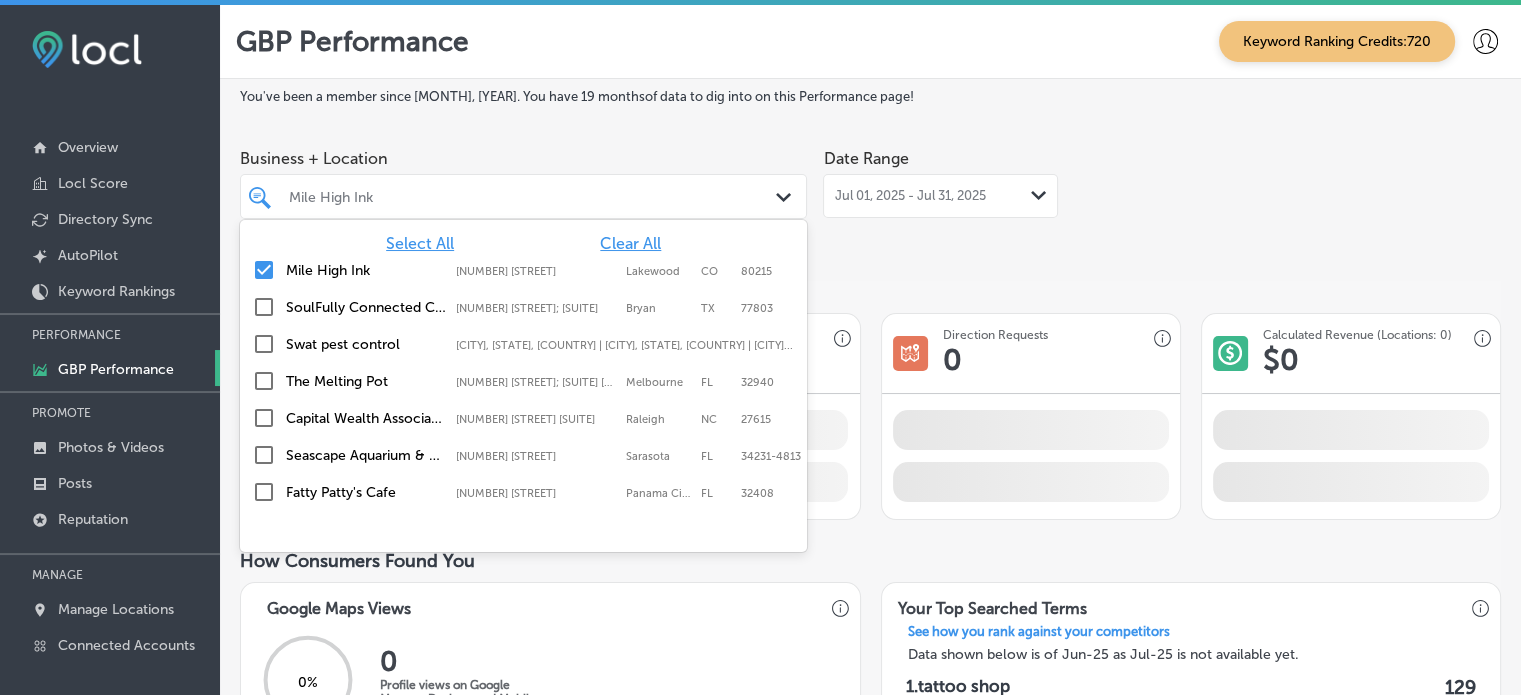 click on "Mile High Ink" at bounding box center [533, 196] 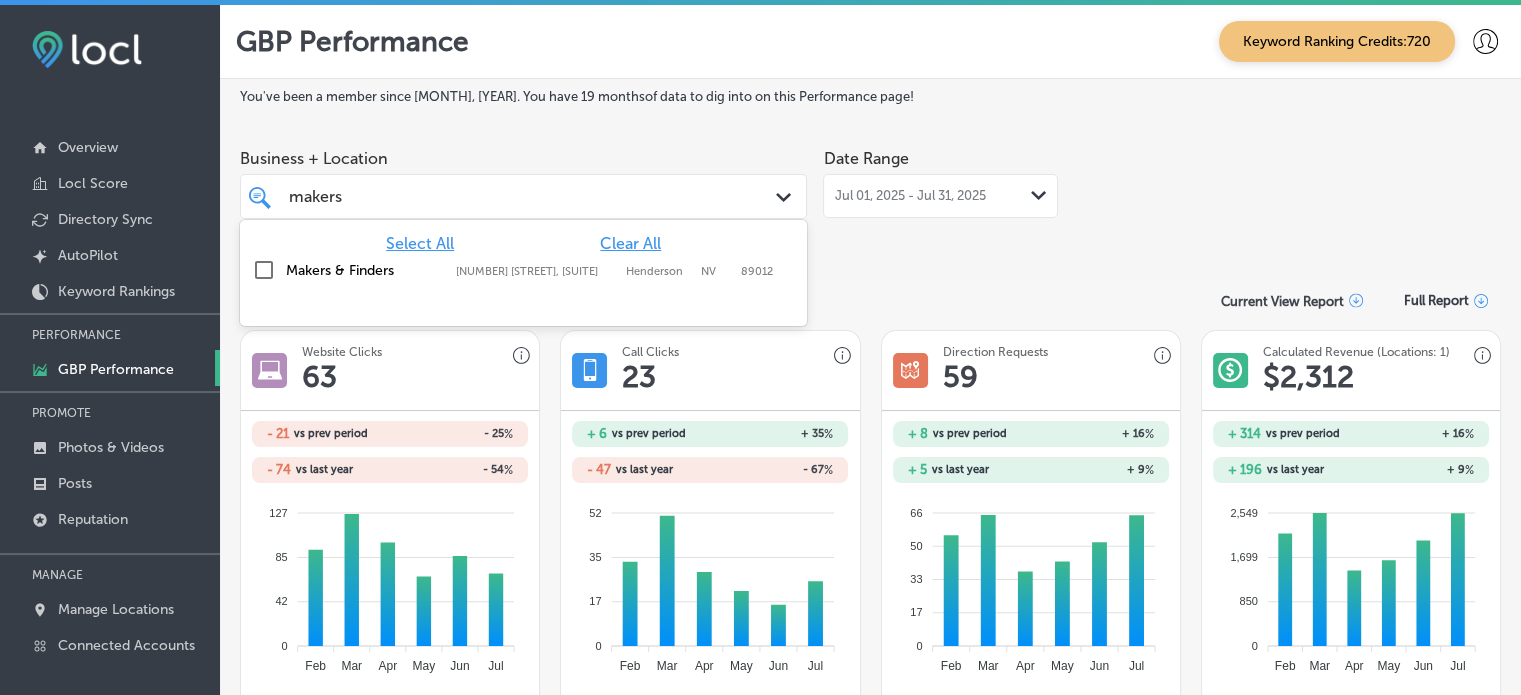click on "Makers & Finders 75 S Valle Verde Dr, #260, Henderson, NV, 89012 75 S Valle Verde Dr, #260 Henderson NV 89012" at bounding box center [529, 270] 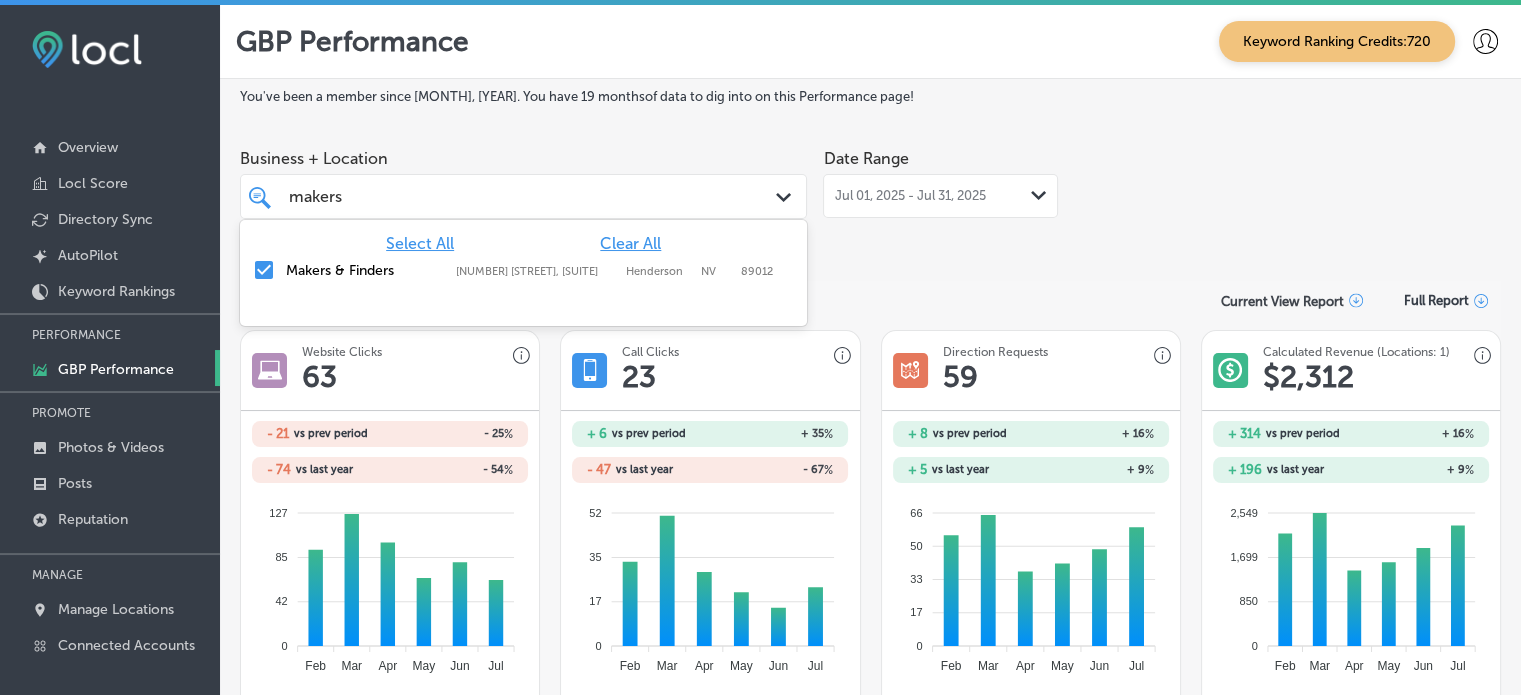 type on "makers" 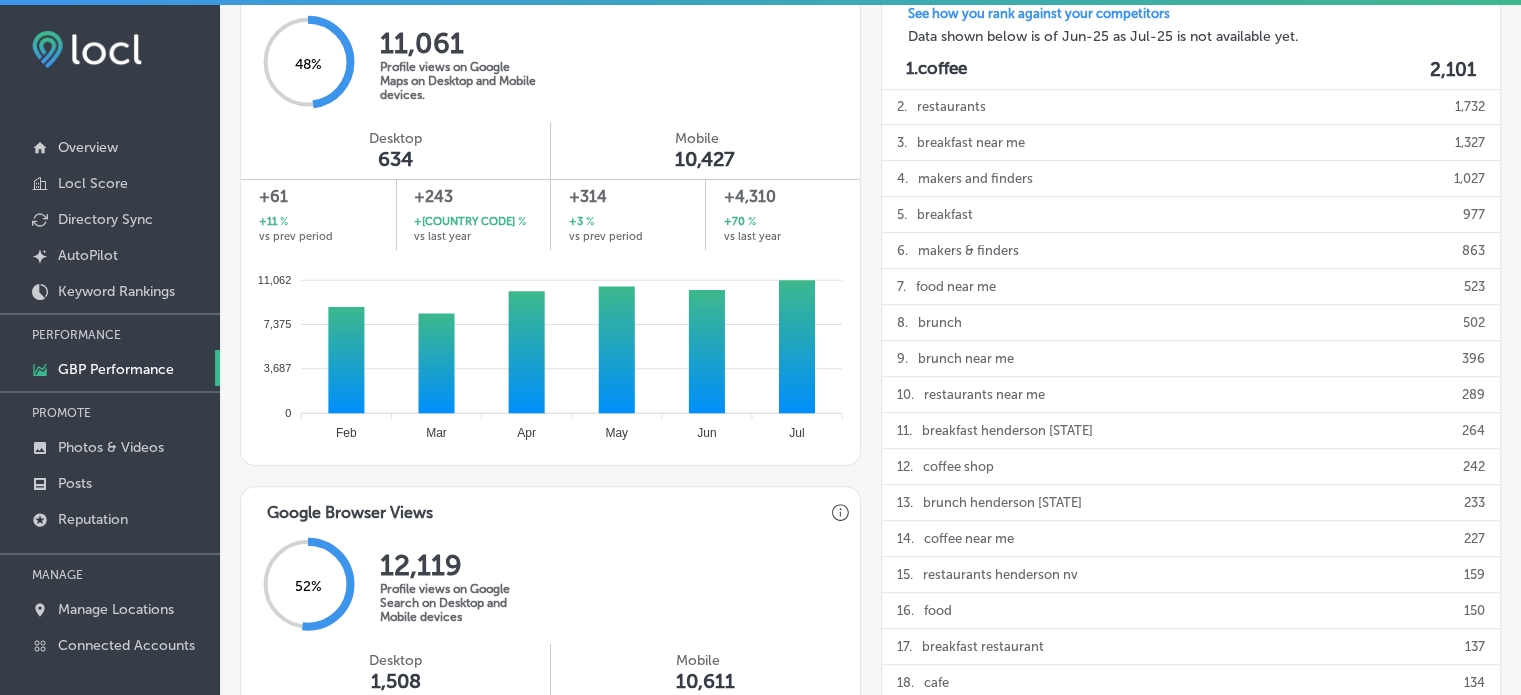 scroll, scrollTop: 803, scrollLeft: 0, axis: vertical 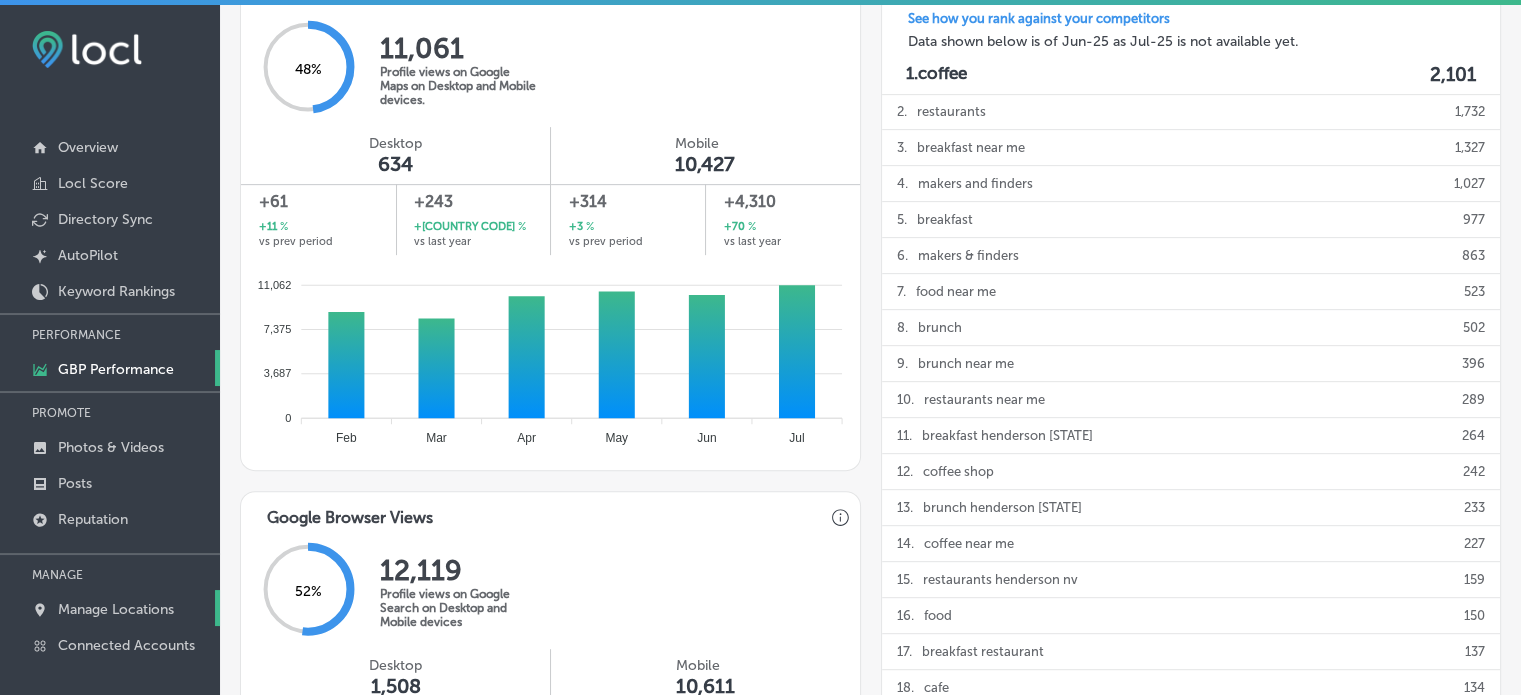 click on "Manage Locations" at bounding box center [116, 609] 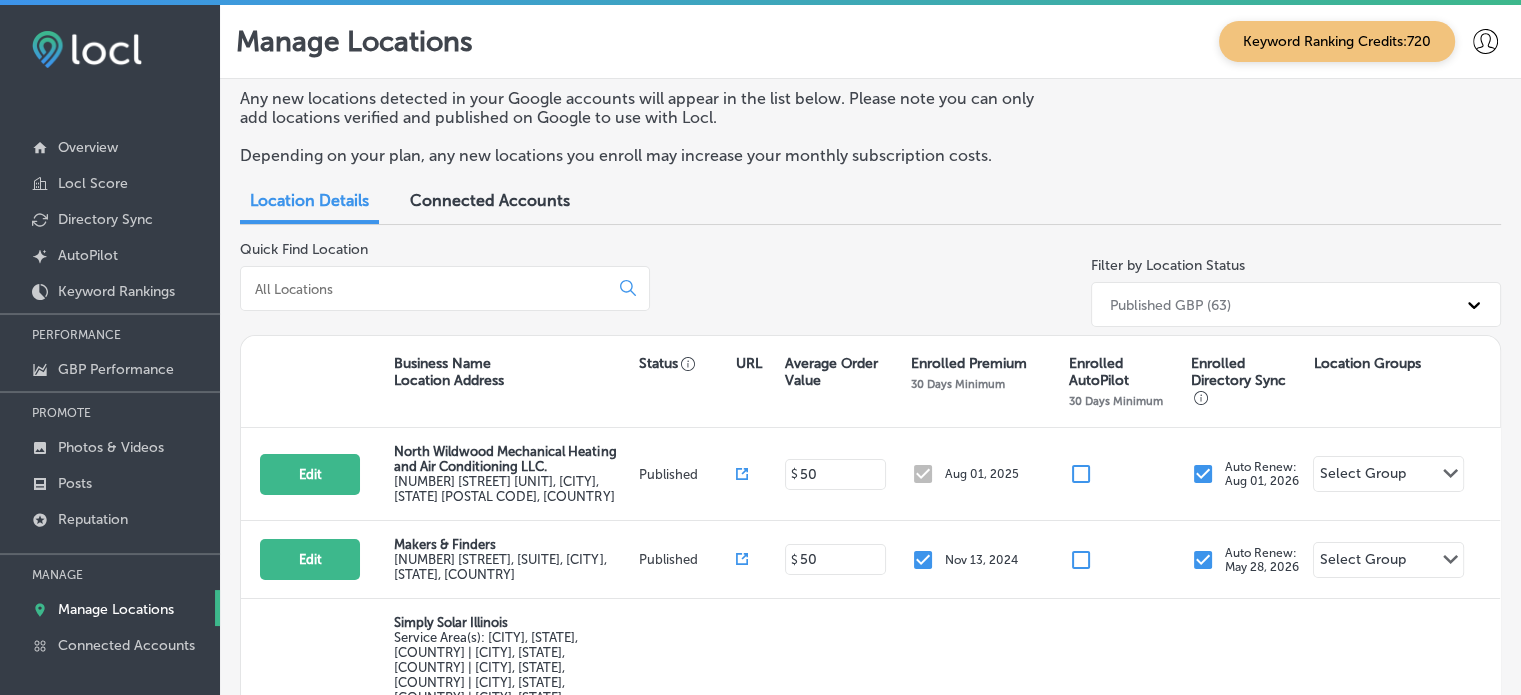 click at bounding box center (428, 289) 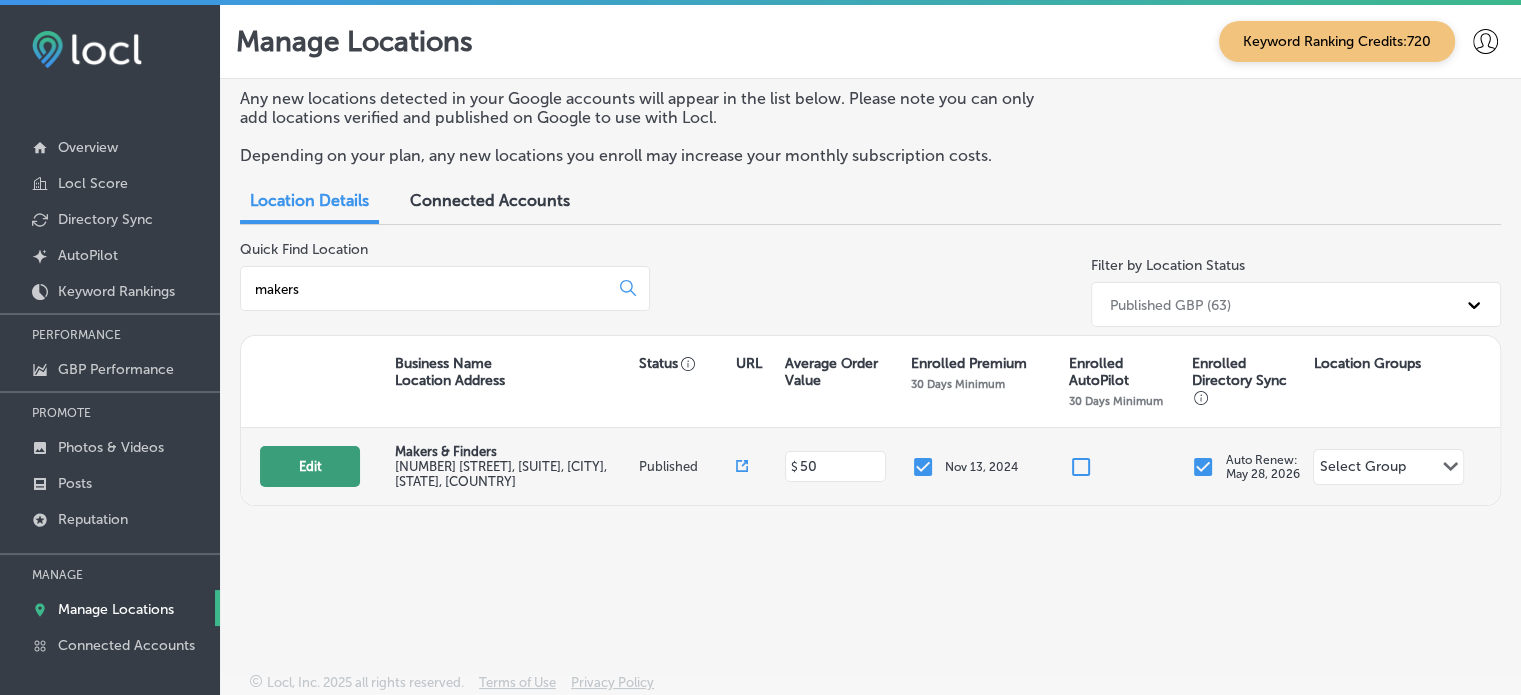 type on "makers" 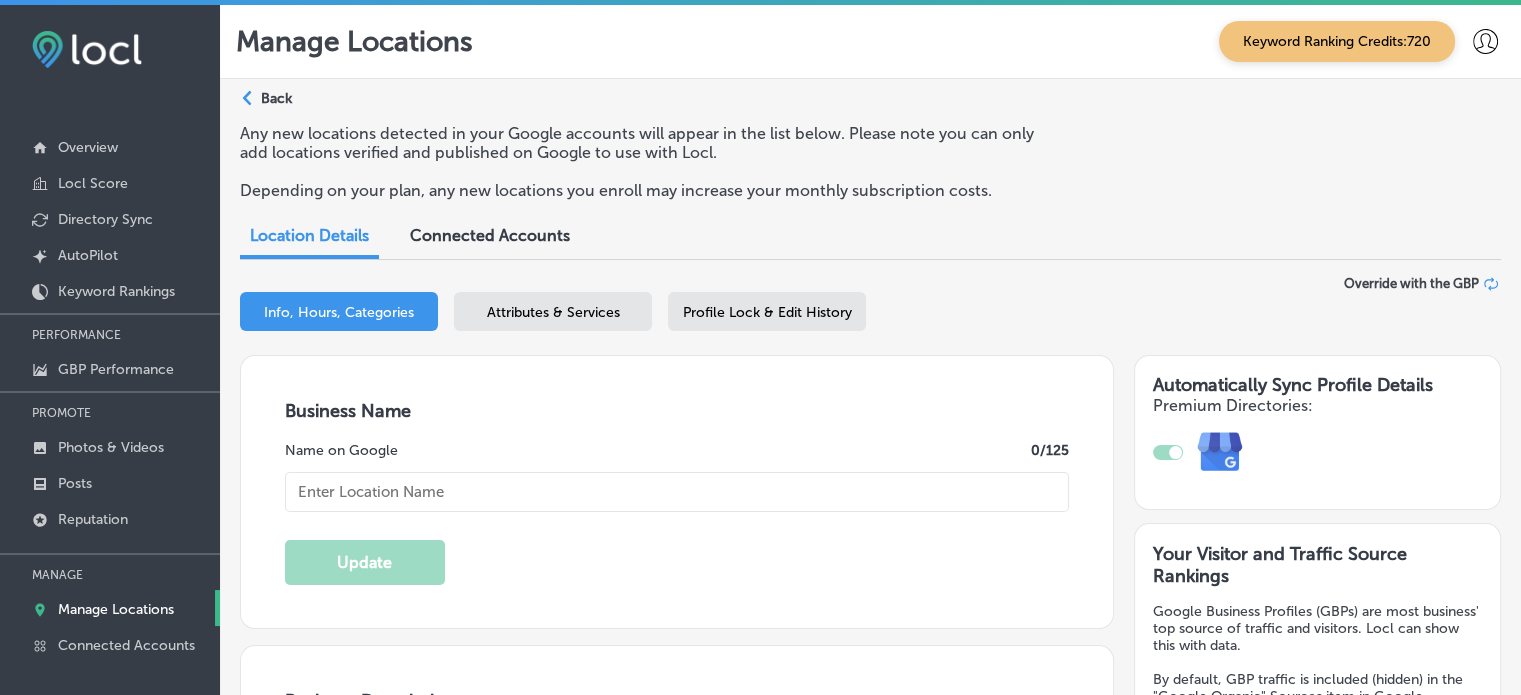 type on "Step into Makers & Finders in Henderson, NV, where brunch meets Latin flair! Enjoy Latin-inspired comfort dishes like short rib, empanadas, avocado toast, and dulce de leche French toast, adding a vibrant twist to breakfast classics. With weekly specials and catering packages for any occasion, Makers & Finders is the perfect spot to enjoy flavorful dishes and crafted drinks in a welcoming setting. Experience a unique brunch that brings comfort, flavor, and lively vibes together at Makers & Finders." 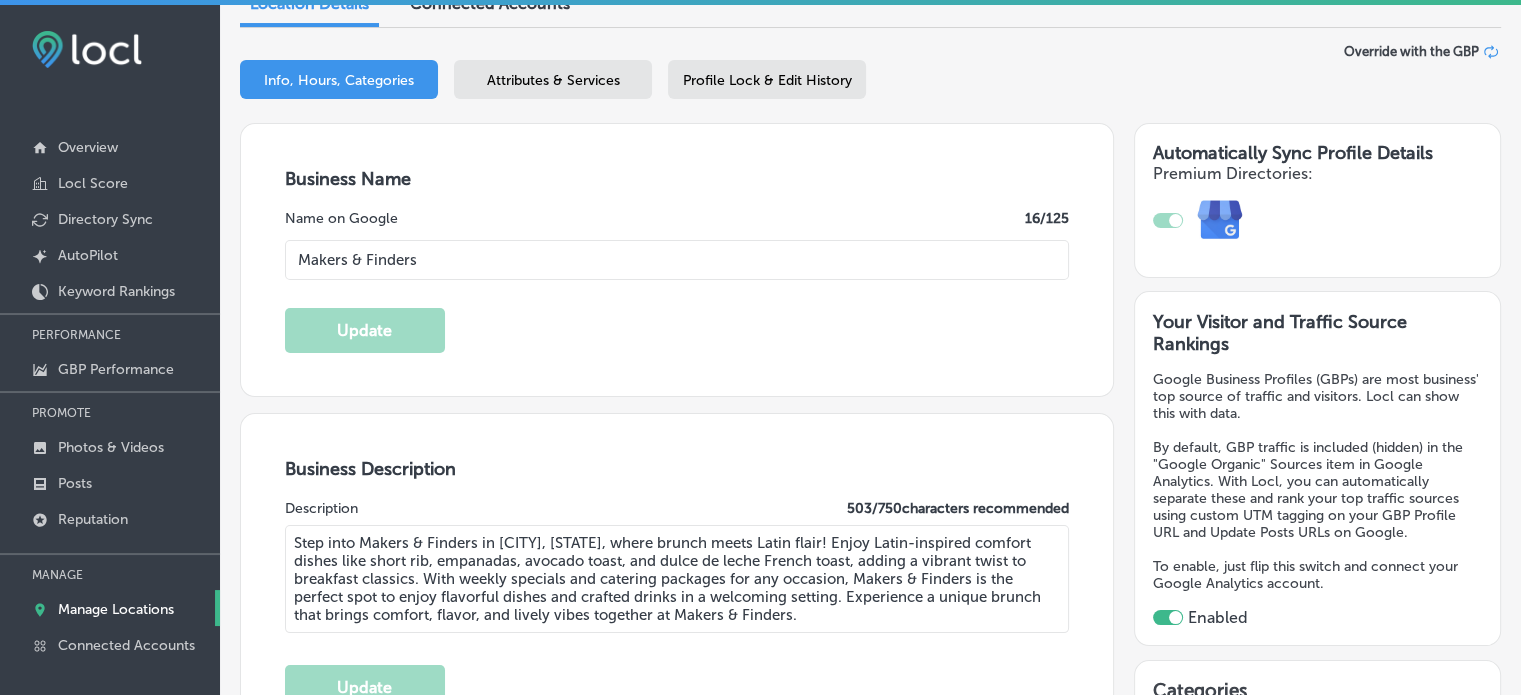 scroll, scrollTop: 232, scrollLeft: 0, axis: vertical 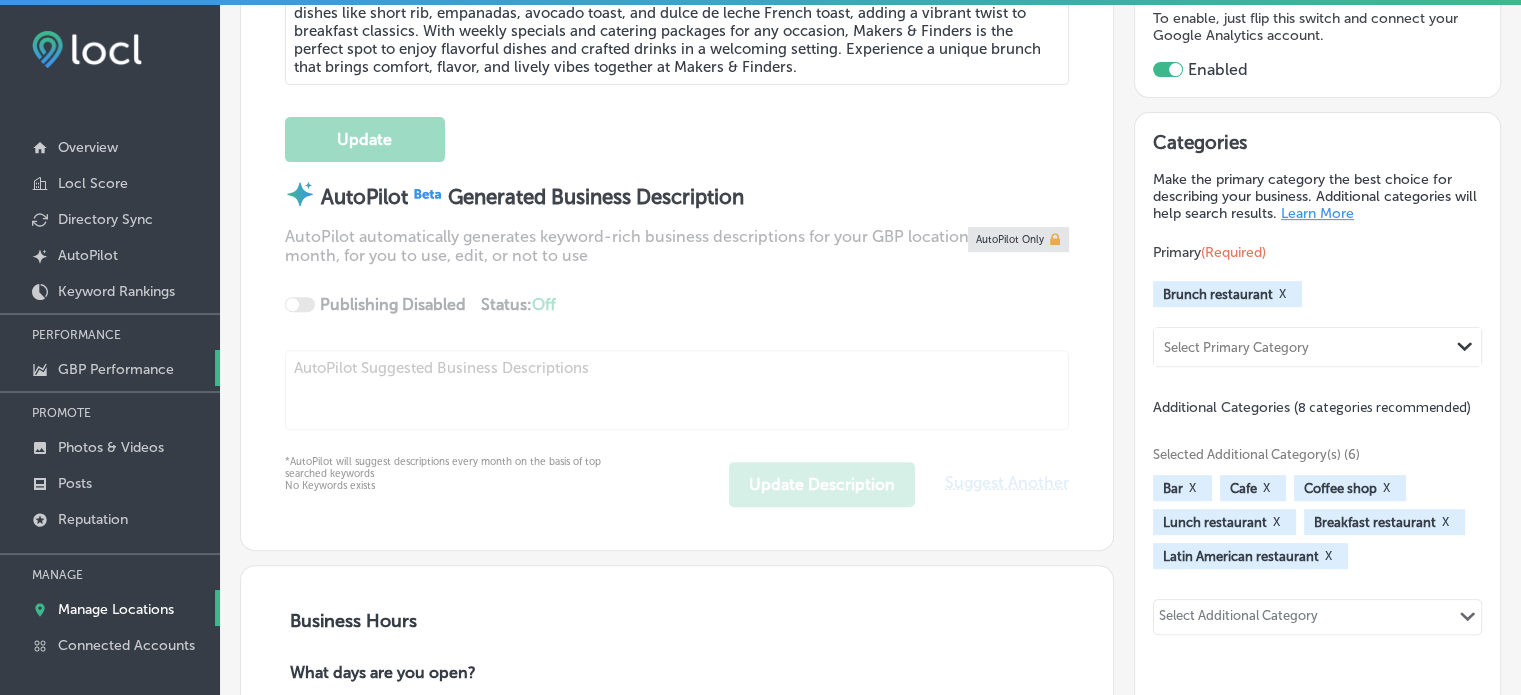 click on "GBP Performance" at bounding box center (116, 369) 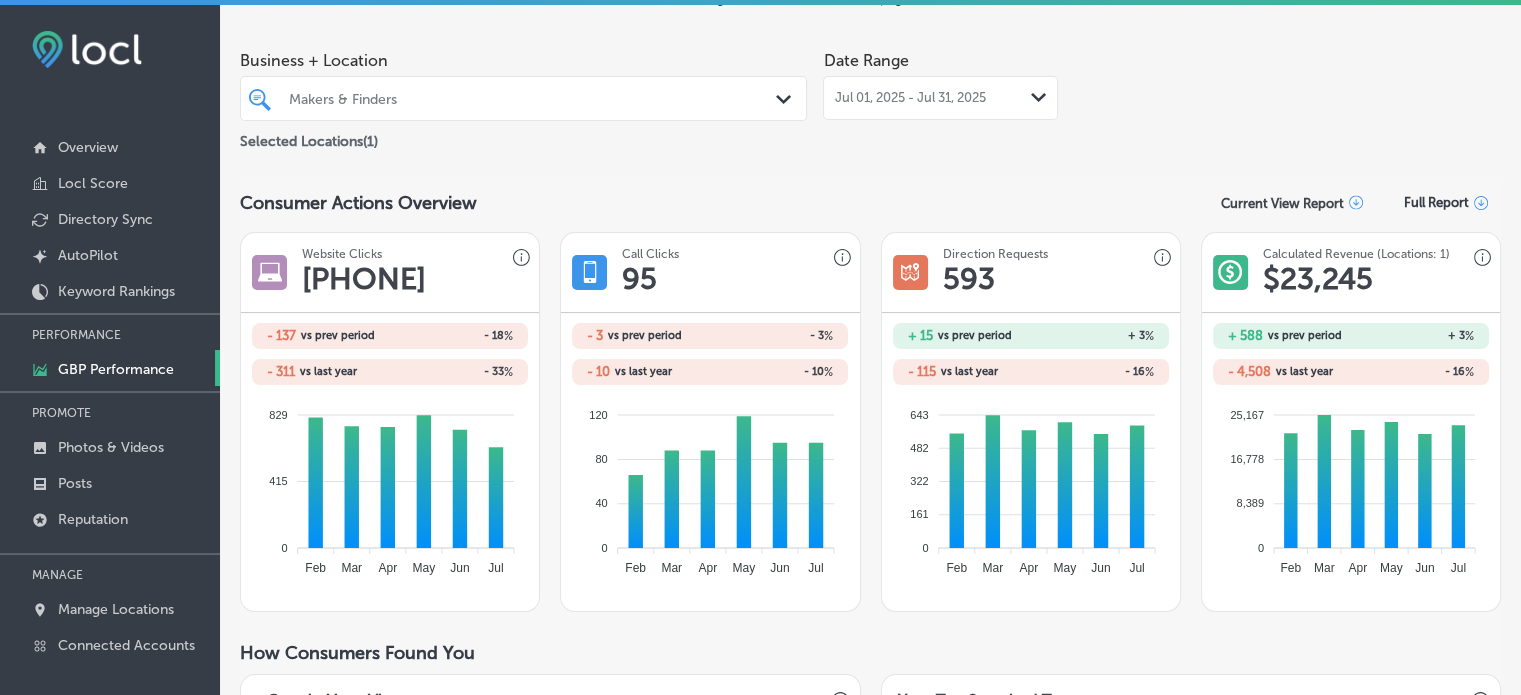 scroll, scrollTop: 0, scrollLeft: 0, axis: both 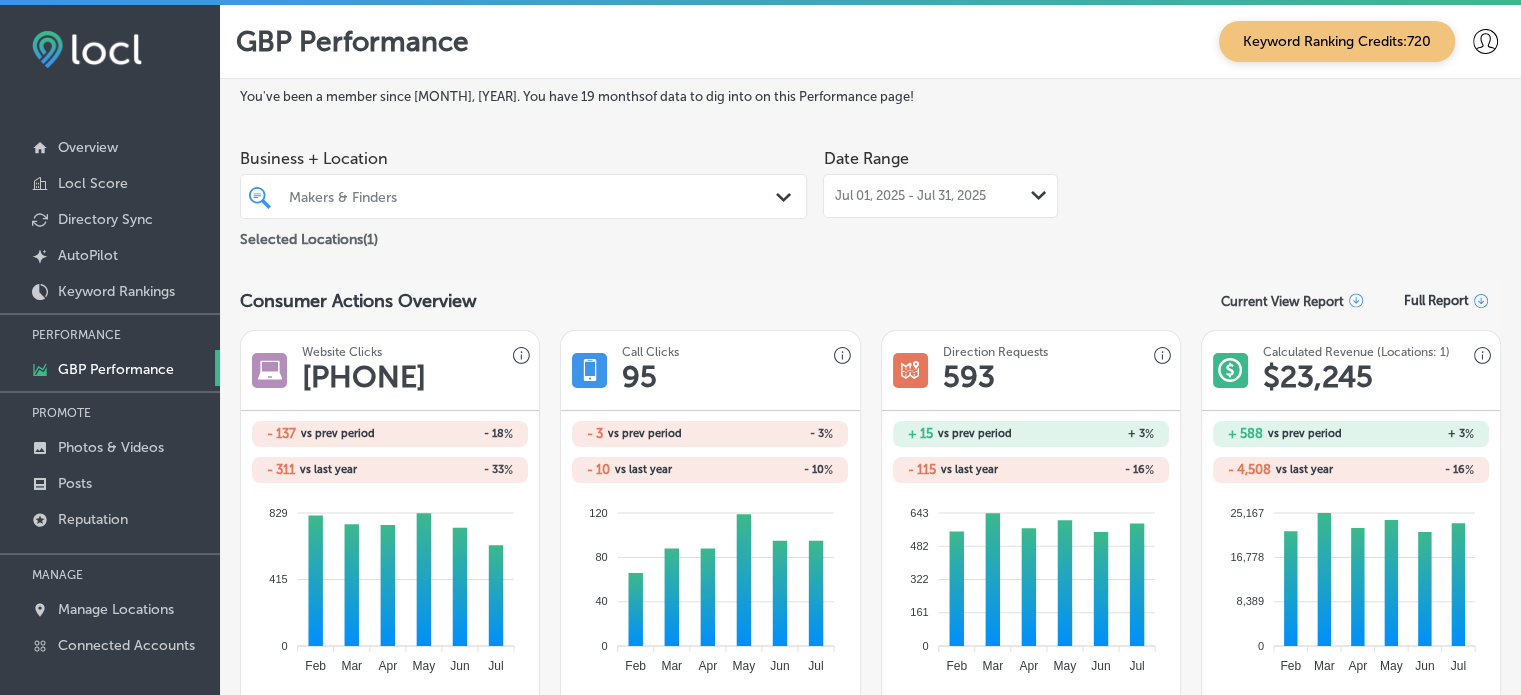 click on "Jul 01, 2025 - Jul 31, 2025
Path
Created with Sketch." at bounding box center (940, 196) 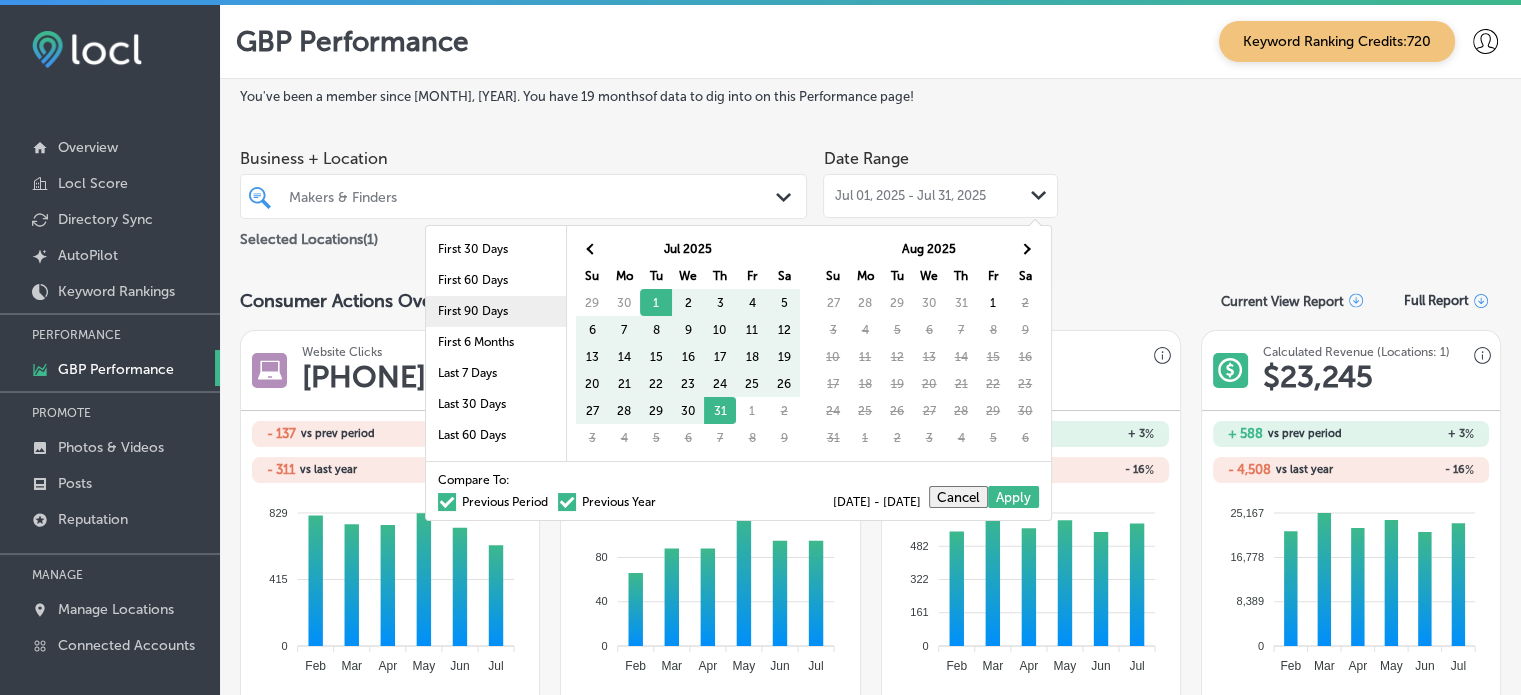 click on "First 90 Days" at bounding box center [496, 311] 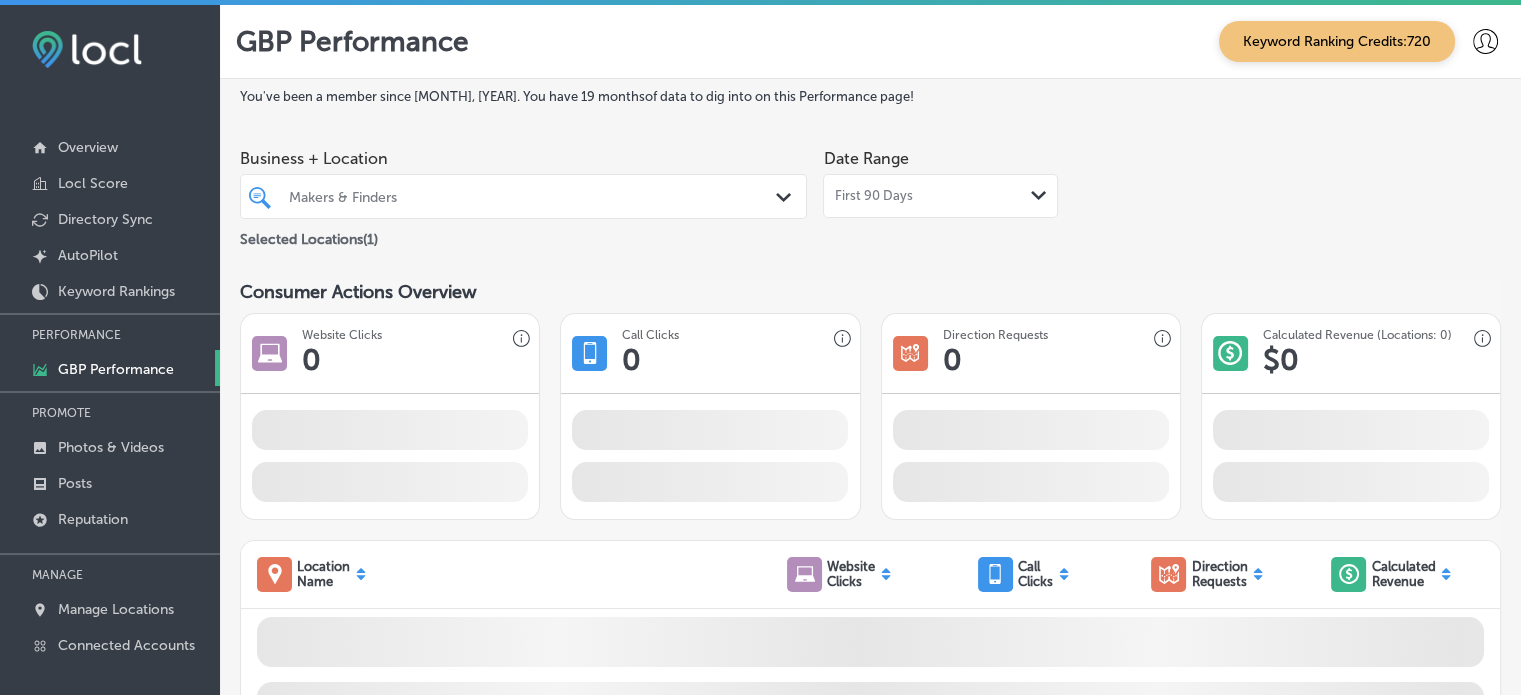 click on "First 90 Days" at bounding box center [873, 196] 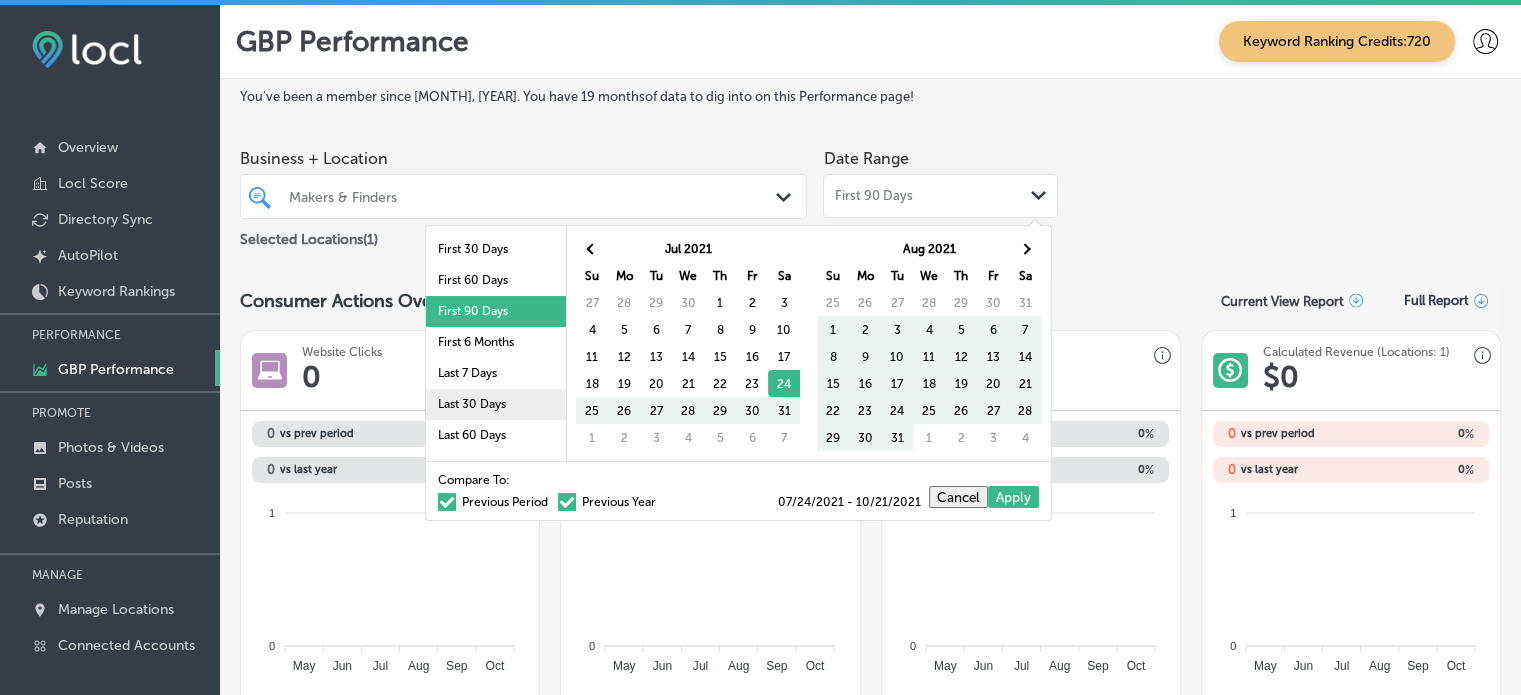scroll, scrollTop: 116, scrollLeft: 0, axis: vertical 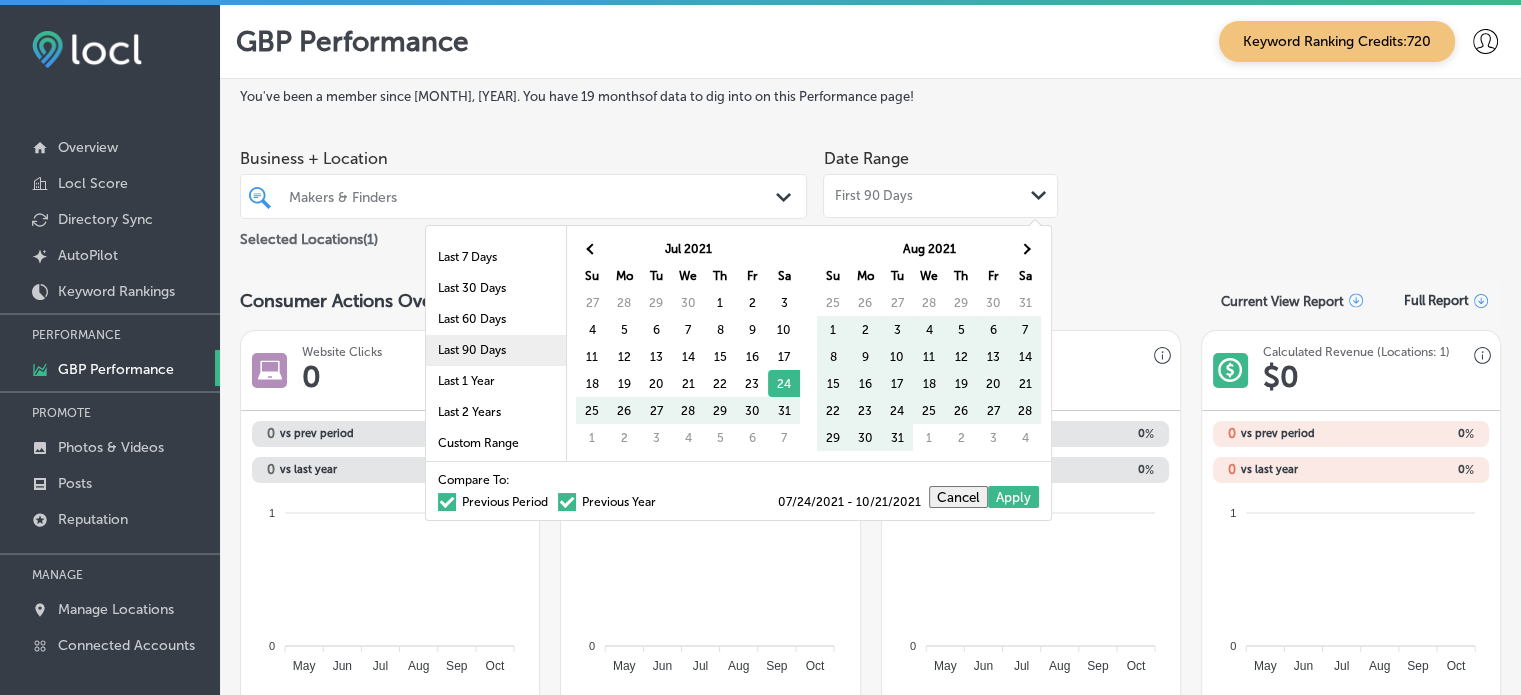 click on "Last 90 Days" at bounding box center (496, 350) 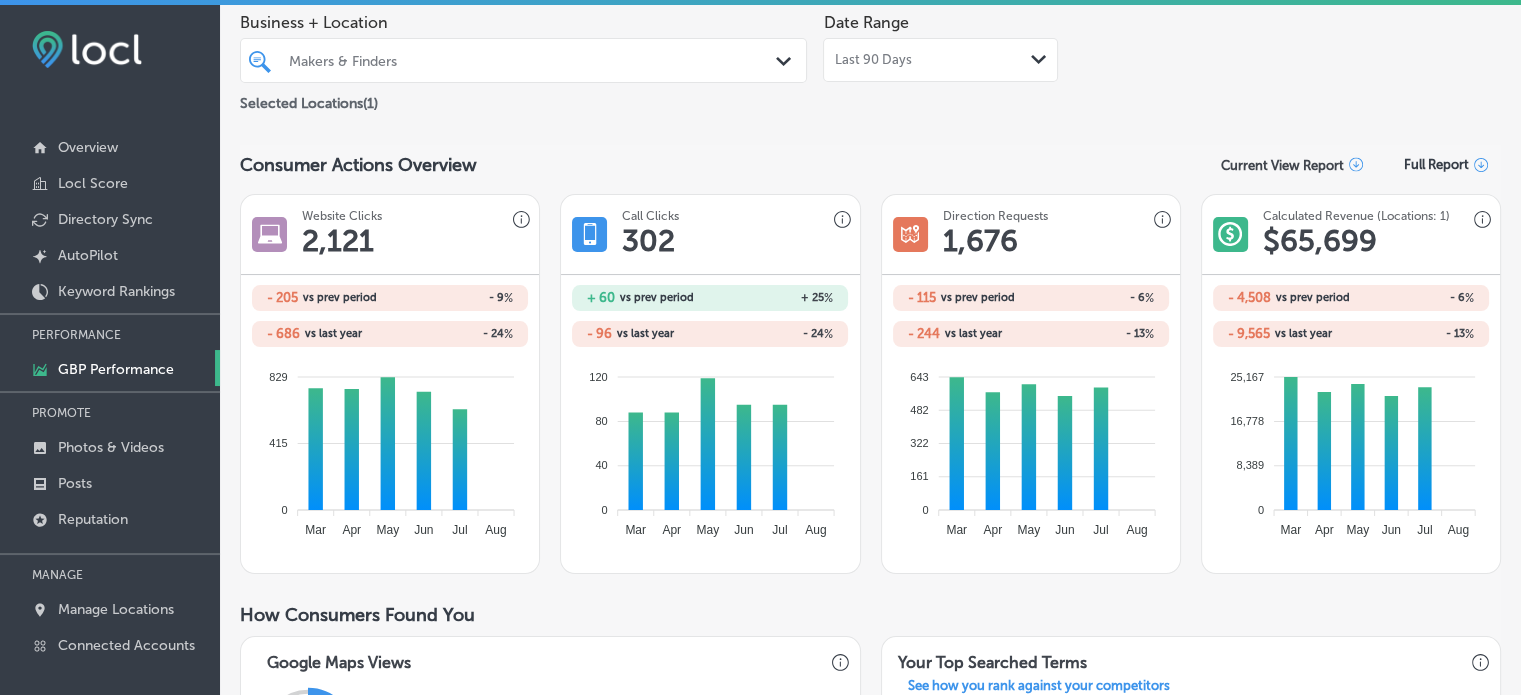scroll, scrollTop: 134, scrollLeft: 0, axis: vertical 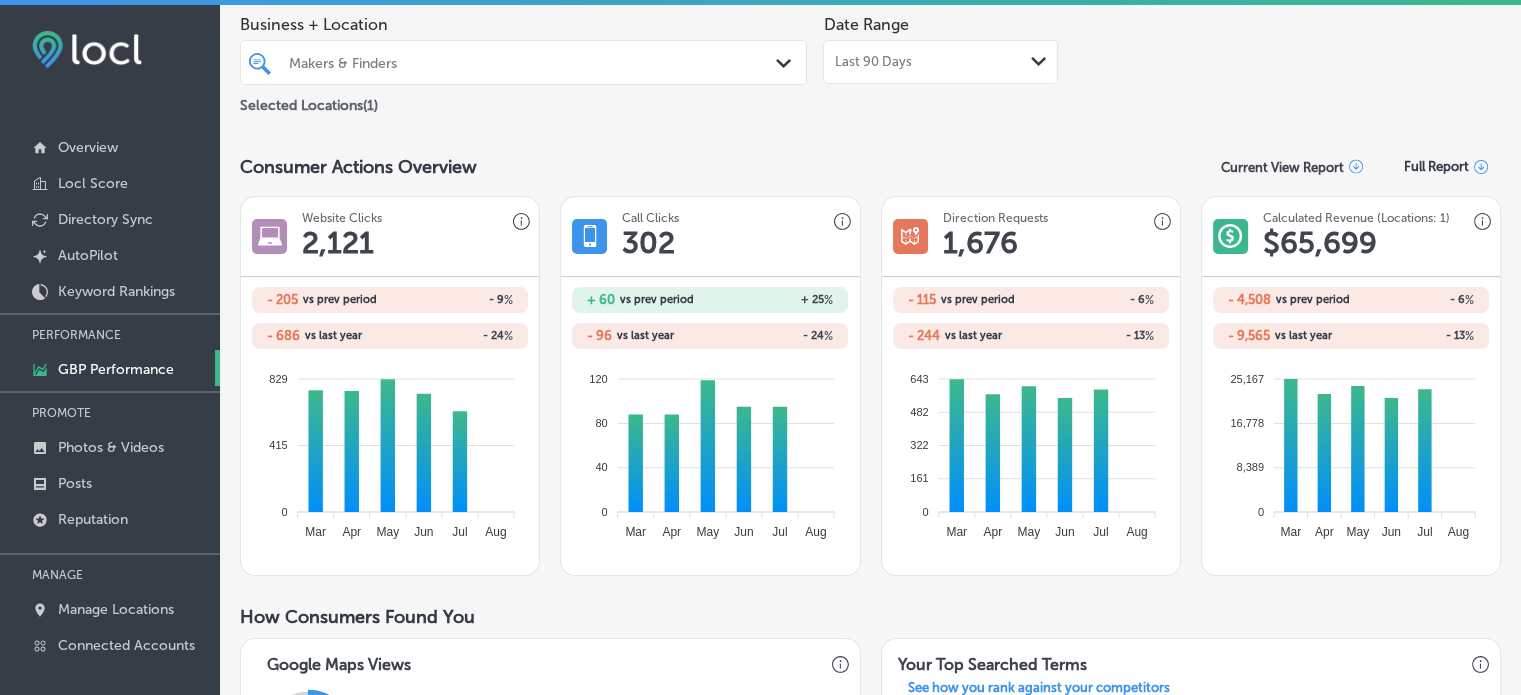click on "You've been a member since   July, 2025 . You have   19   months  of data to dig into on this Performance page! Business + Location
Makers & Finders
Path
Created with Sketch.
Selected Locations  ( 1 ) Date Range Last 90 Days
Path
Created with Sketch.
Consumer Actions Overview Current View Report
Full Report
Website Clicks   2,121
- 205 vs prev period - 9 % - 686 vs last year - 24 % 829 829 415 415 0 0 Mar Mar Apr Apr May May Jun Jun Jul Jul Aug Aug" at bounding box center [870, 924] 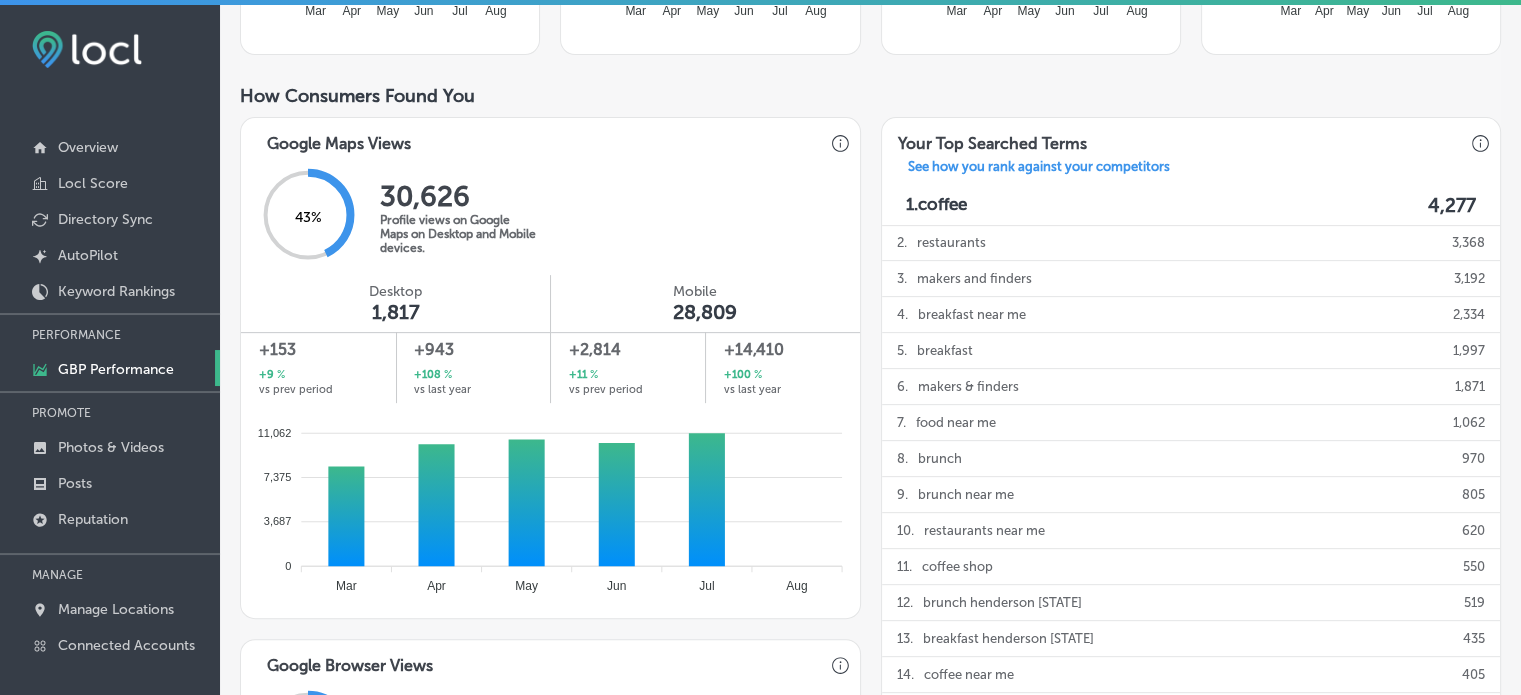 scroll, scrollTop: 671, scrollLeft: 0, axis: vertical 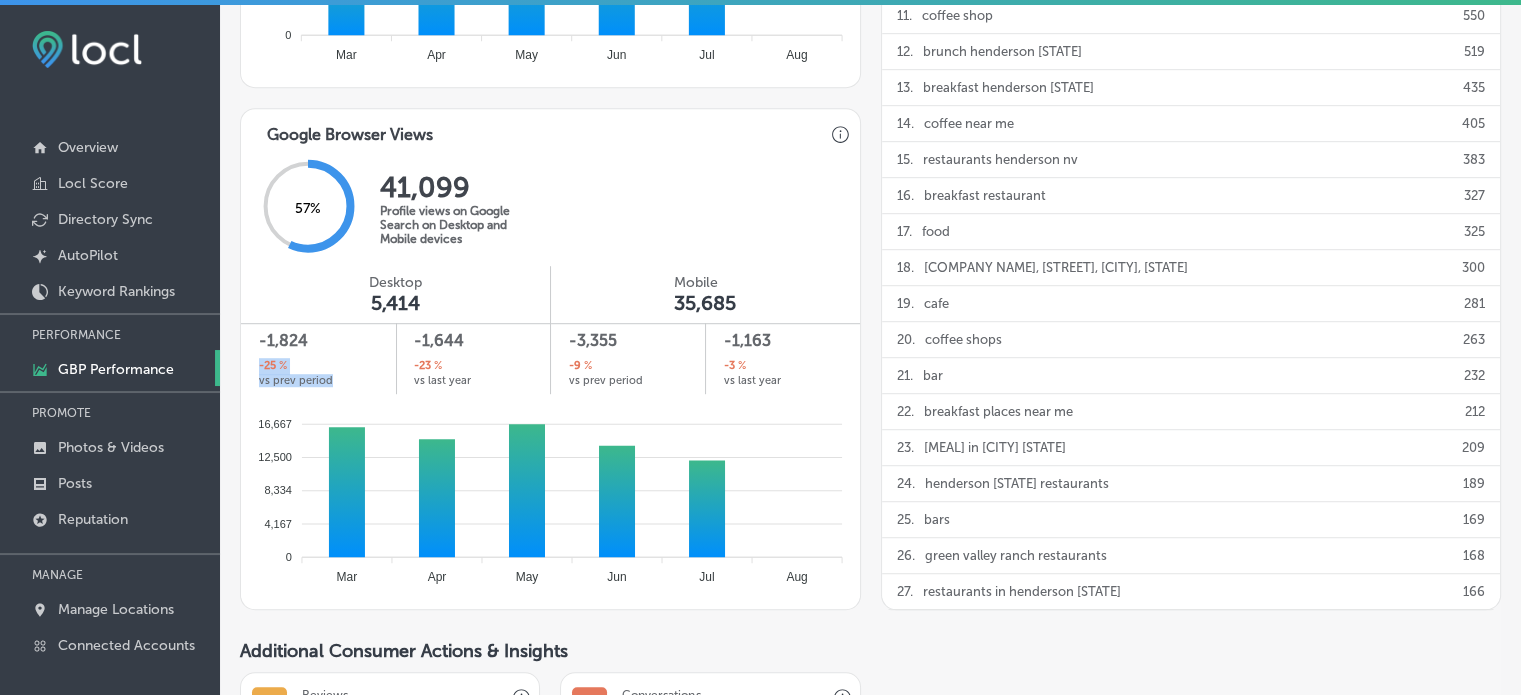drag, startPoint x: 246, startPoint y: 355, endPoint x: 336, endPoint y: 391, distance: 96.93297 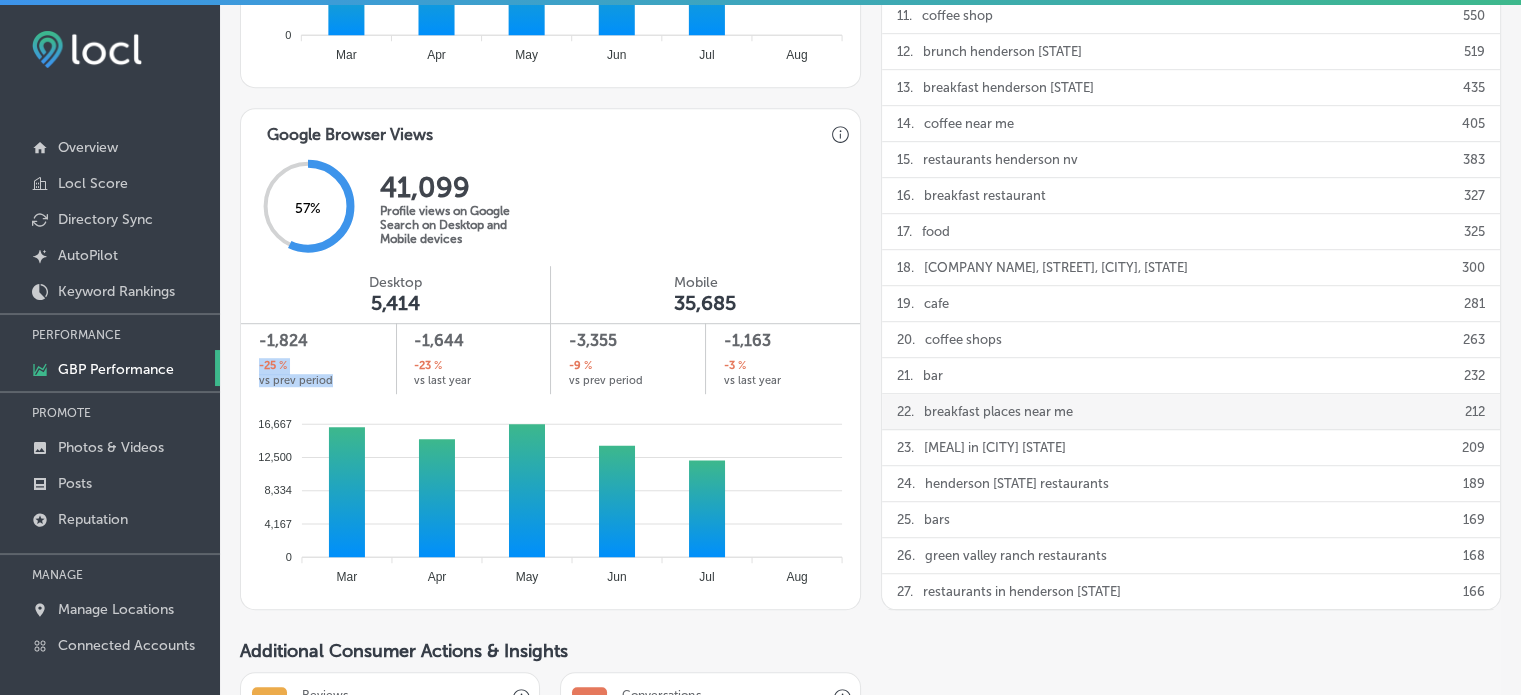 scroll, scrollTop: 313, scrollLeft: 0, axis: vertical 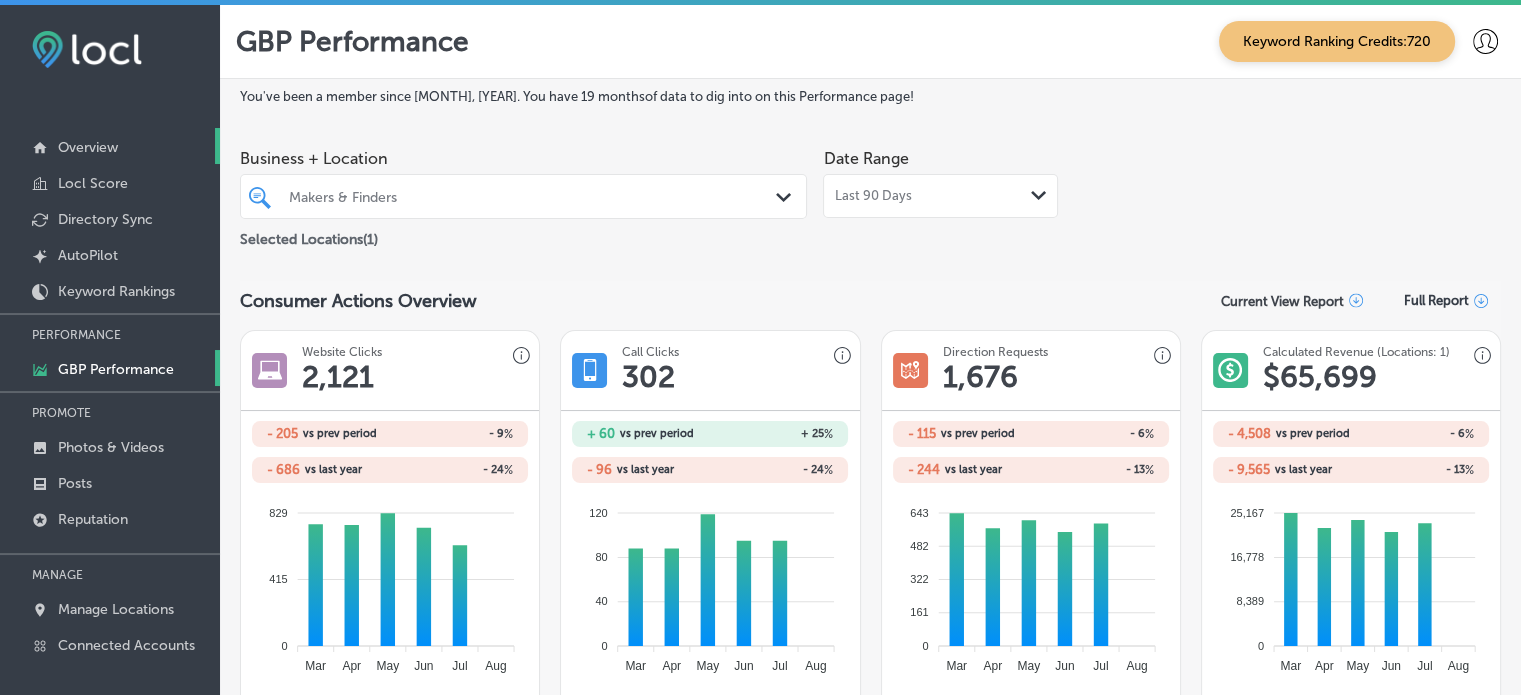 click on "Overview" at bounding box center [88, 147] 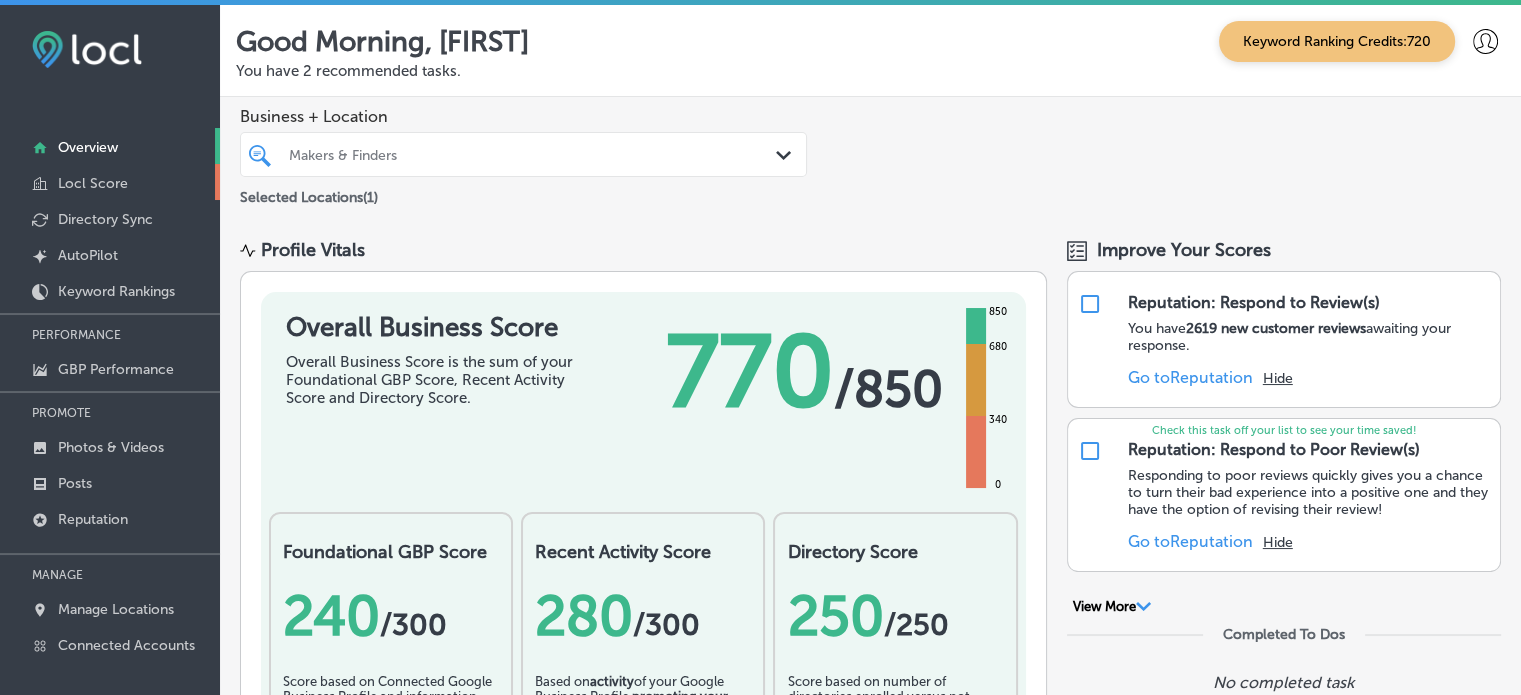 click on "Locl Score" at bounding box center [110, 182] 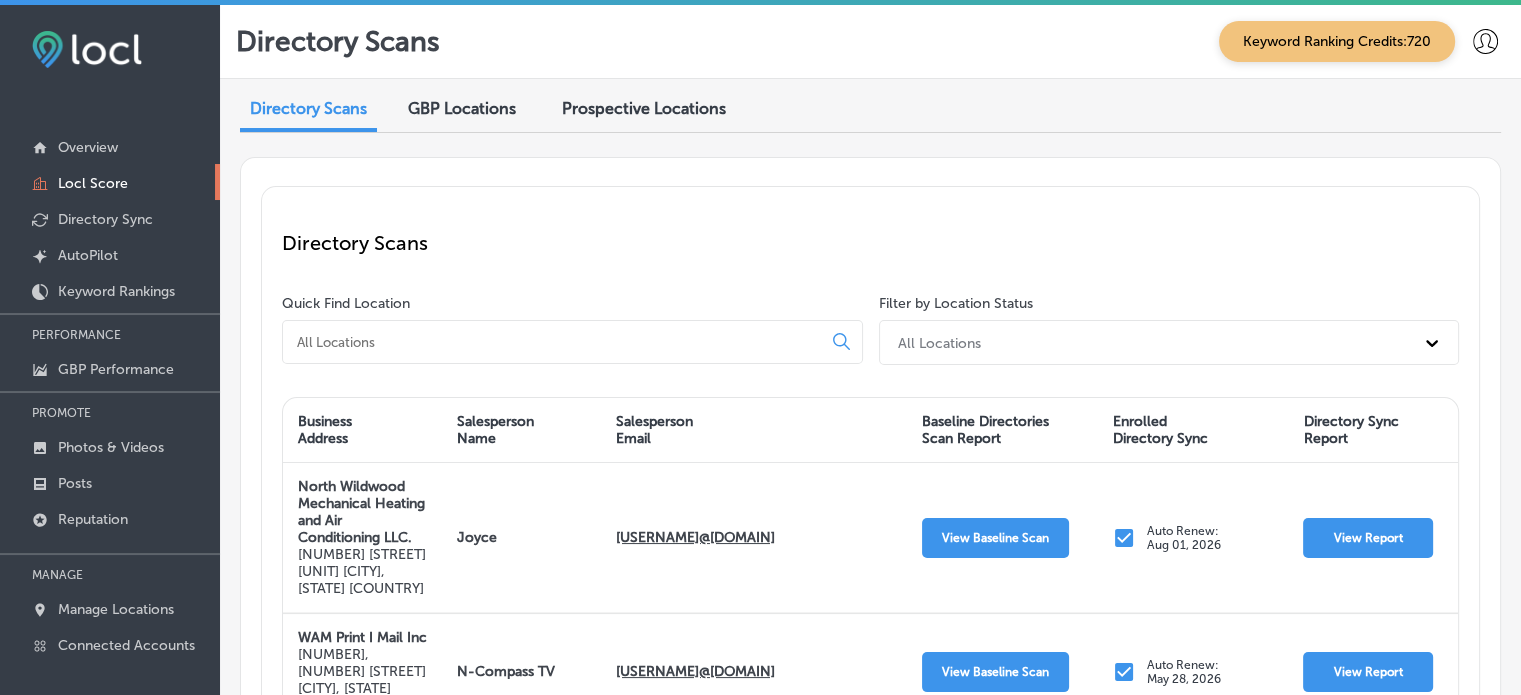 click at bounding box center (556, 342) 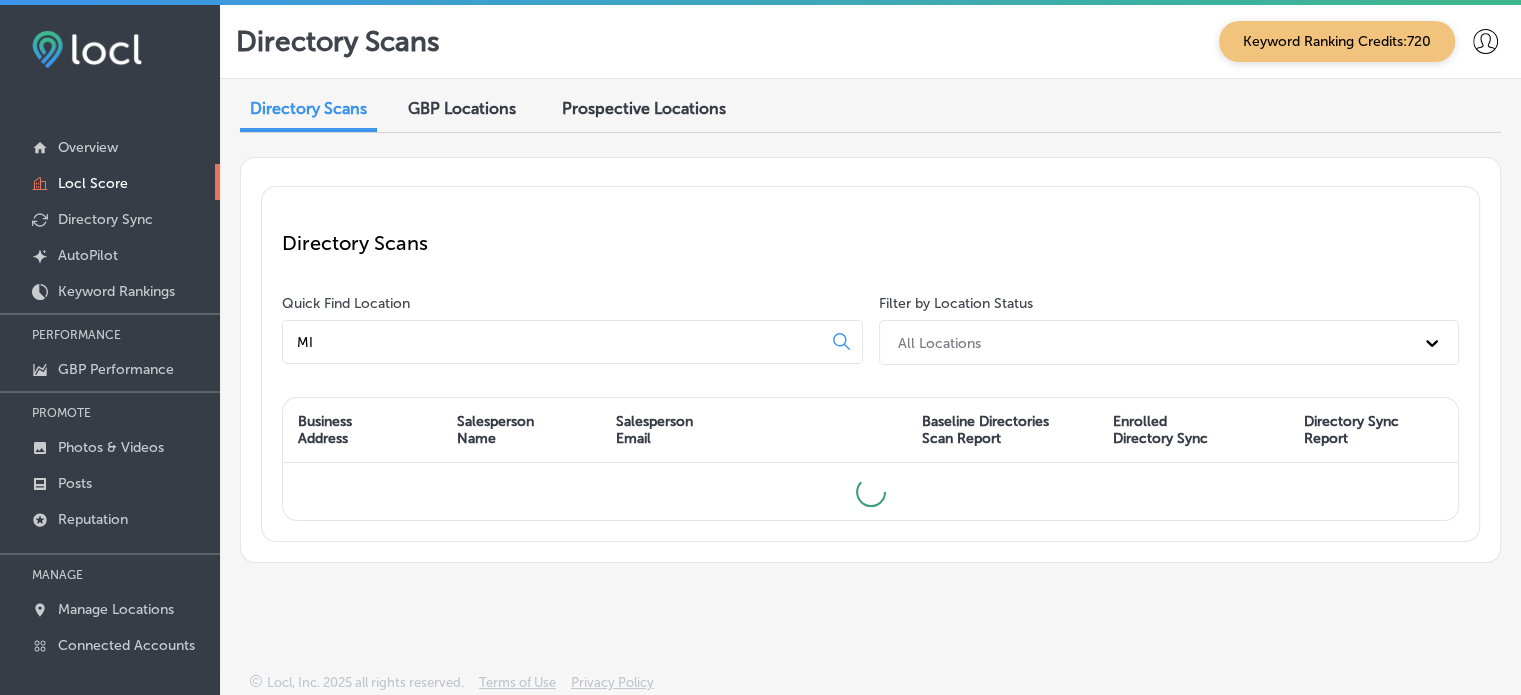 type on "M" 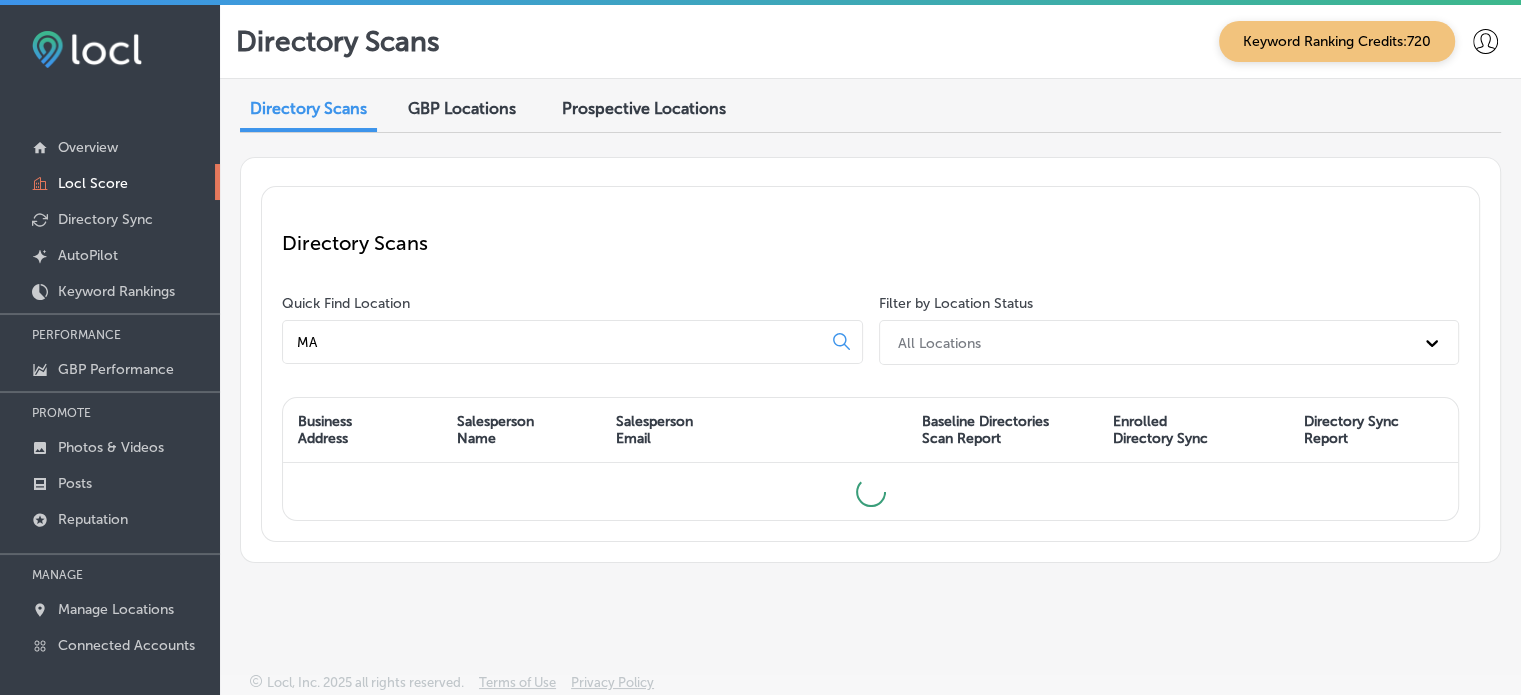 type on "M" 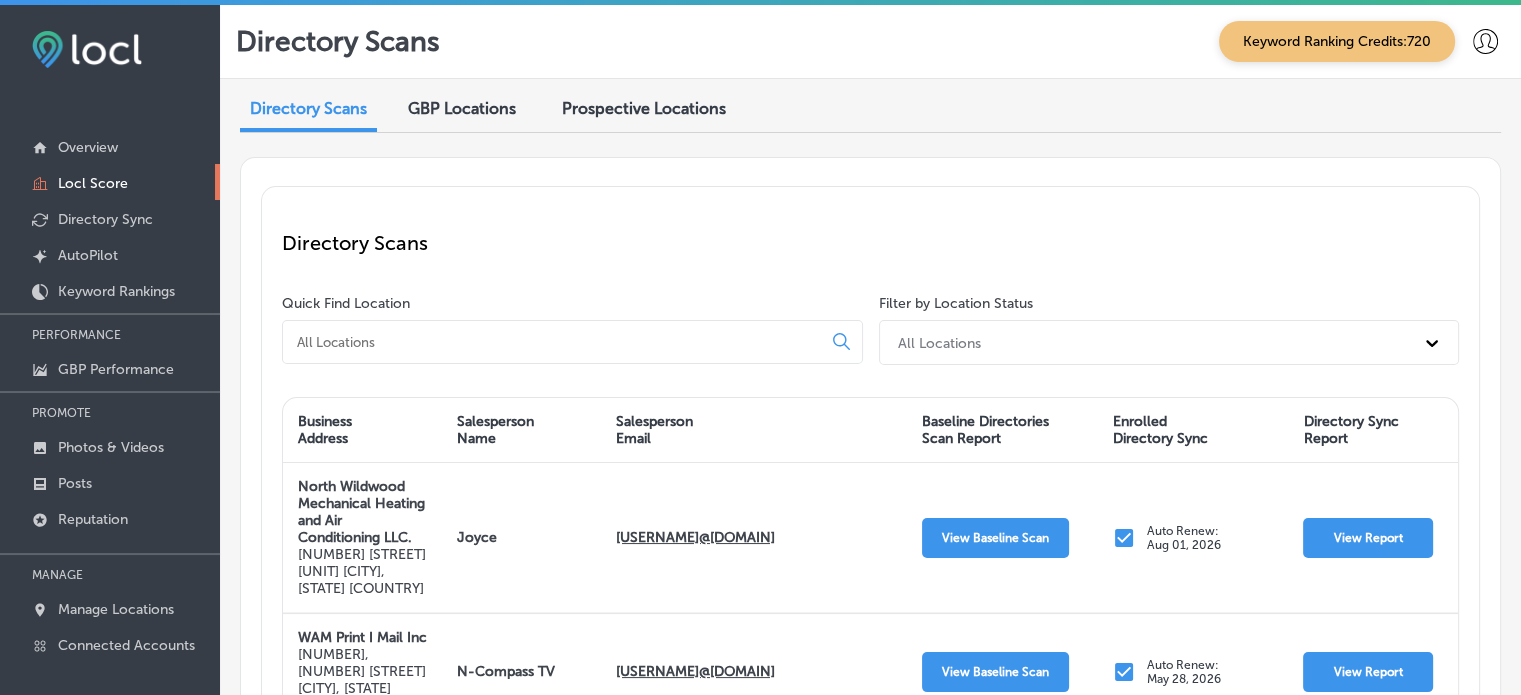 scroll, scrollTop: 308, scrollLeft: 0, axis: vertical 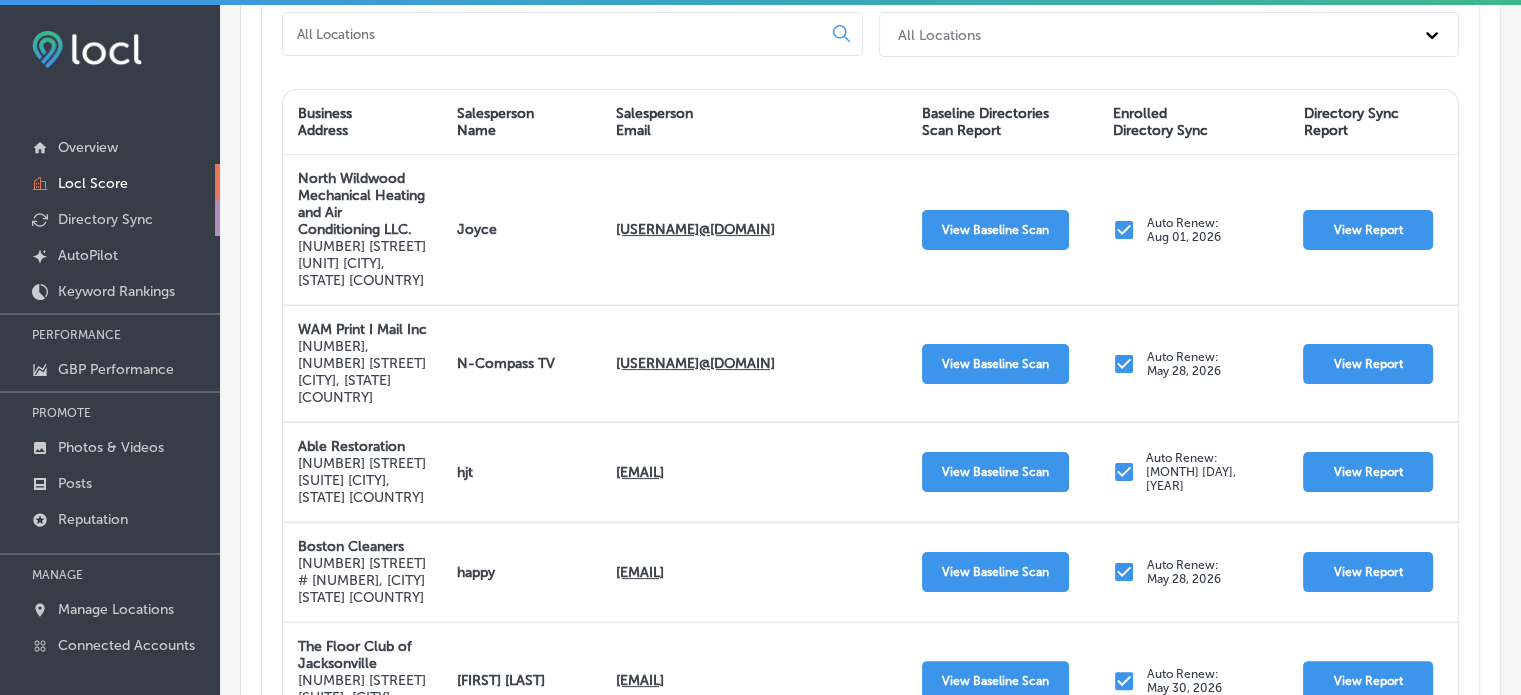 type 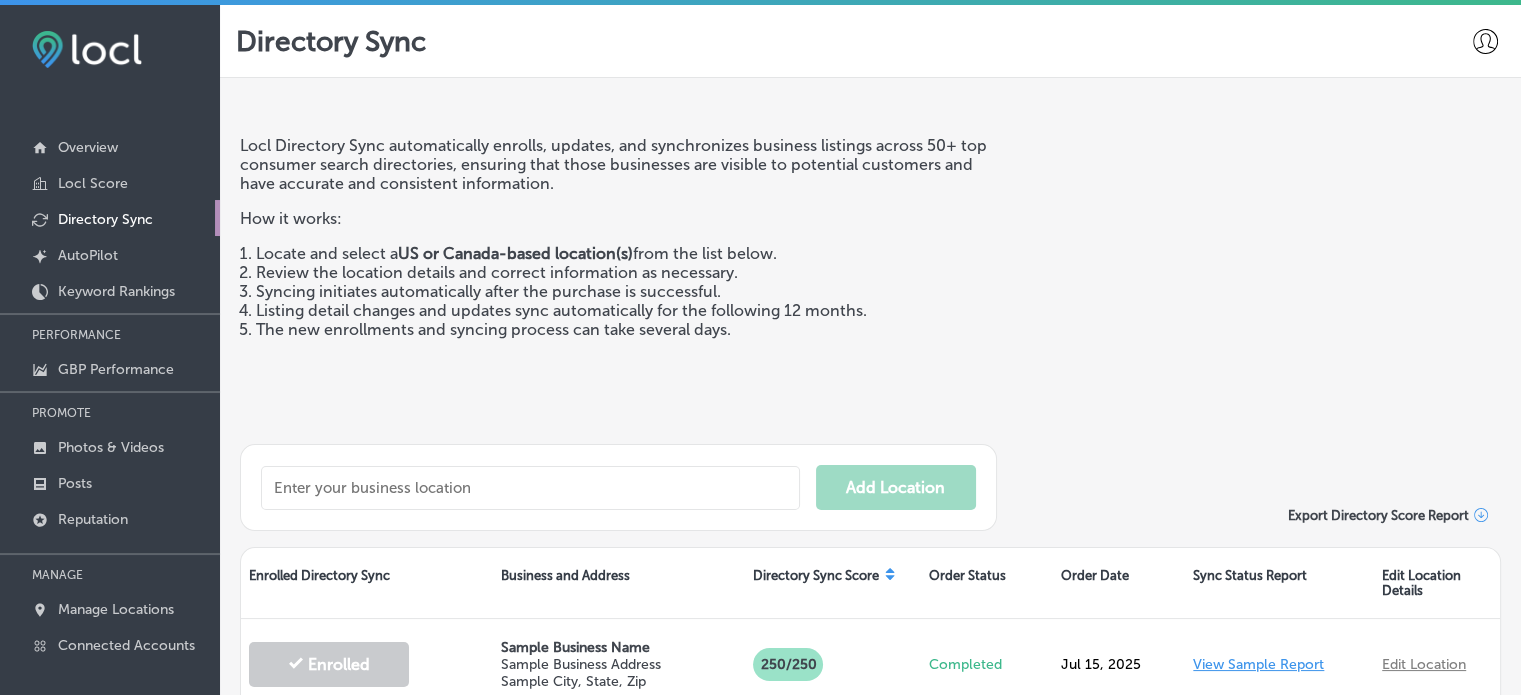 scroll, scrollTop: 208, scrollLeft: 0, axis: vertical 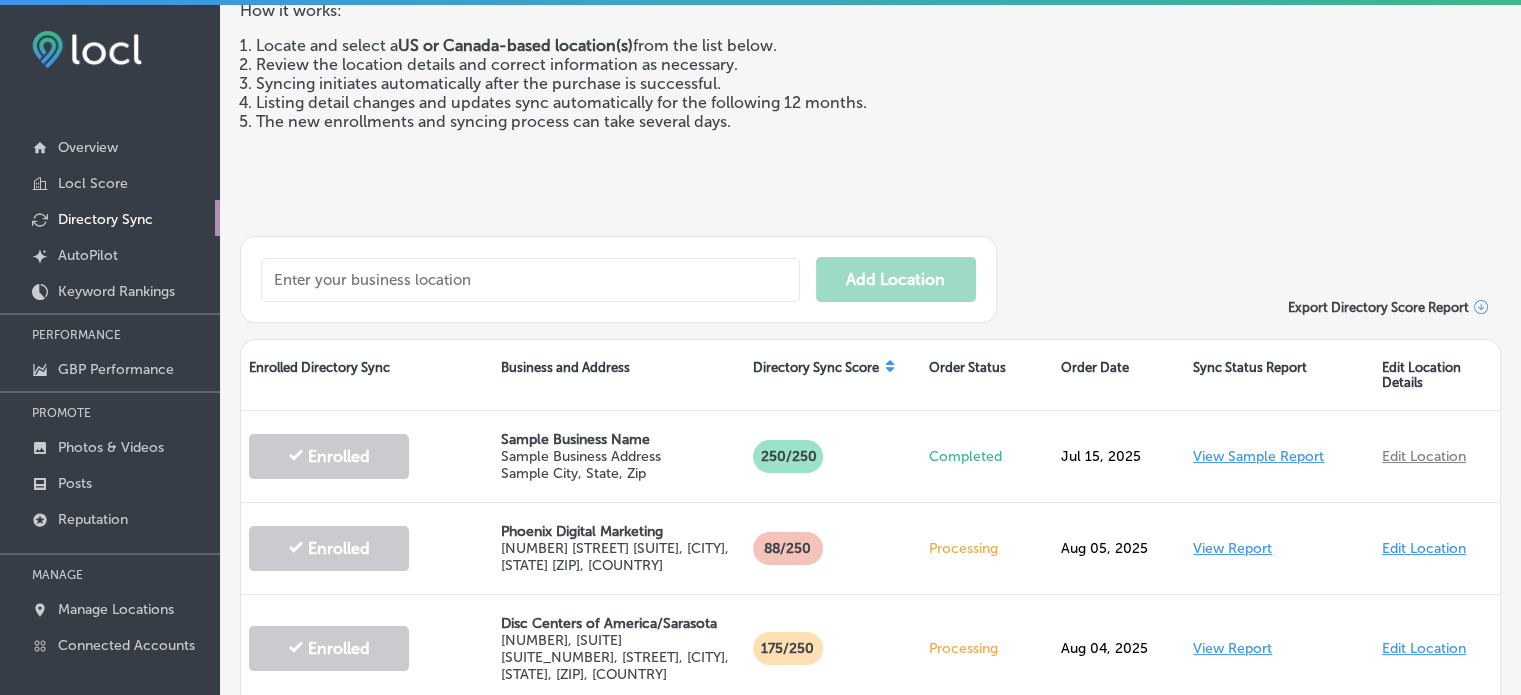 click at bounding box center (530, 280) 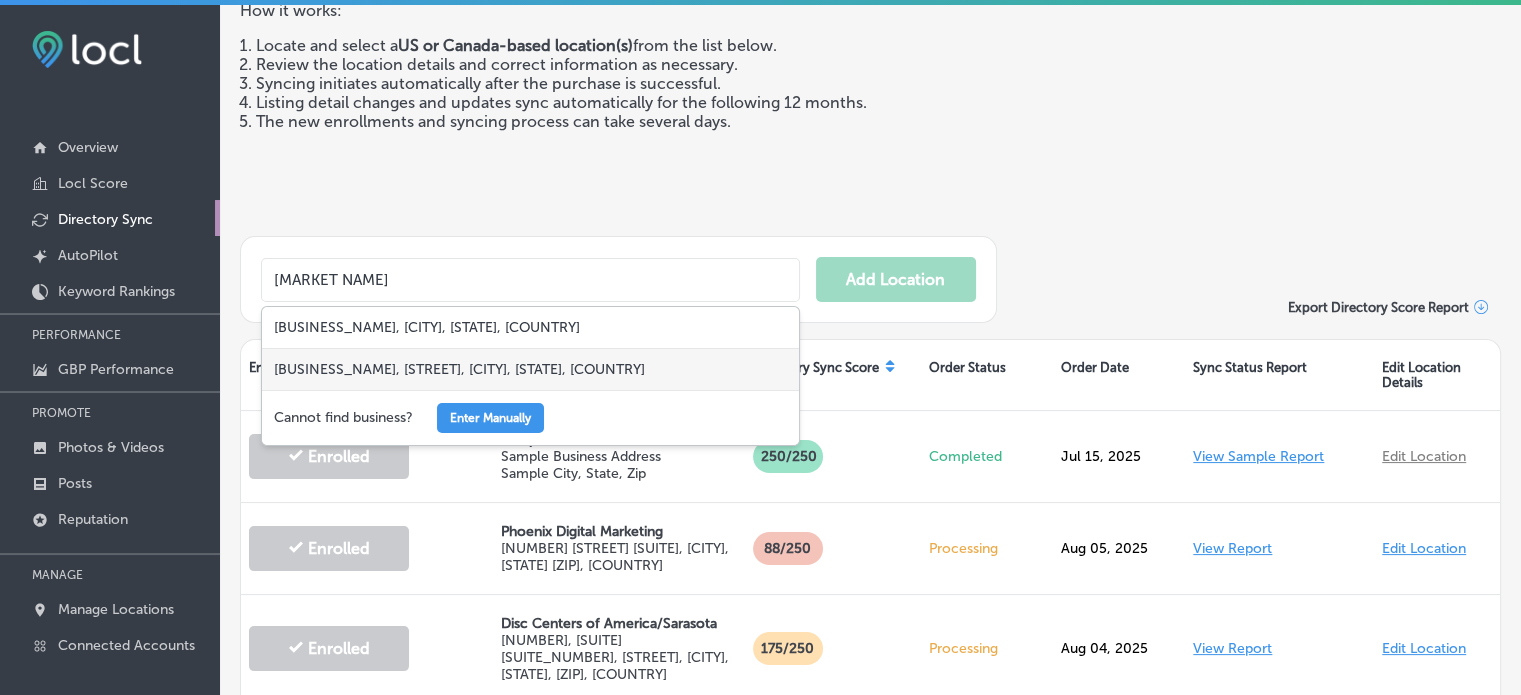 click on "Mile High Ink, West Colfax Avenue, Lakewood, CO, USA" at bounding box center [530, 369] 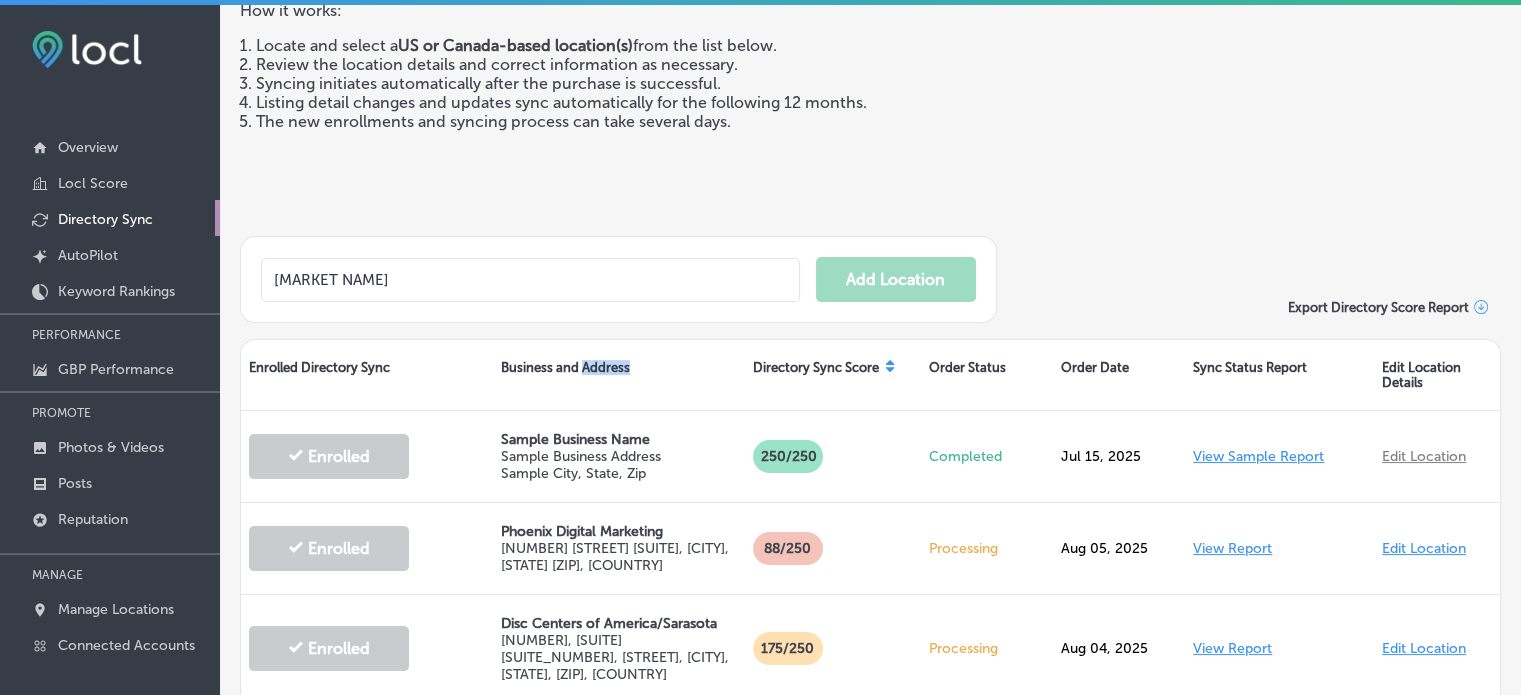 click on "Business and Address" at bounding box center (619, 375) 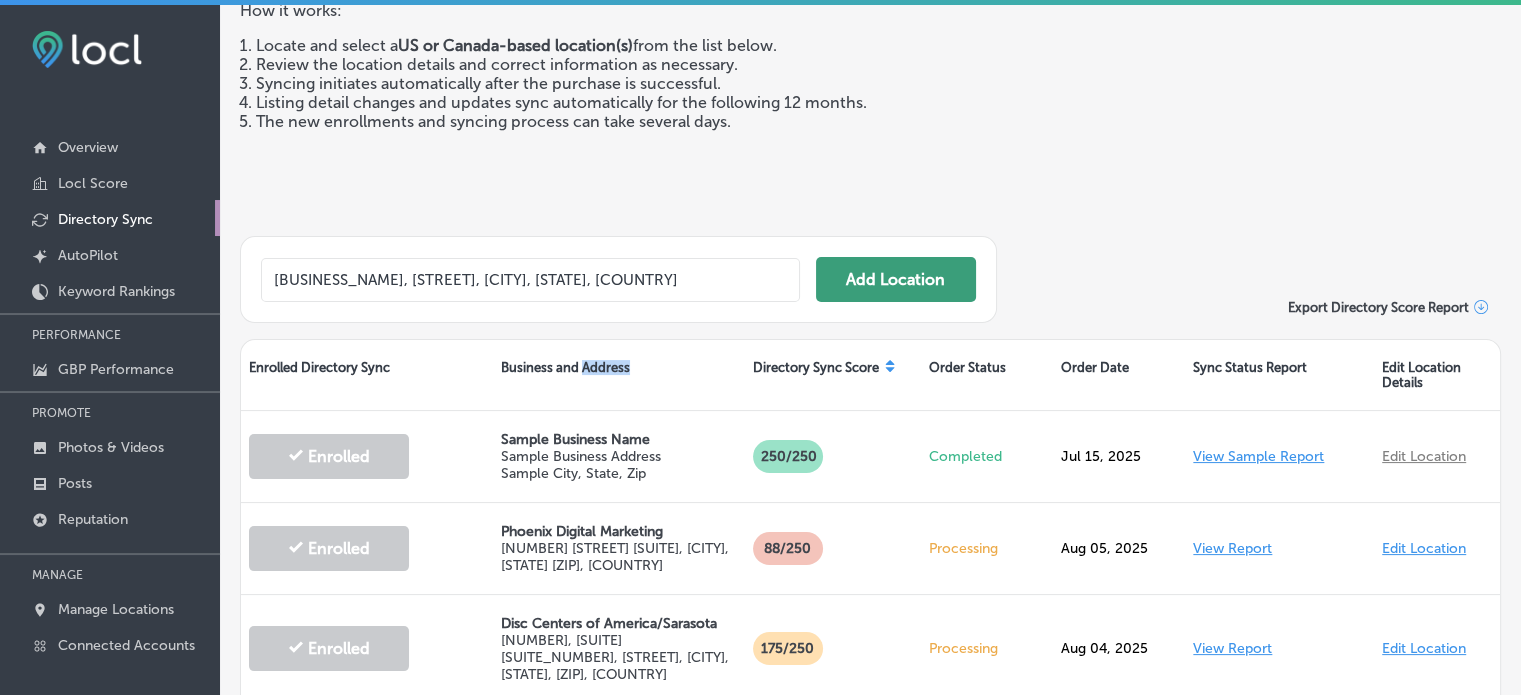 click on "Add Location" at bounding box center (896, 279) 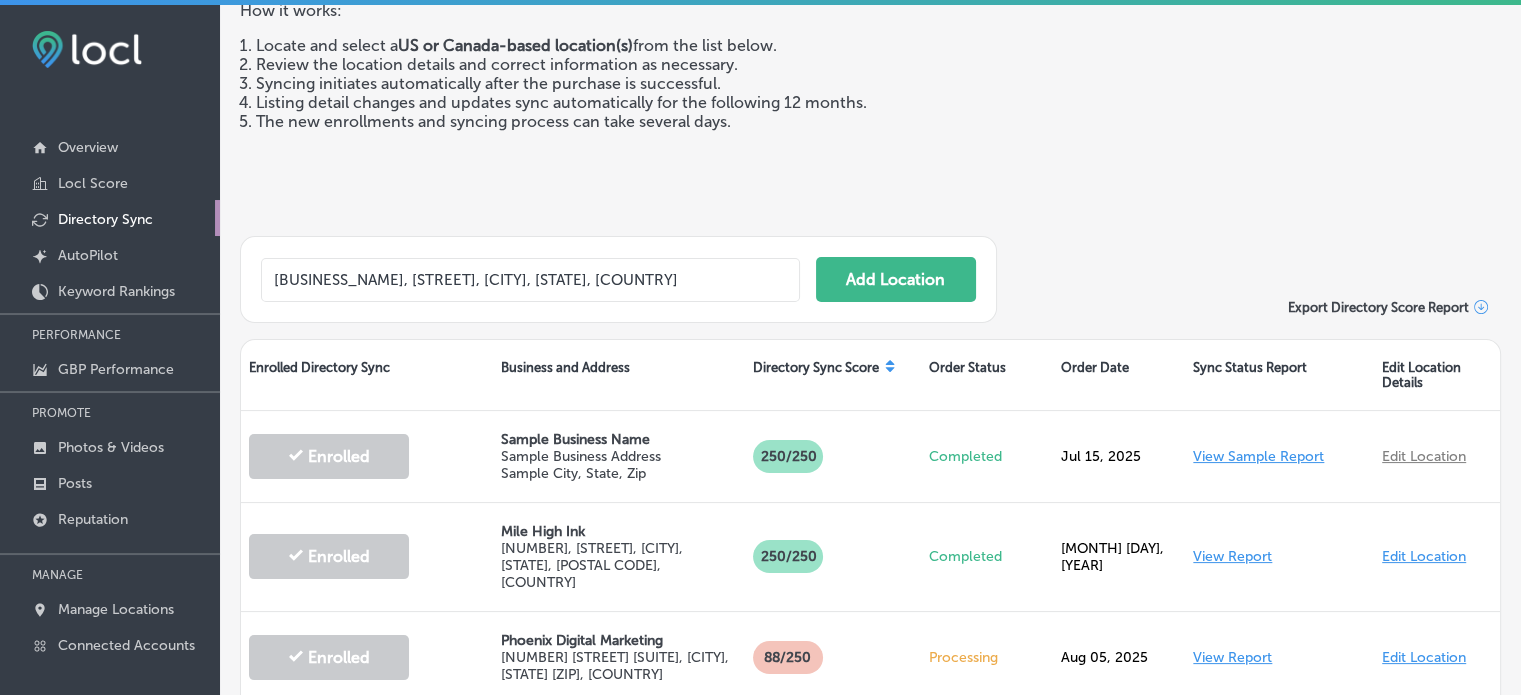 click on "Mile High Ink, West Colfax Avenue, Lakewood, CO, USA Add Location" at bounding box center (618, 279) 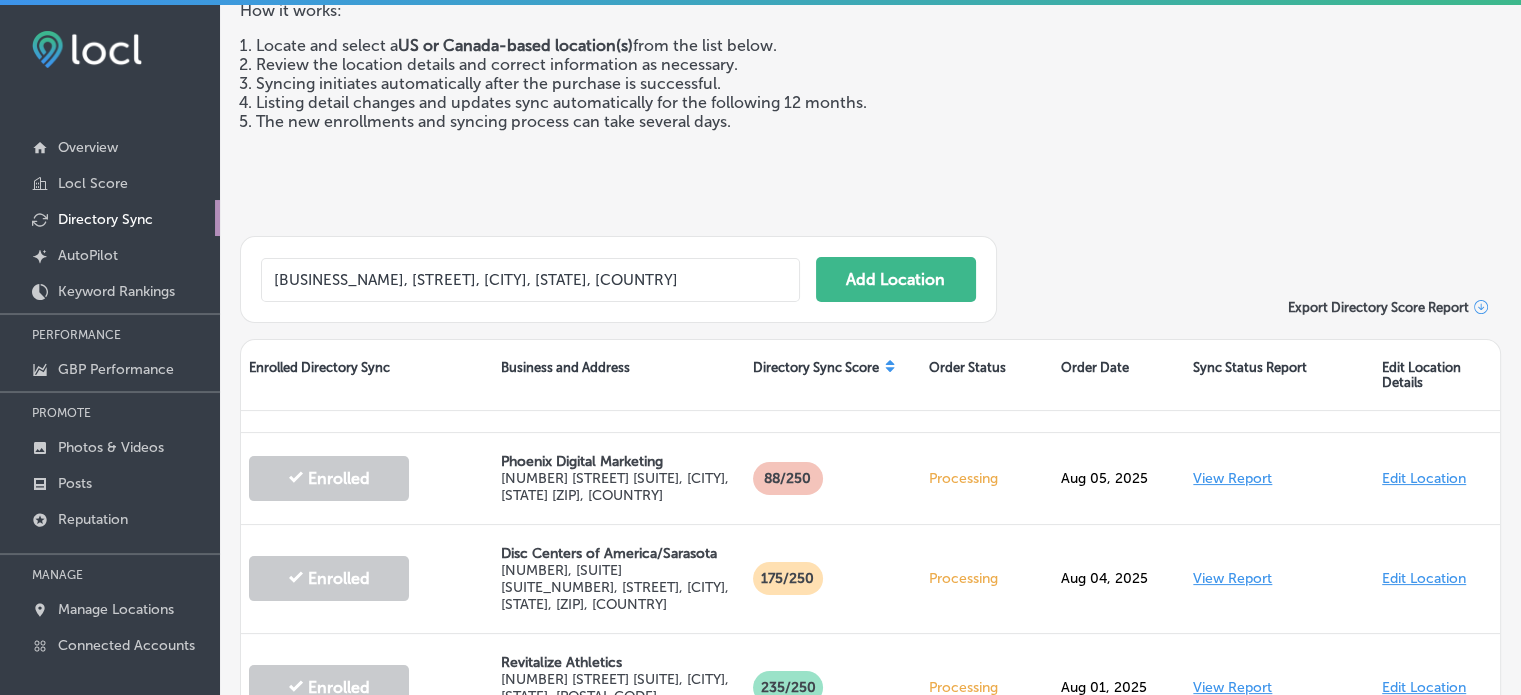 scroll, scrollTop: 0, scrollLeft: 0, axis: both 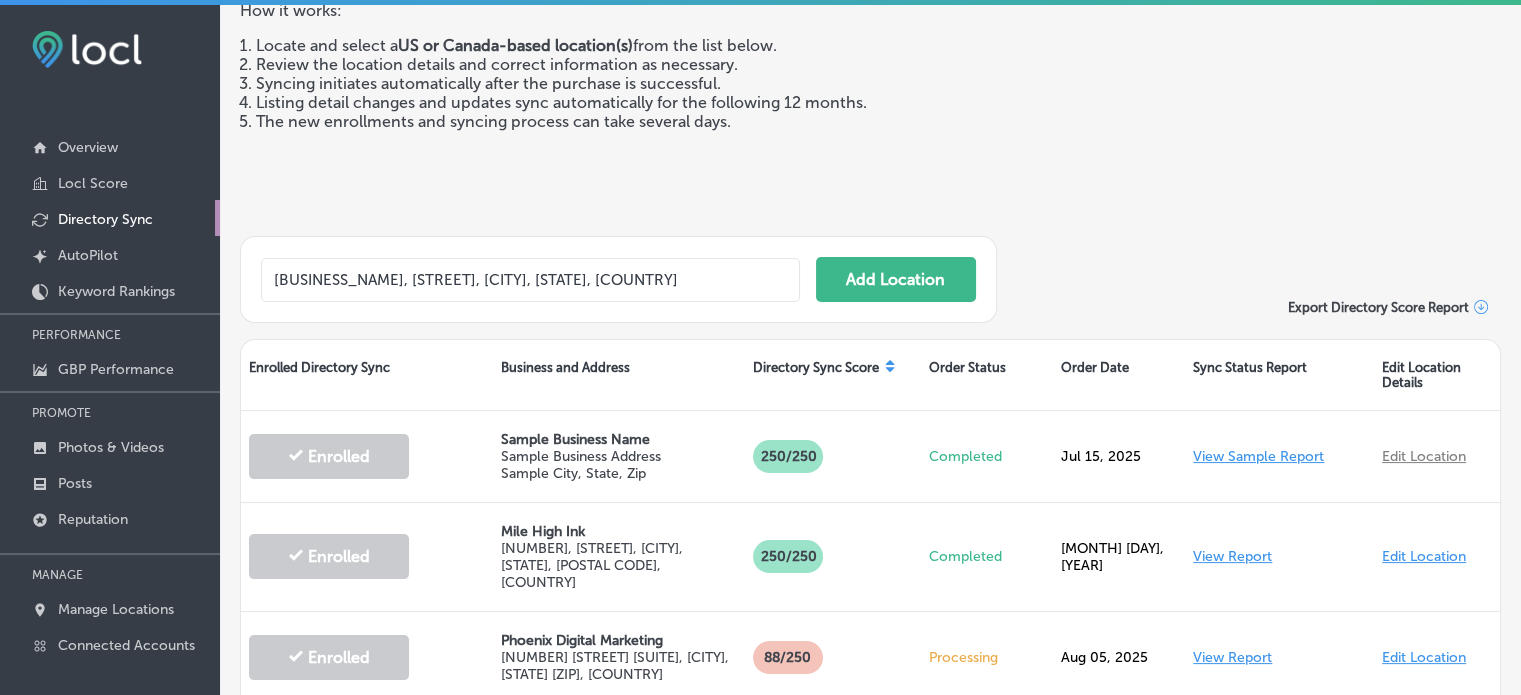 click on "Mile High Ink, West Colfax Avenue, Lakewood, CO, USA" at bounding box center (530, 280) 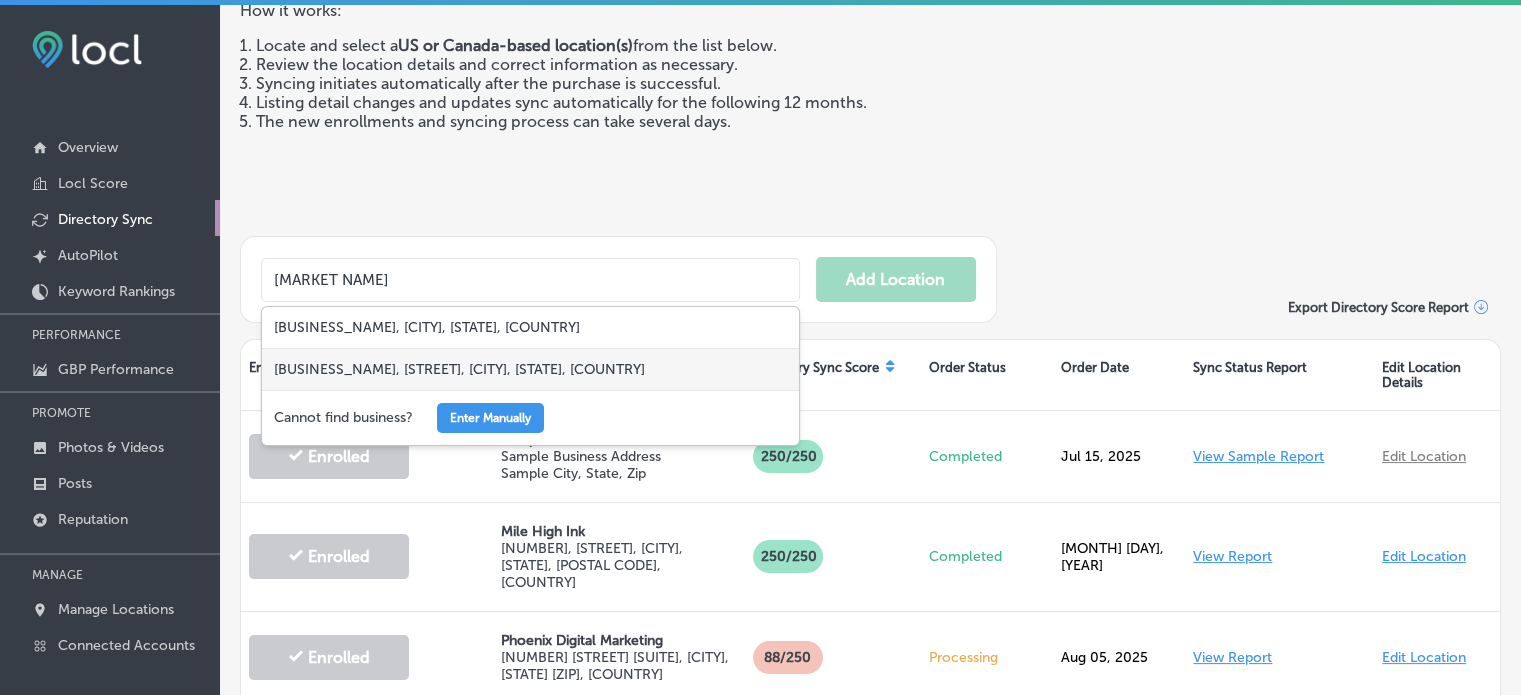 click on "Mile High Ink, West Colfax Avenue, Lakewood, CO, USA" at bounding box center (530, 369) 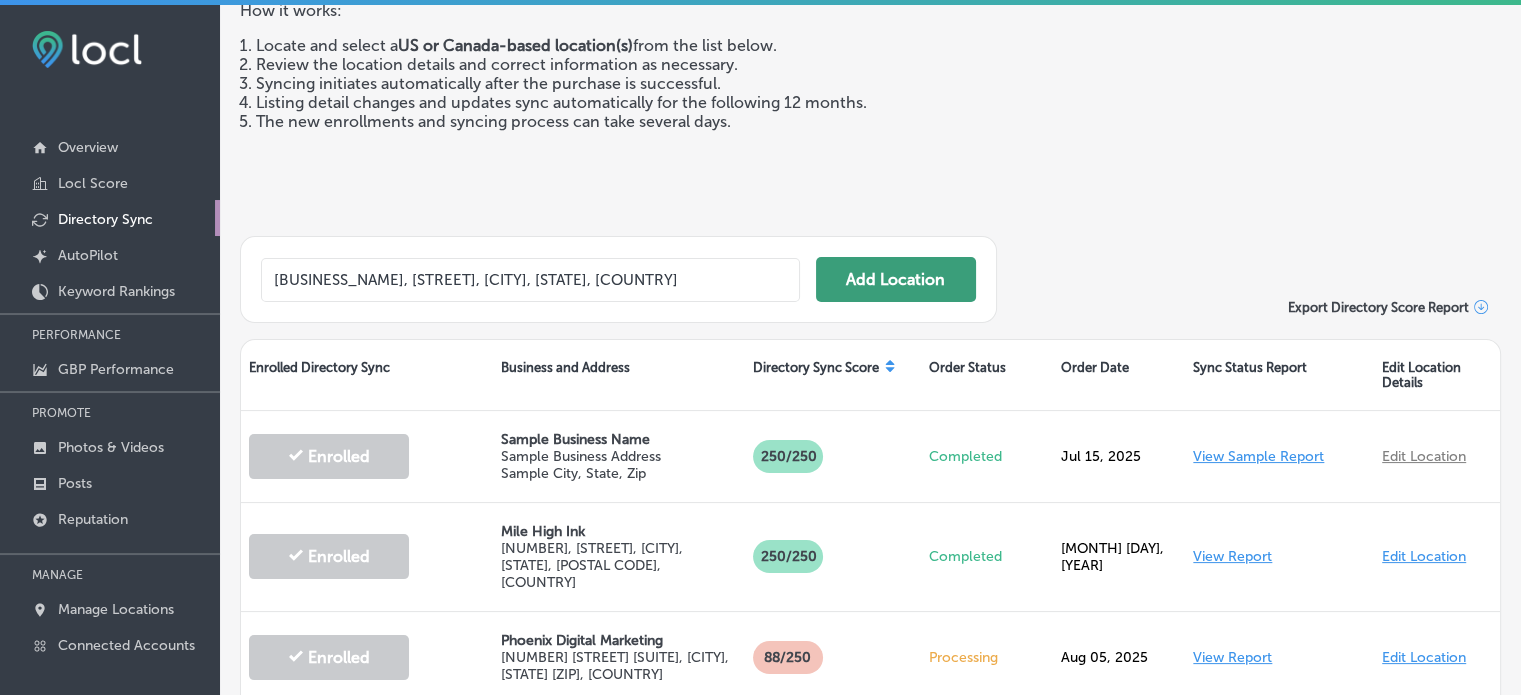 click on "Add Location" at bounding box center [896, 279] 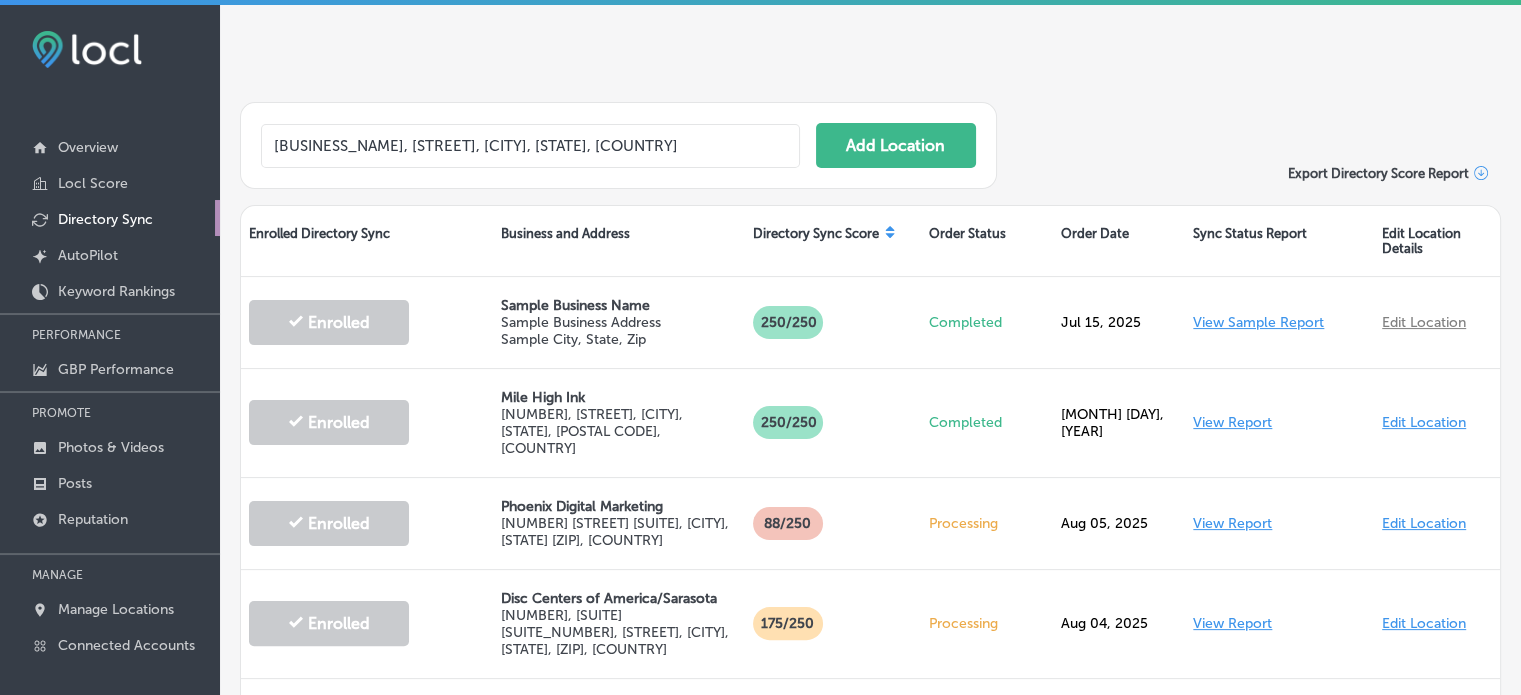 scroll, scrollTop: 292, scrollLeft: 0, axis: vertical 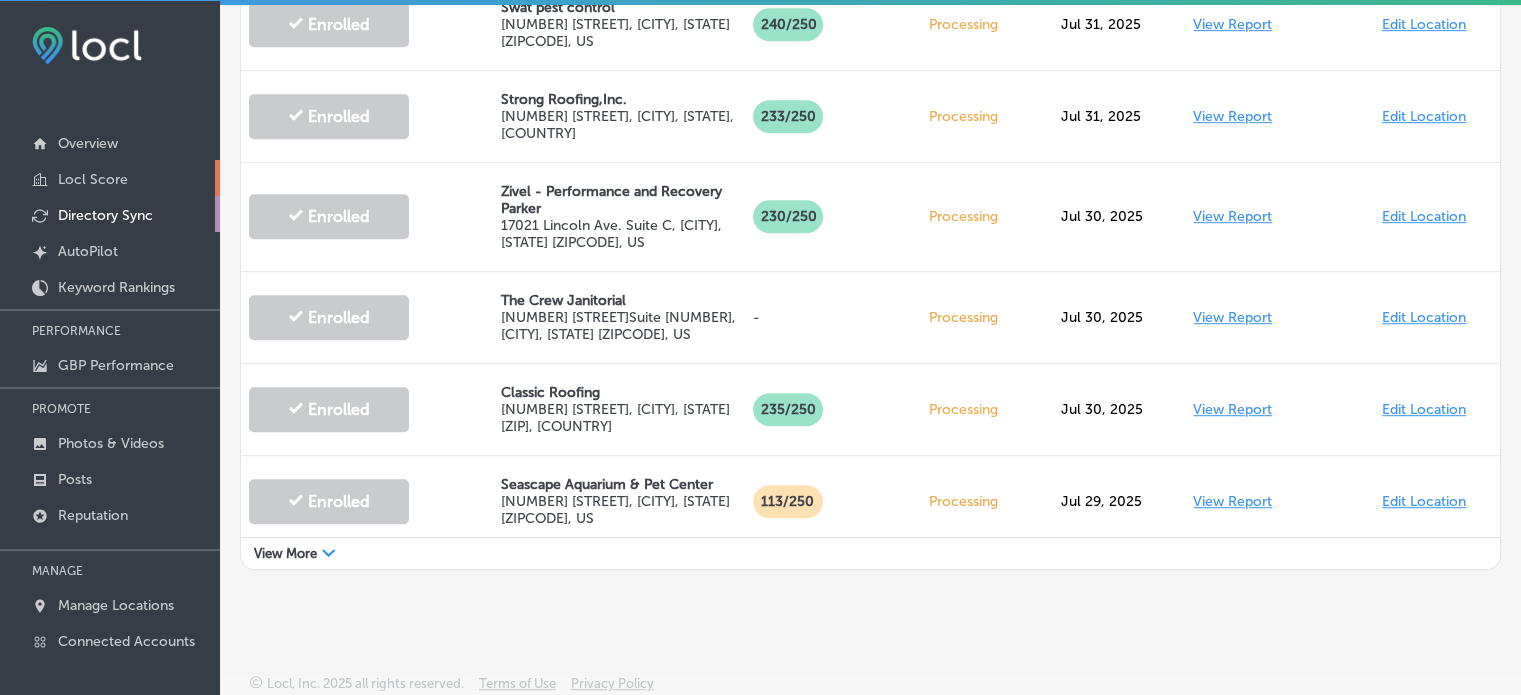 click on "Locl Score" at bounding box center [110, 178] 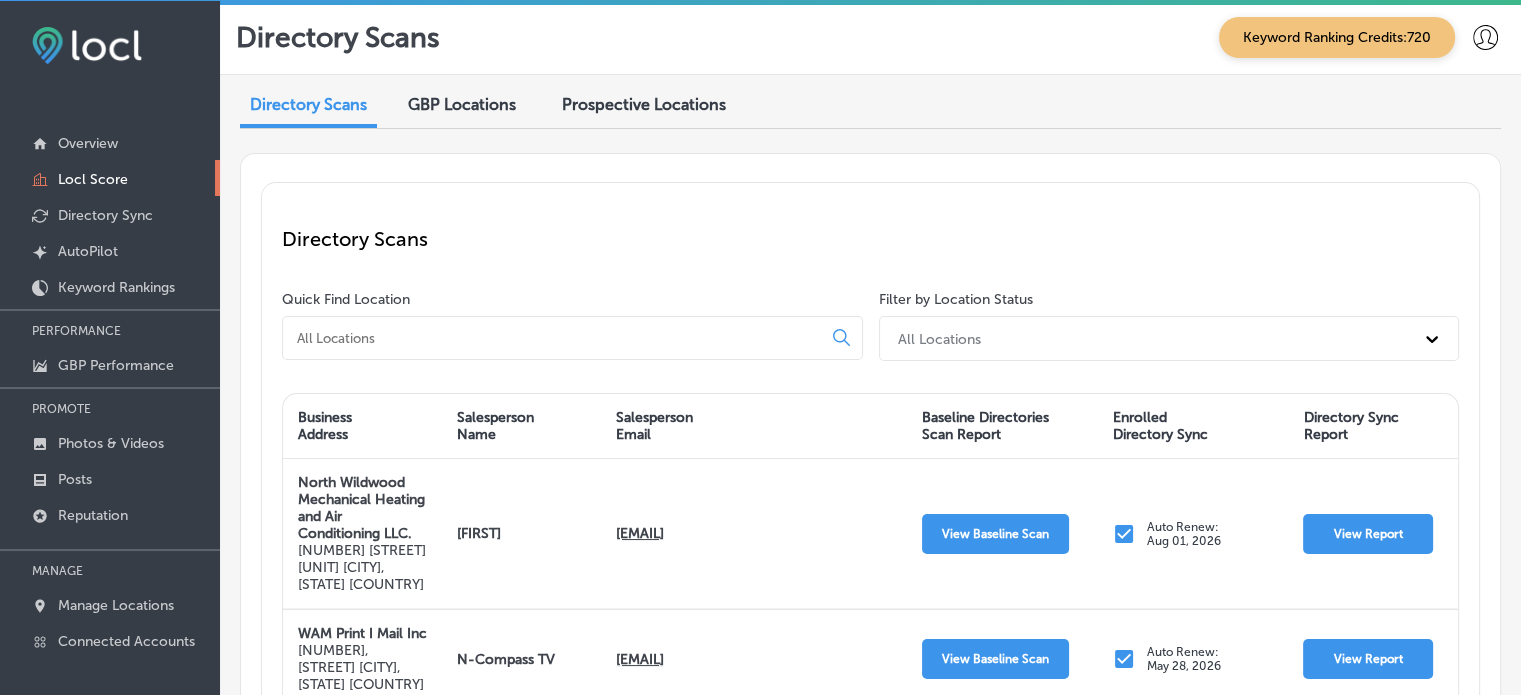 click at bounding box center [556, 338] 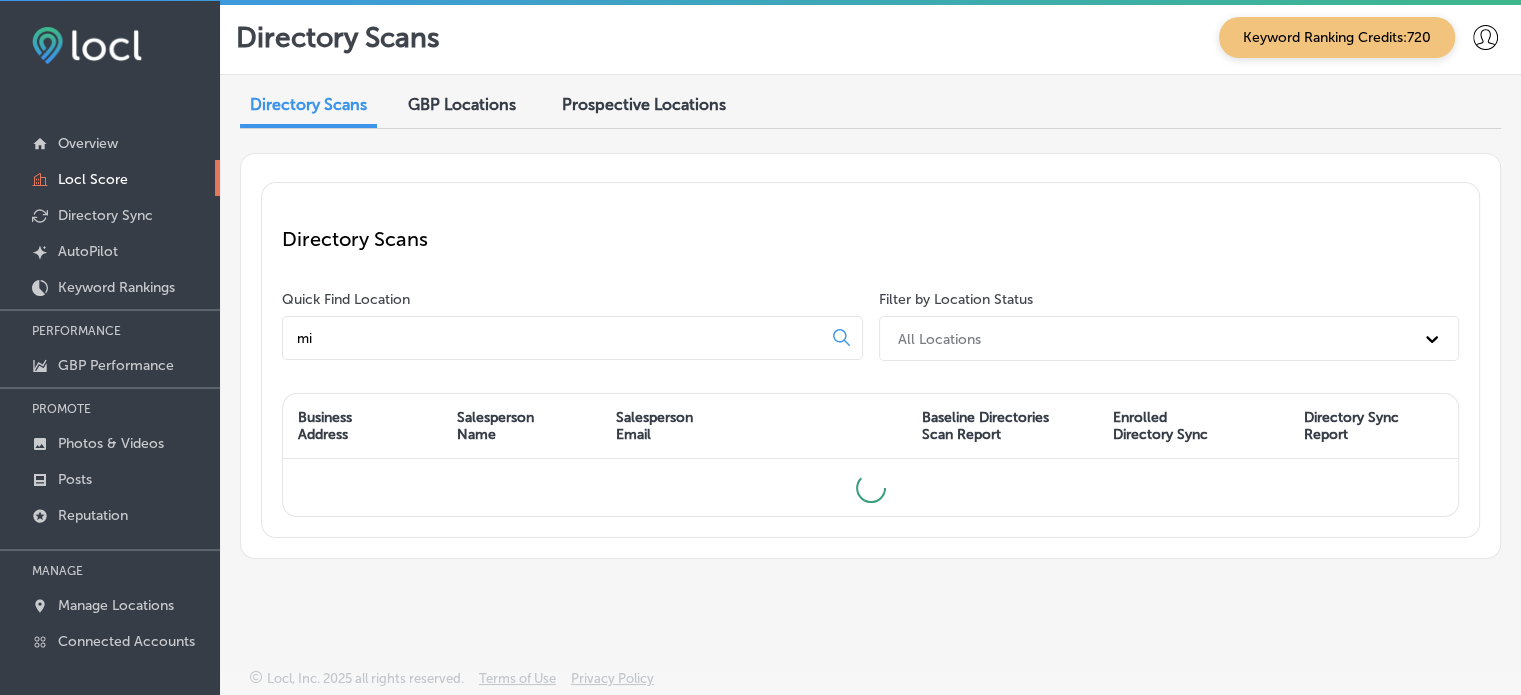 type on "m" 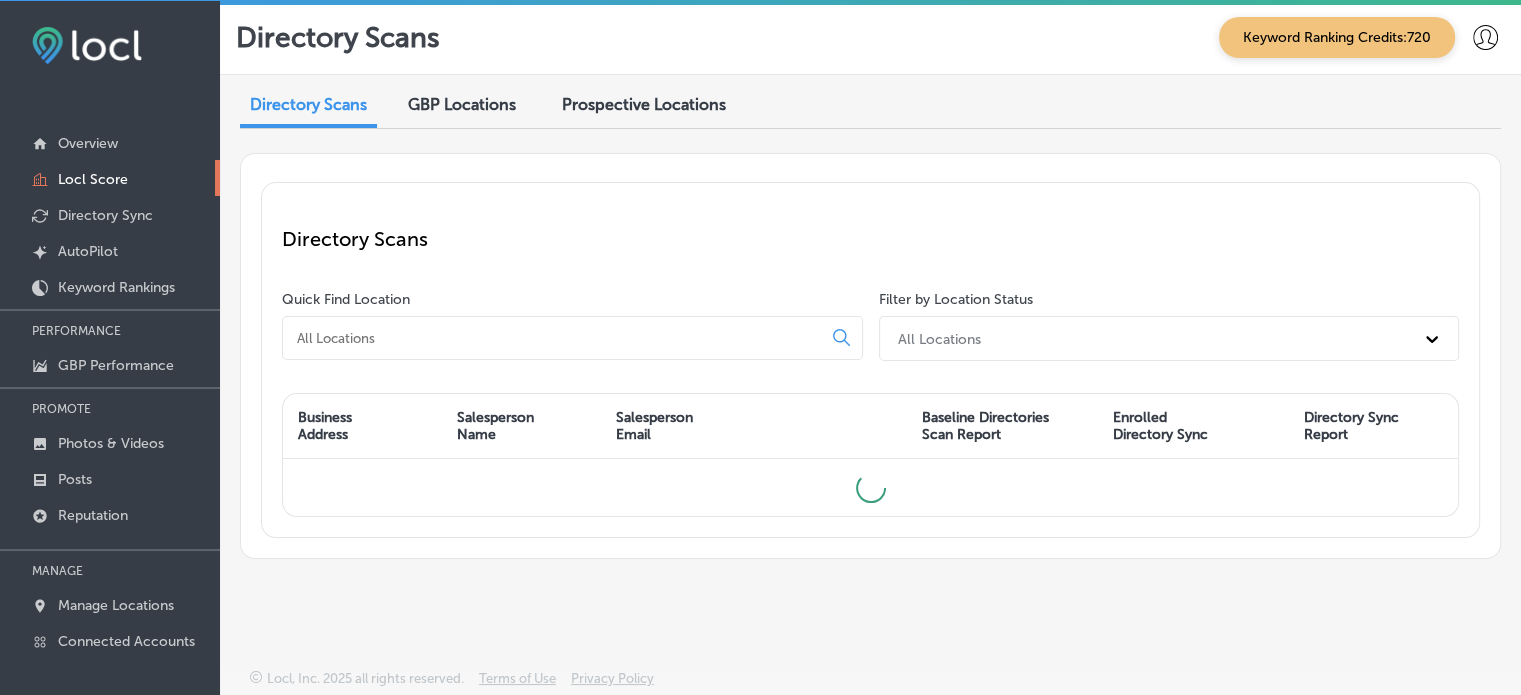click on "Directory Scans" at bounding box center (870, 239) 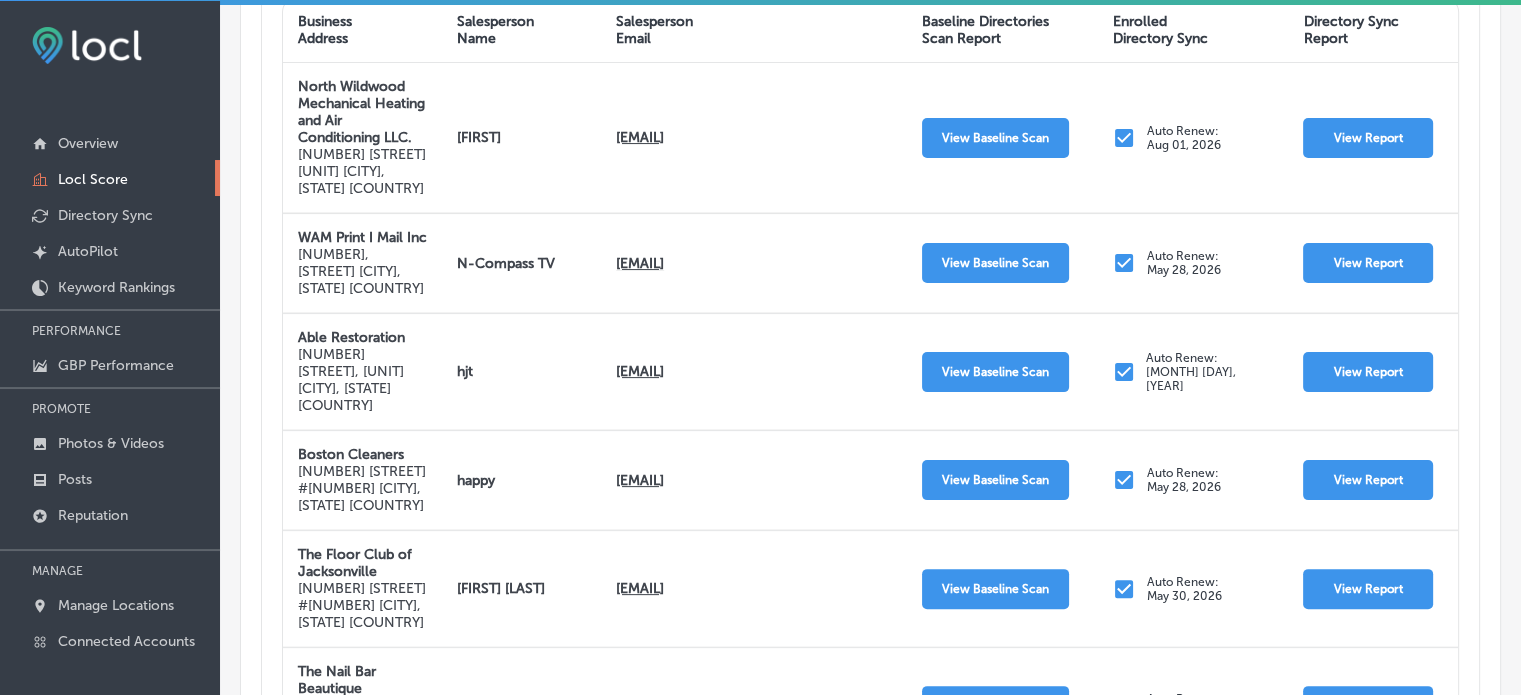 scroll, scrollTop: 400, scrollLeft: 0, axis: vertical 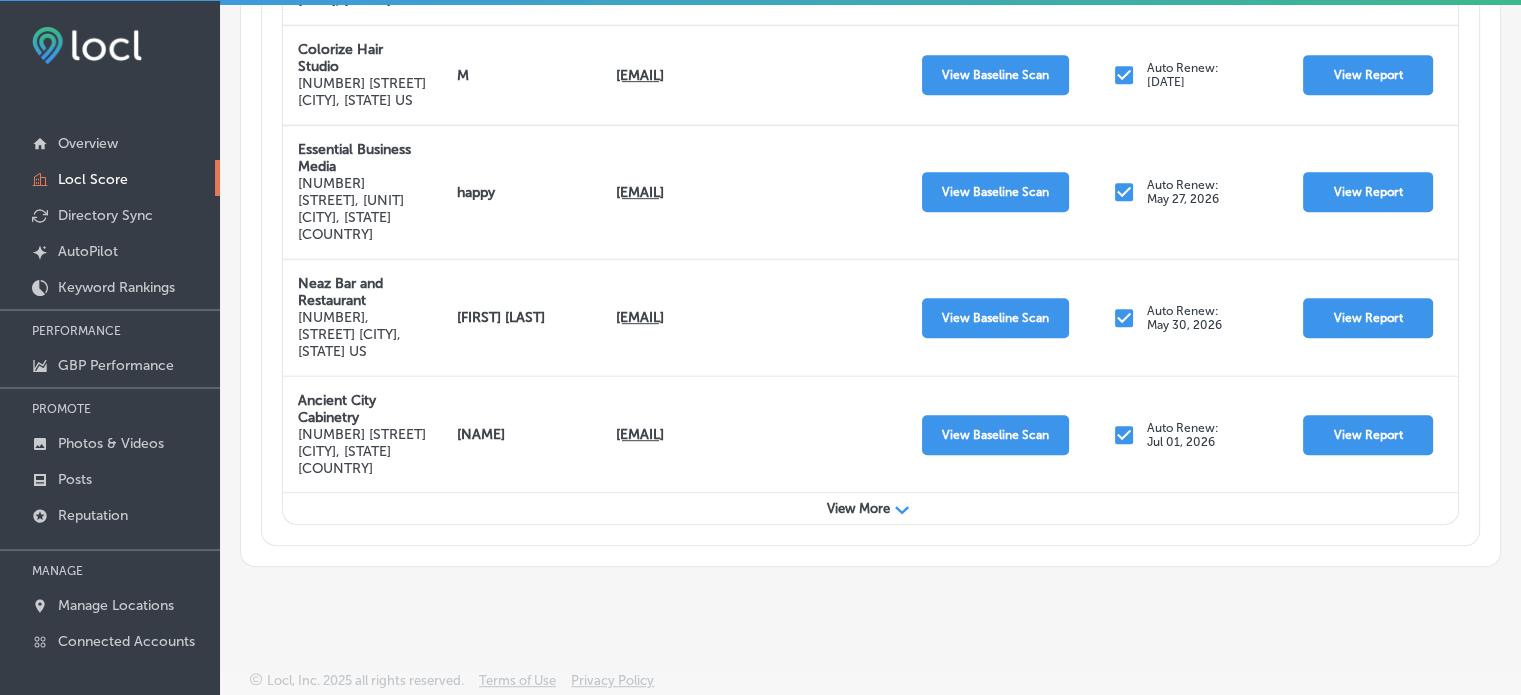 click on "View More
Path
Created with Sketch." at bounding box center (870, 508) 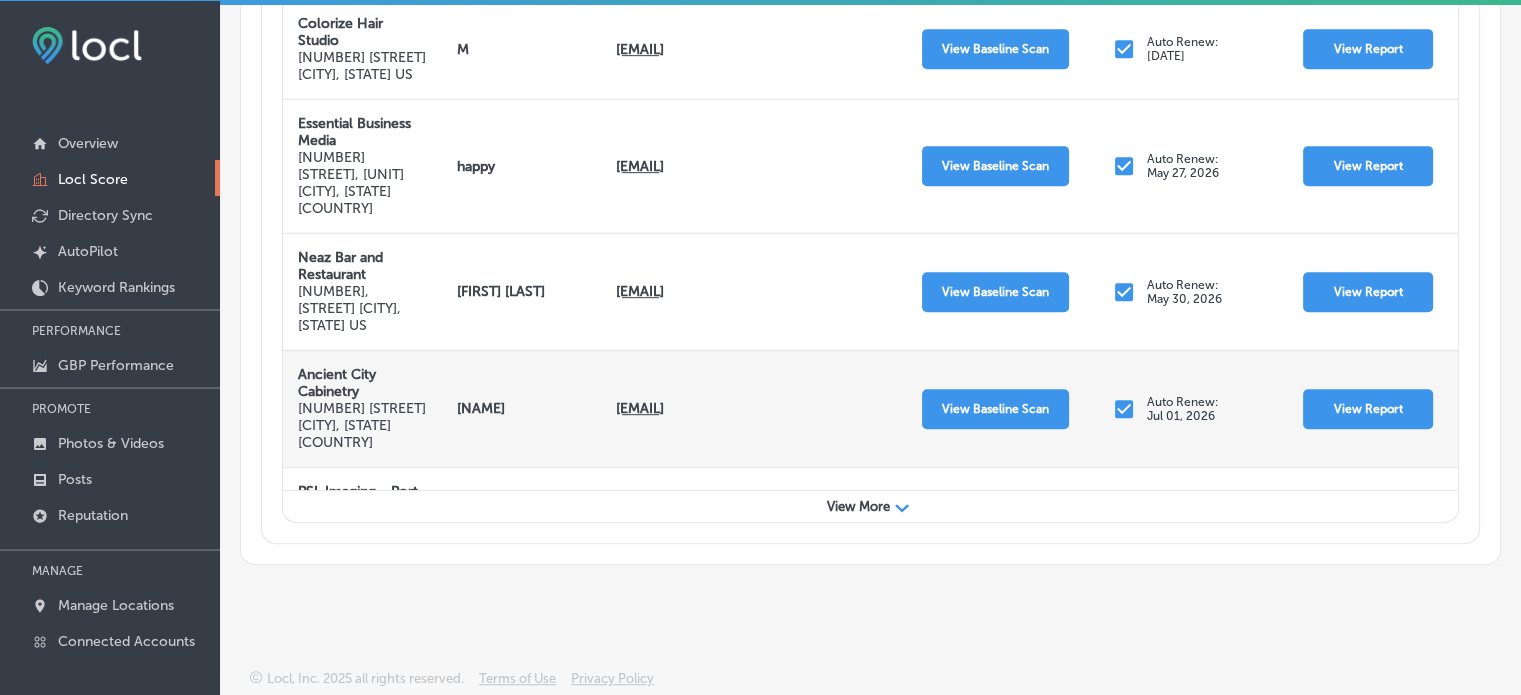 scroll, scrollTop: 1047, scrollLeft: 0, axis: vertical 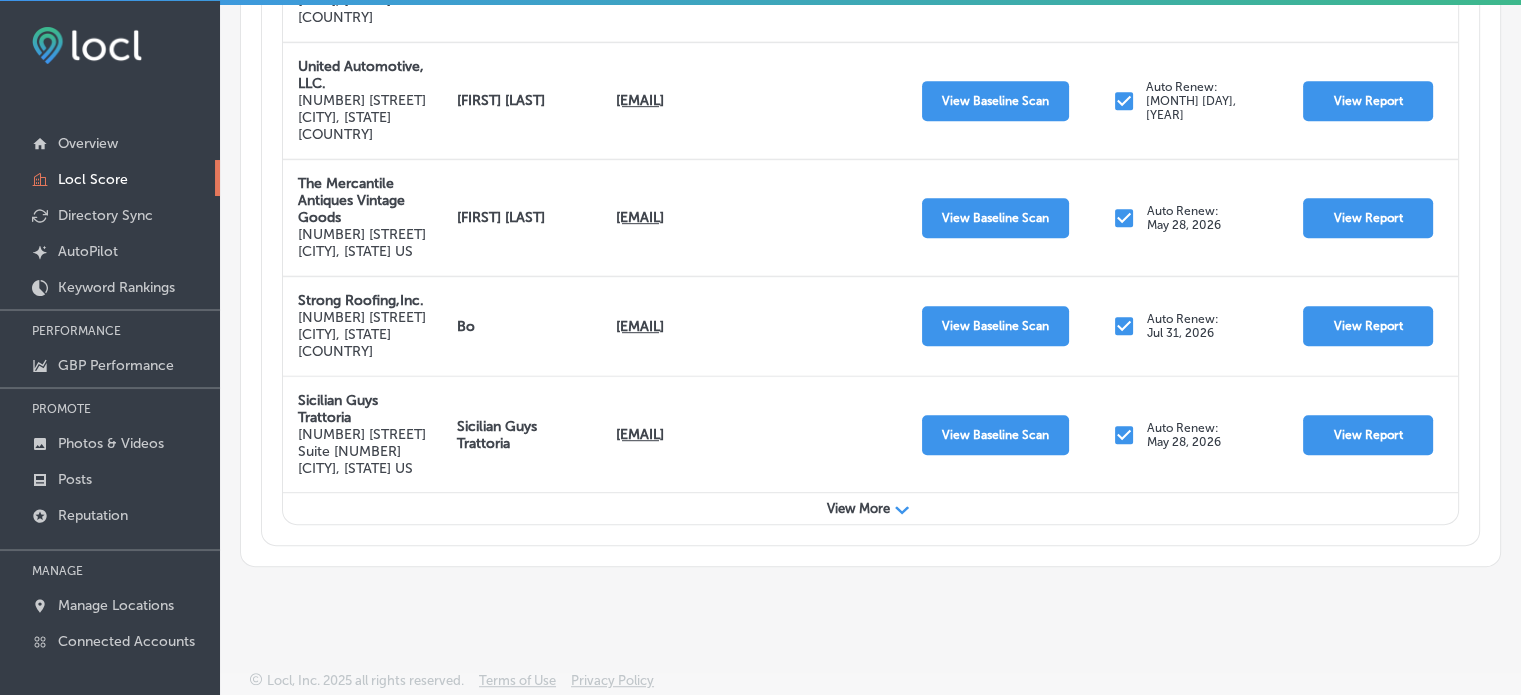 click on "View More" at bounding box center (858, 508) 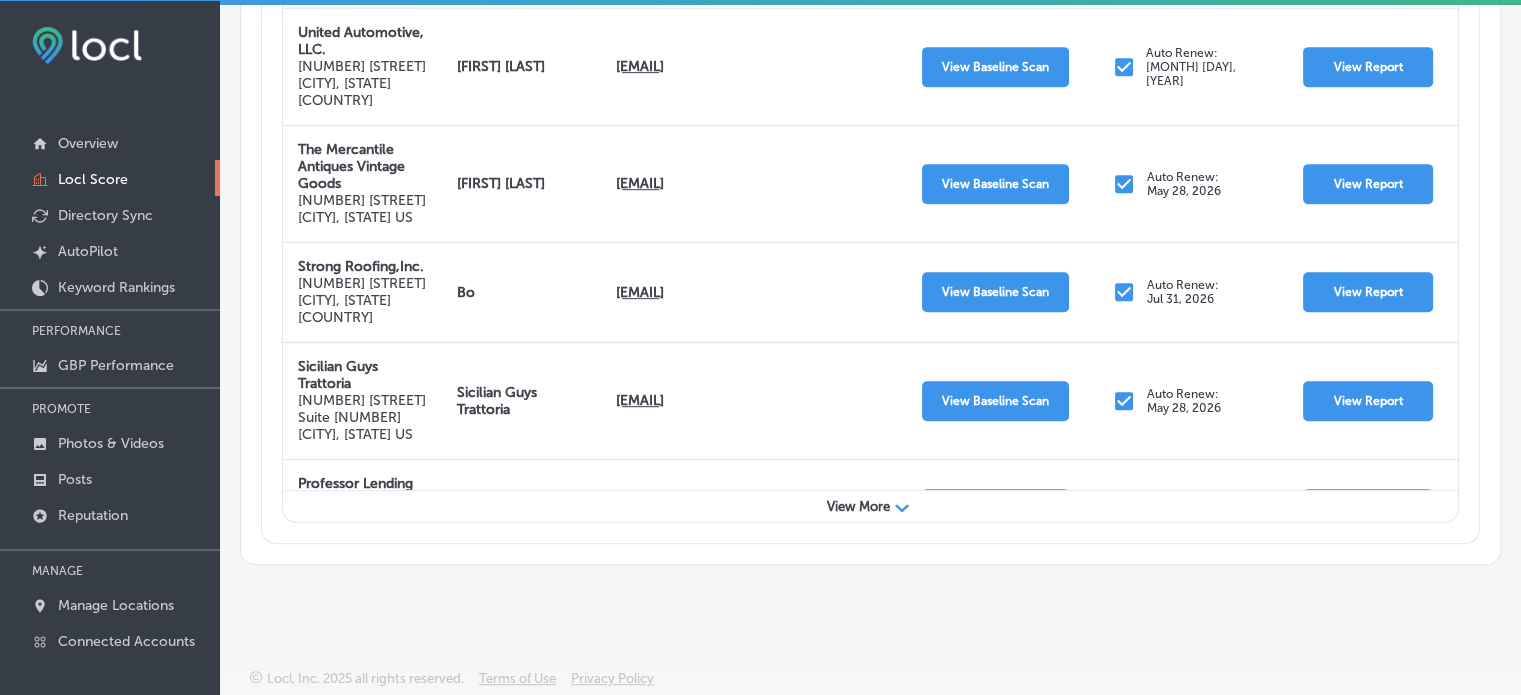 scroll, scrollTop: 1047, scrollLeft: 0, axis: vertical 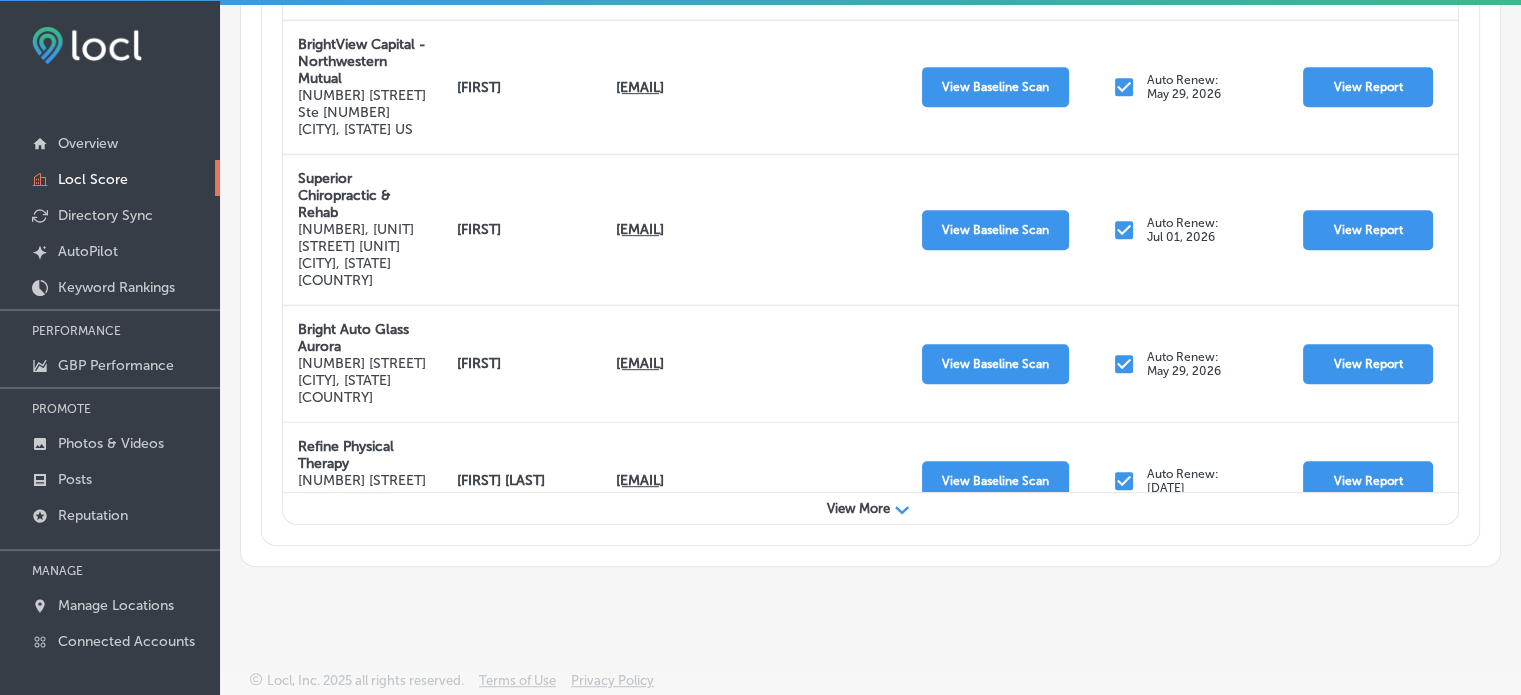 click on "View More" at bounding box center (858, 508) 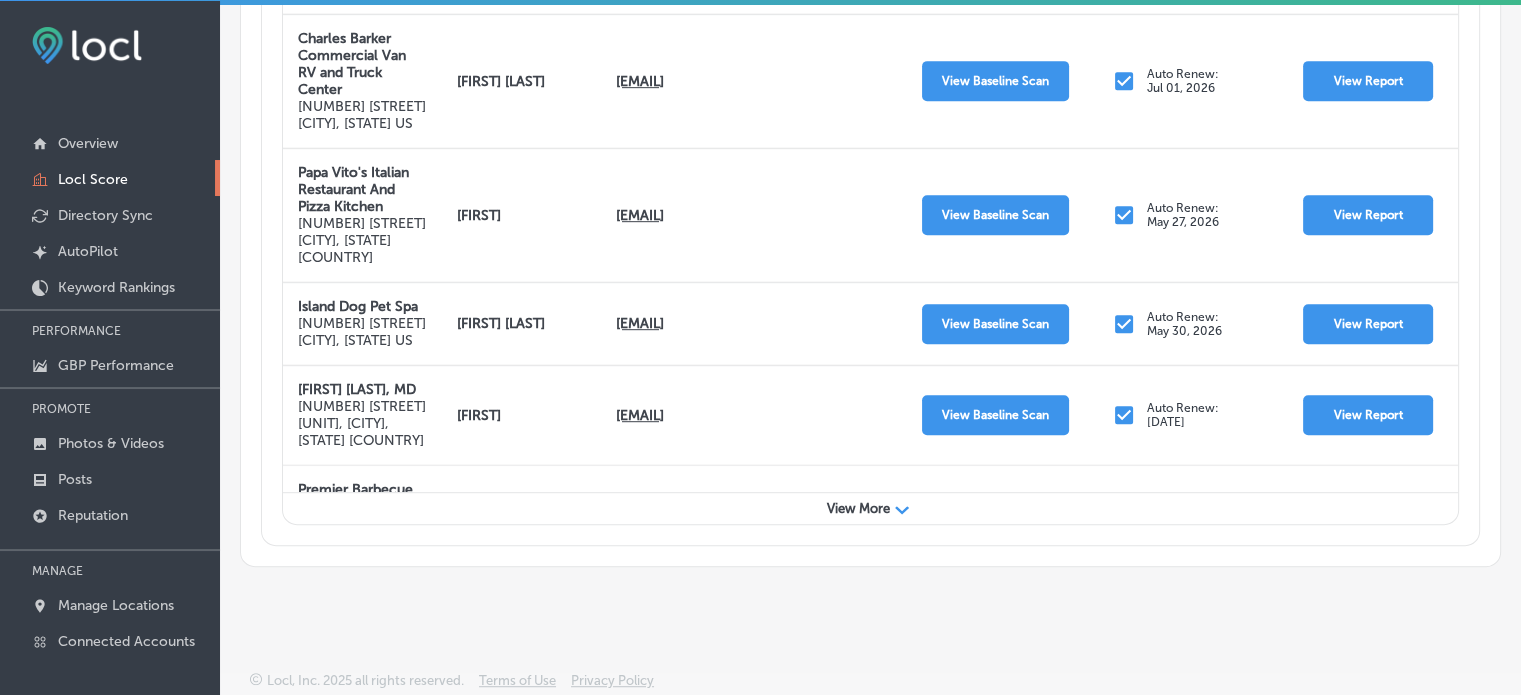 scroll, scrollTop: 7880, scrollLeft: 0, axis: vertical 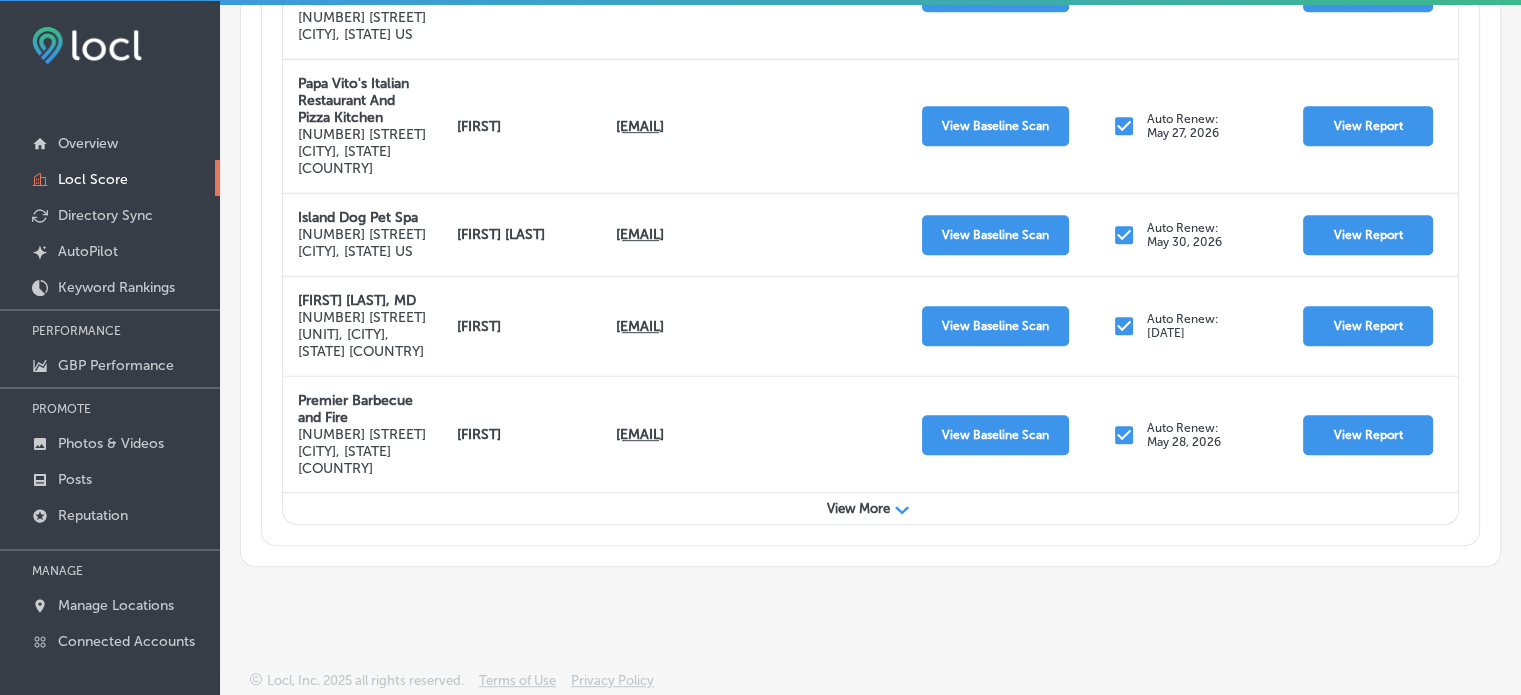 click on "View More" at bounding box center (858, 508) 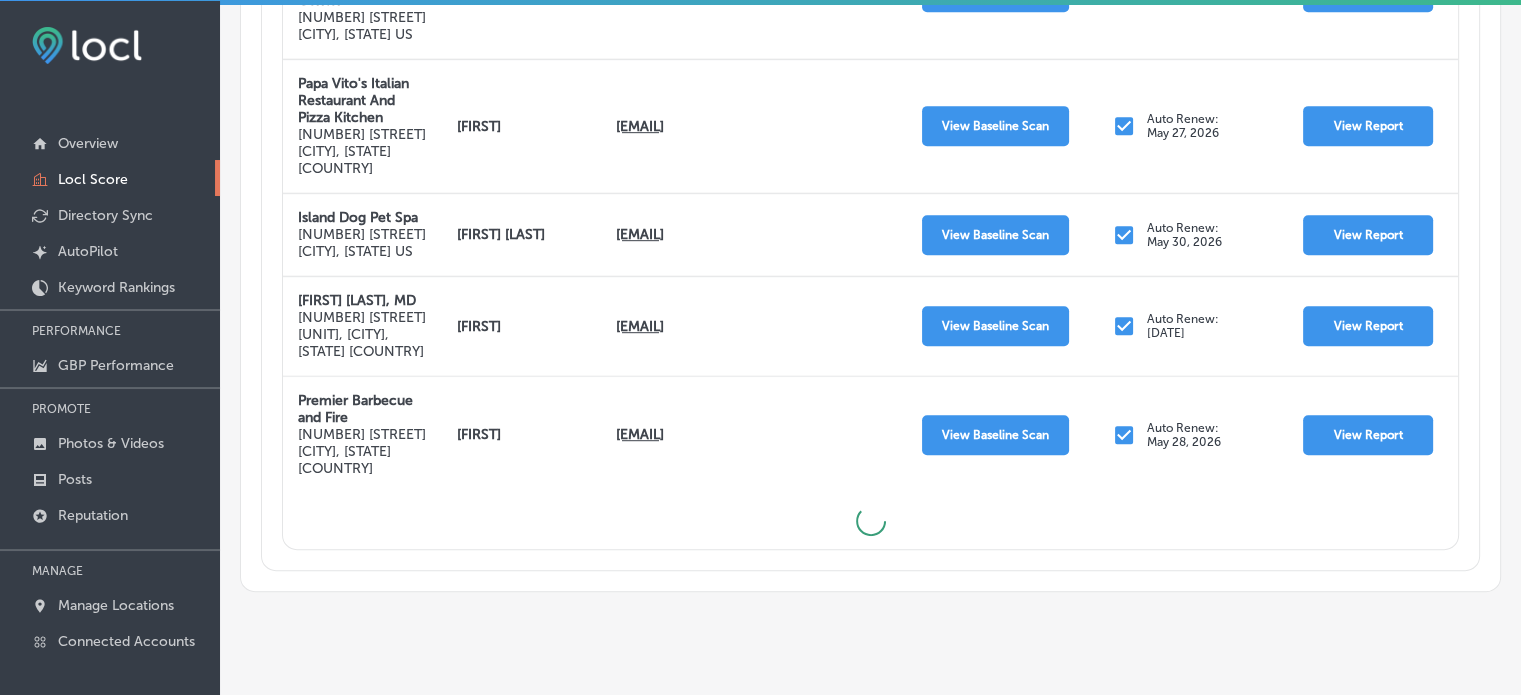 scroll, scrollTop: 1072, scrollLeft: 0, axis: vertical 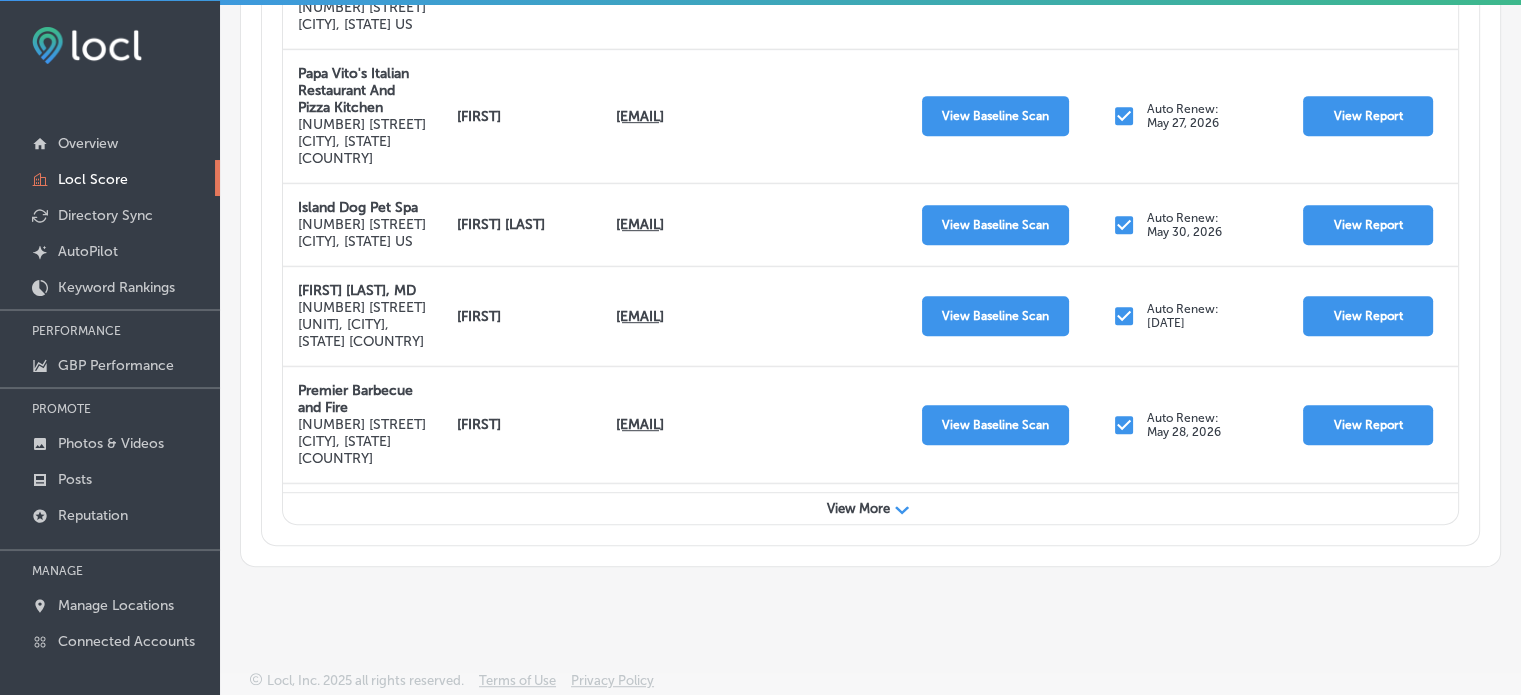 click on "View More" at bounding box center [858, 508] 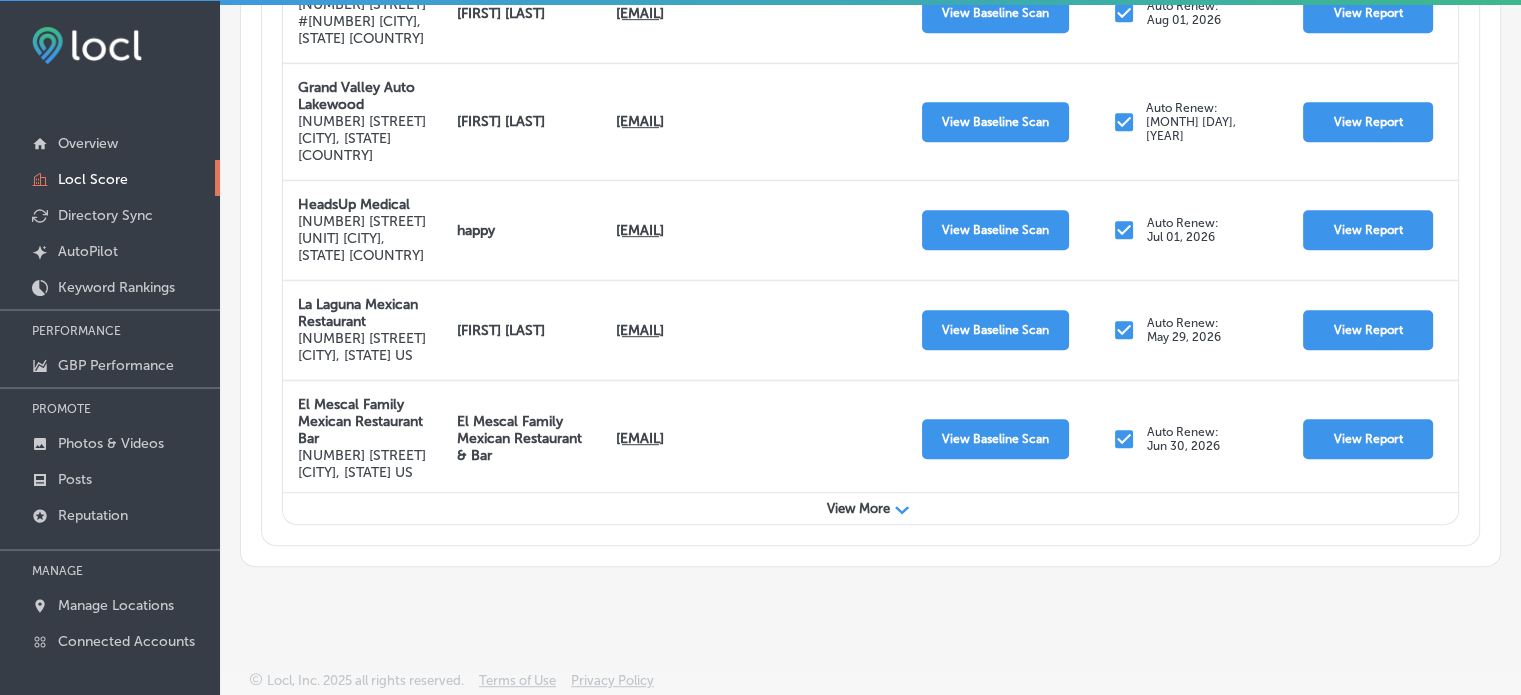 scroll, scrollTop: 0, scrollLeft: 0, axis: both 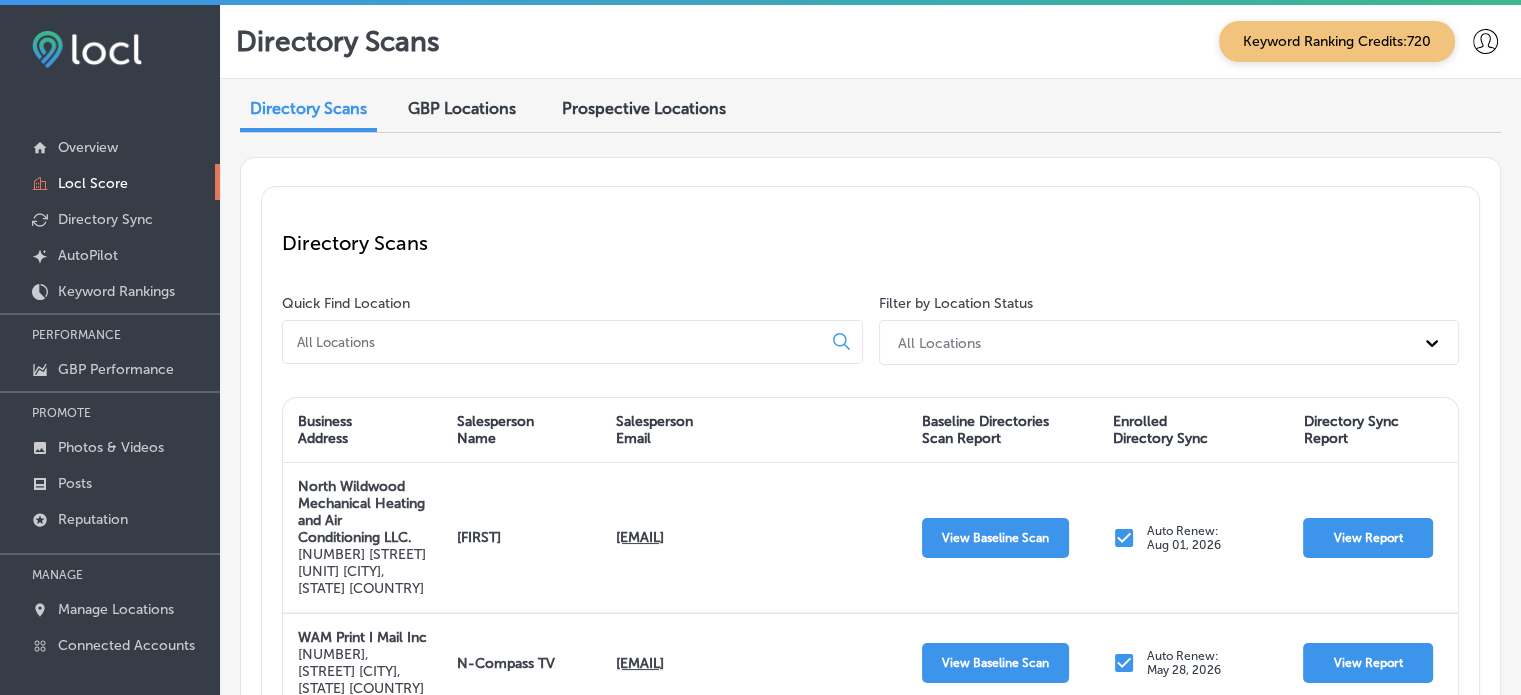 click at bounding box center [572, 342] 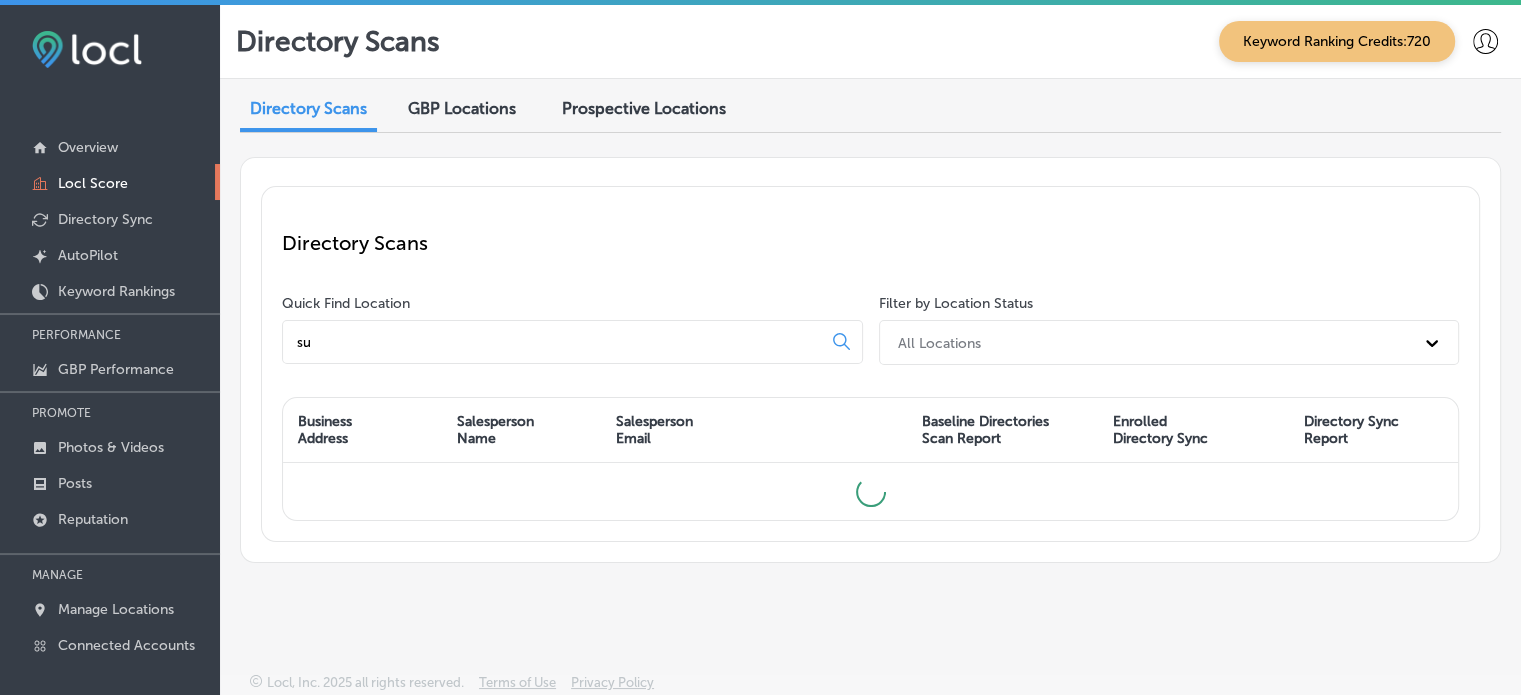 type on "s" 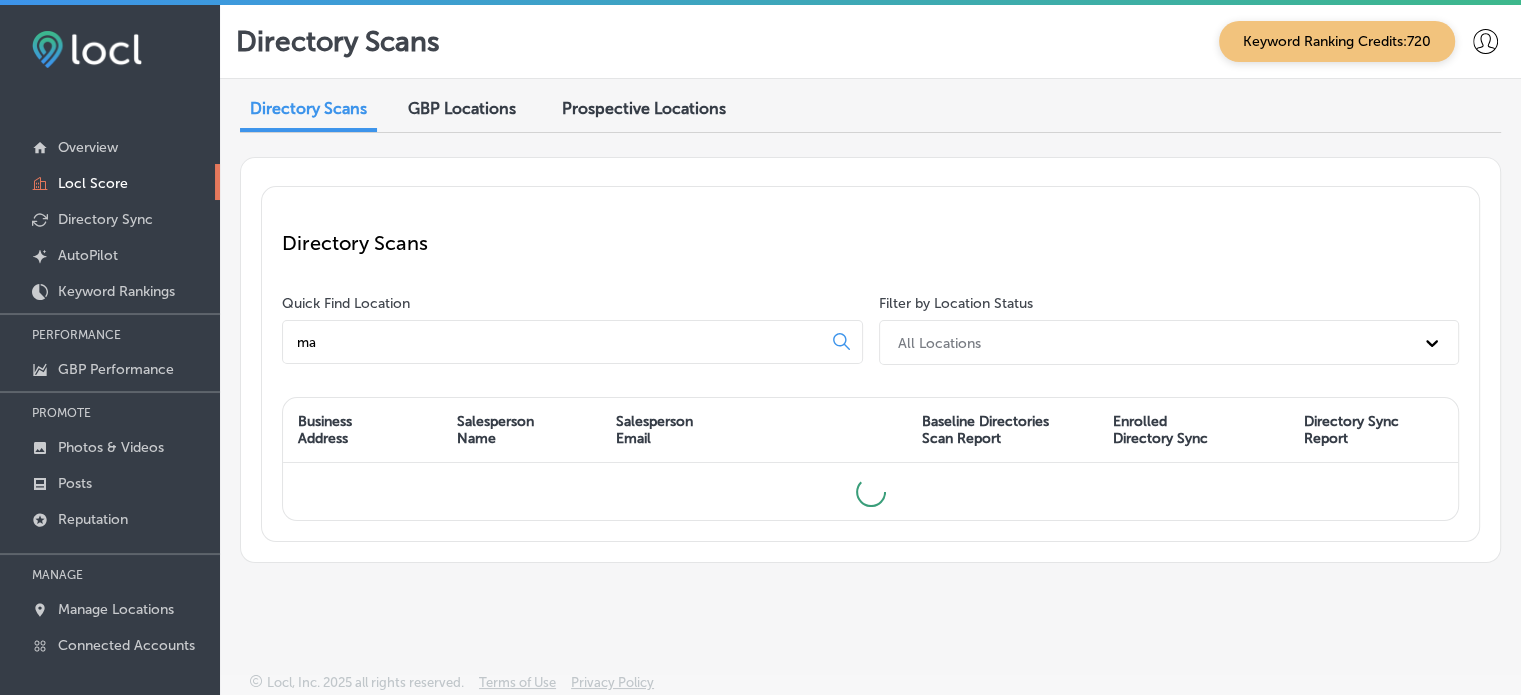 type on "m" 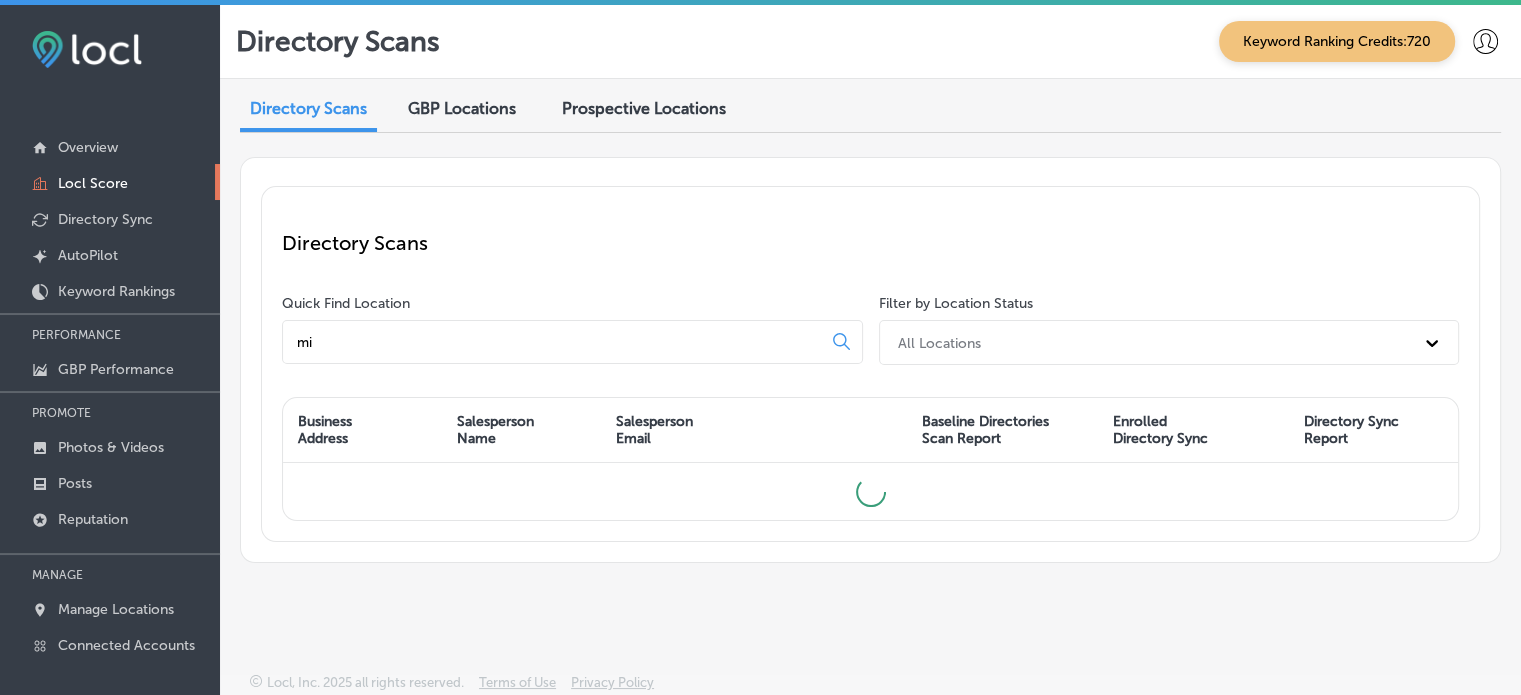 type on "m" 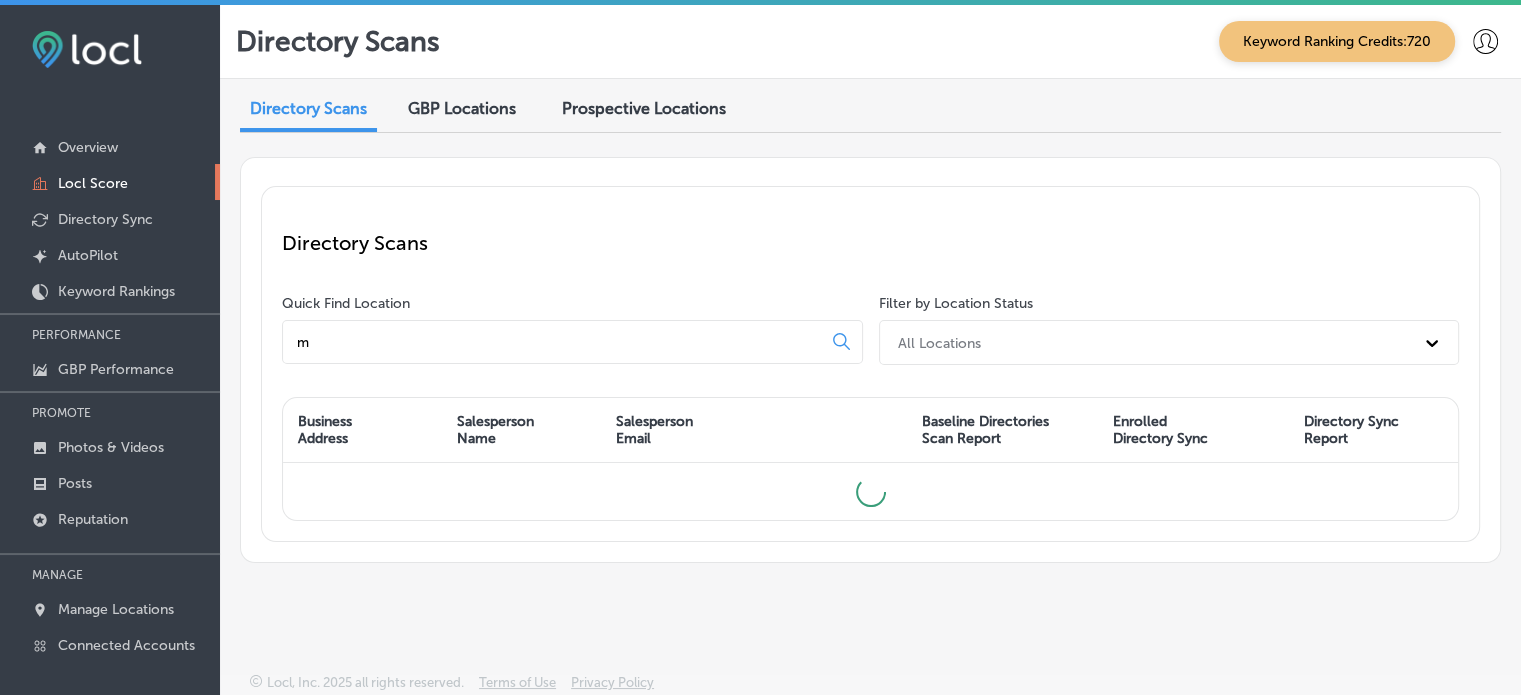 type 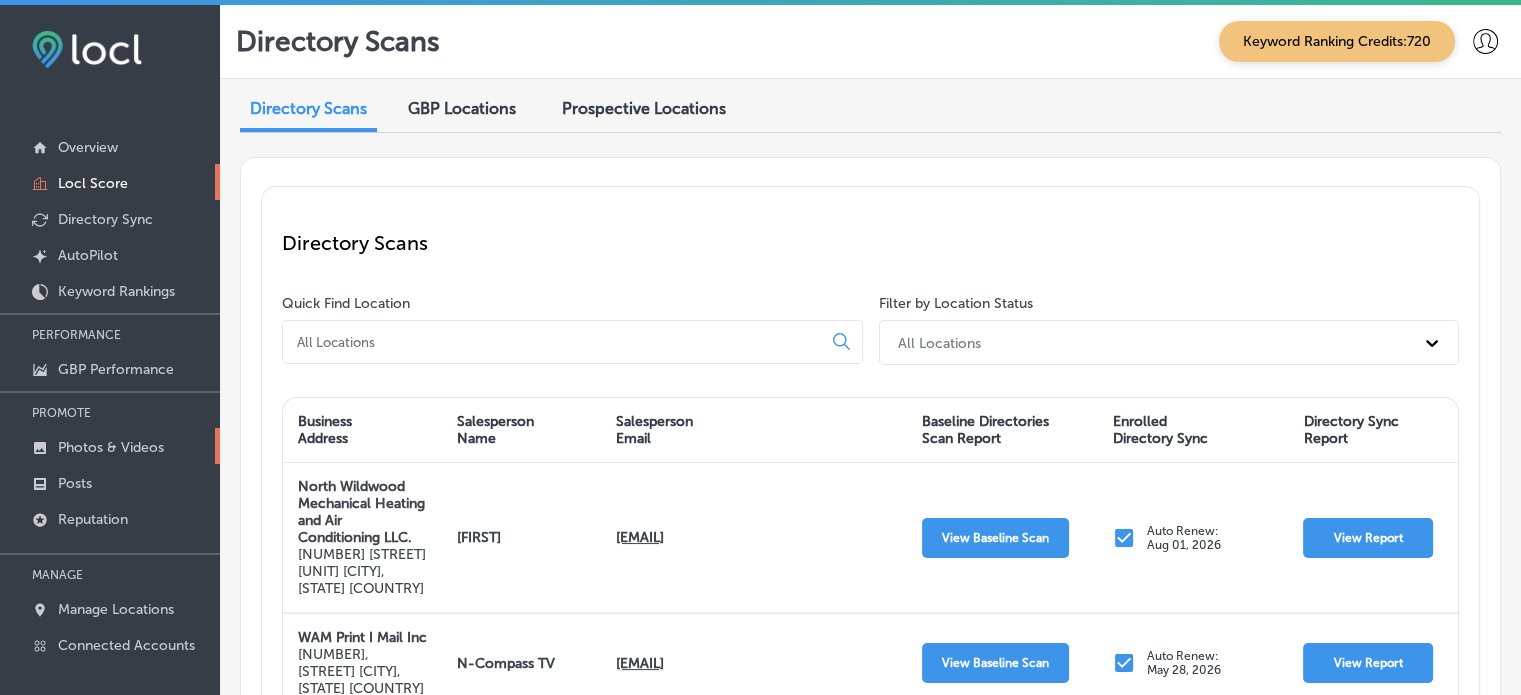 click on "Photos & Videos" at bounding box center [111, 447] 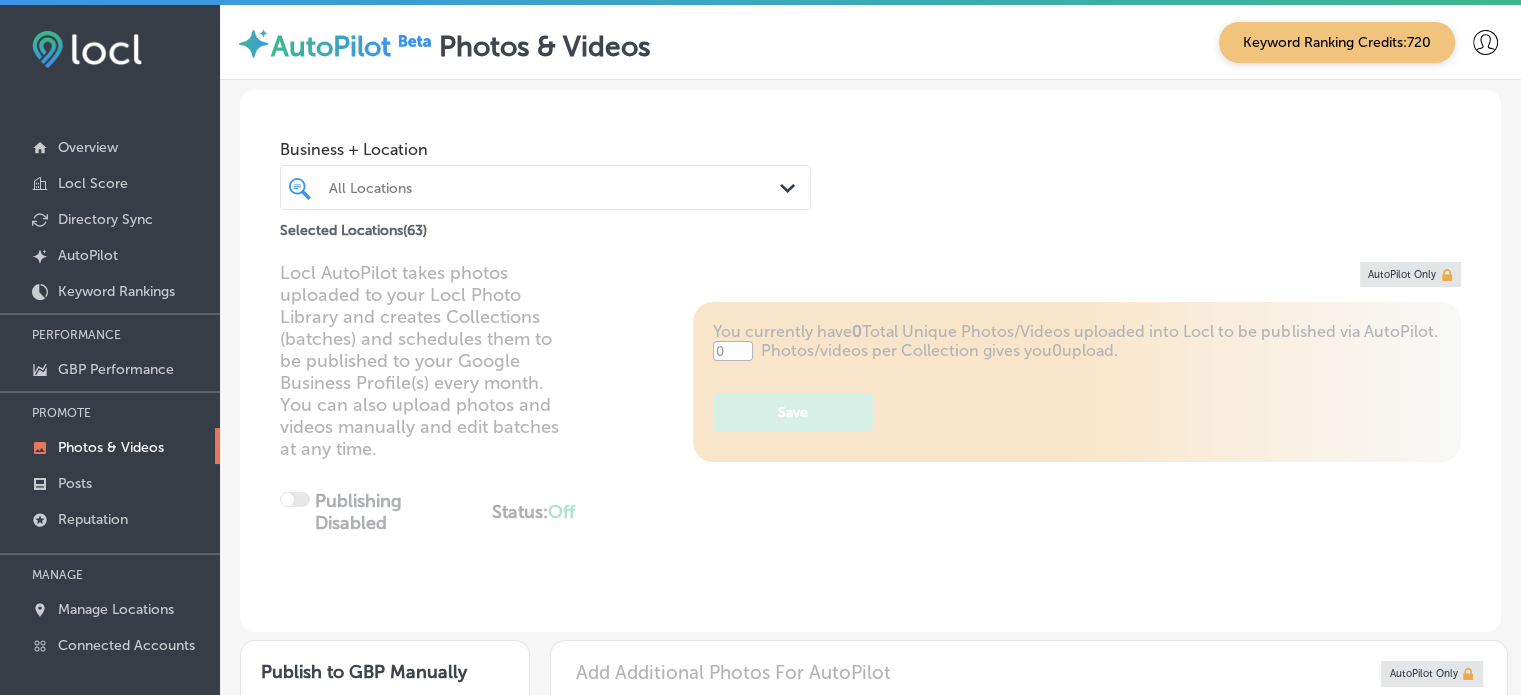 type on "5" 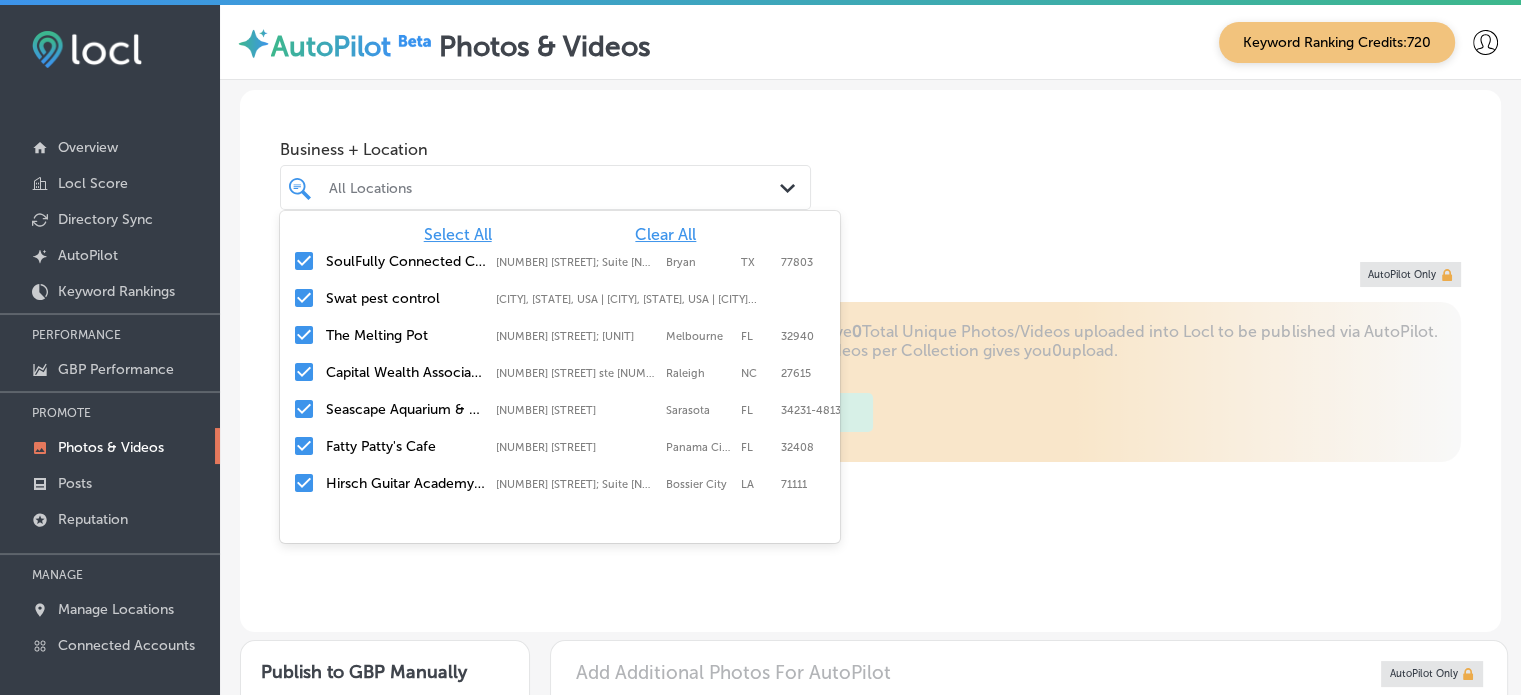 click at bounding box center (524, 187) 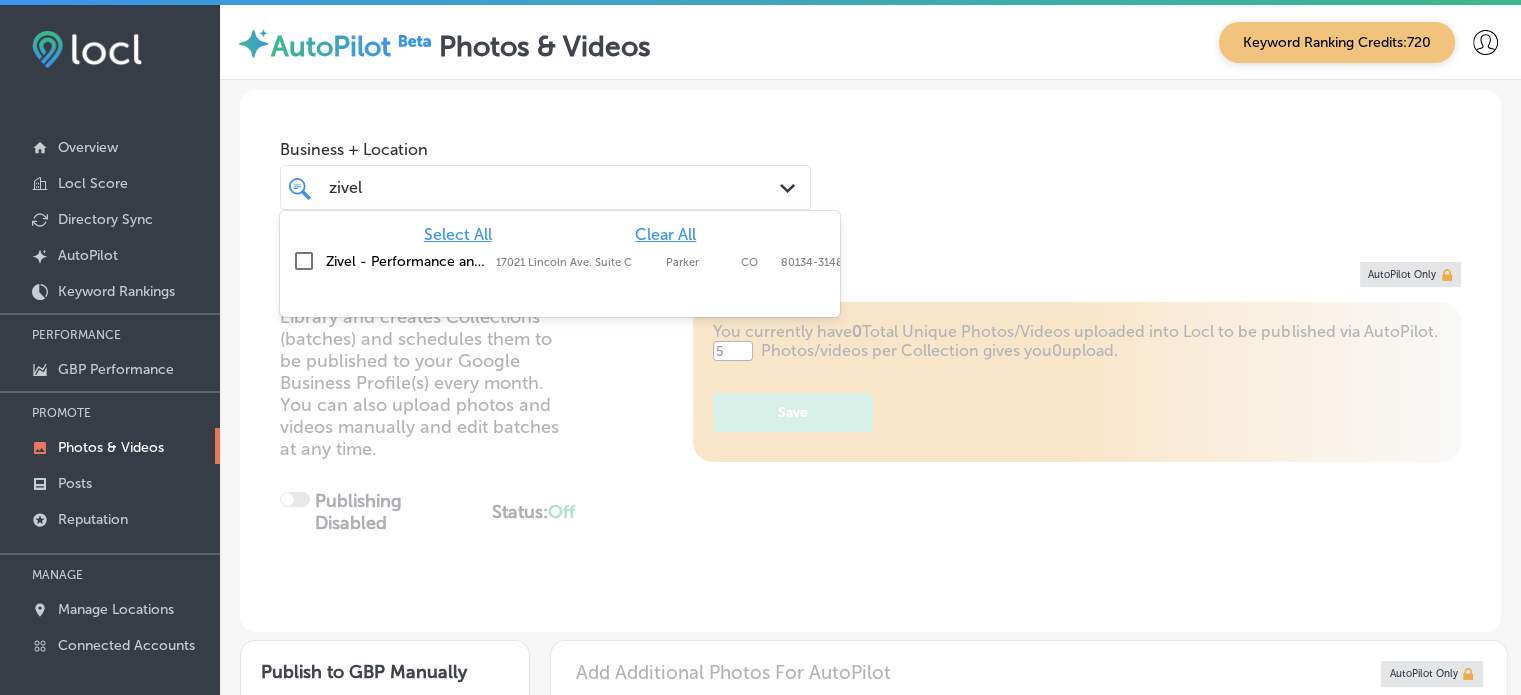 click on "Zivel - Performance and Recovery Parker" at bounding box center [406, 261] 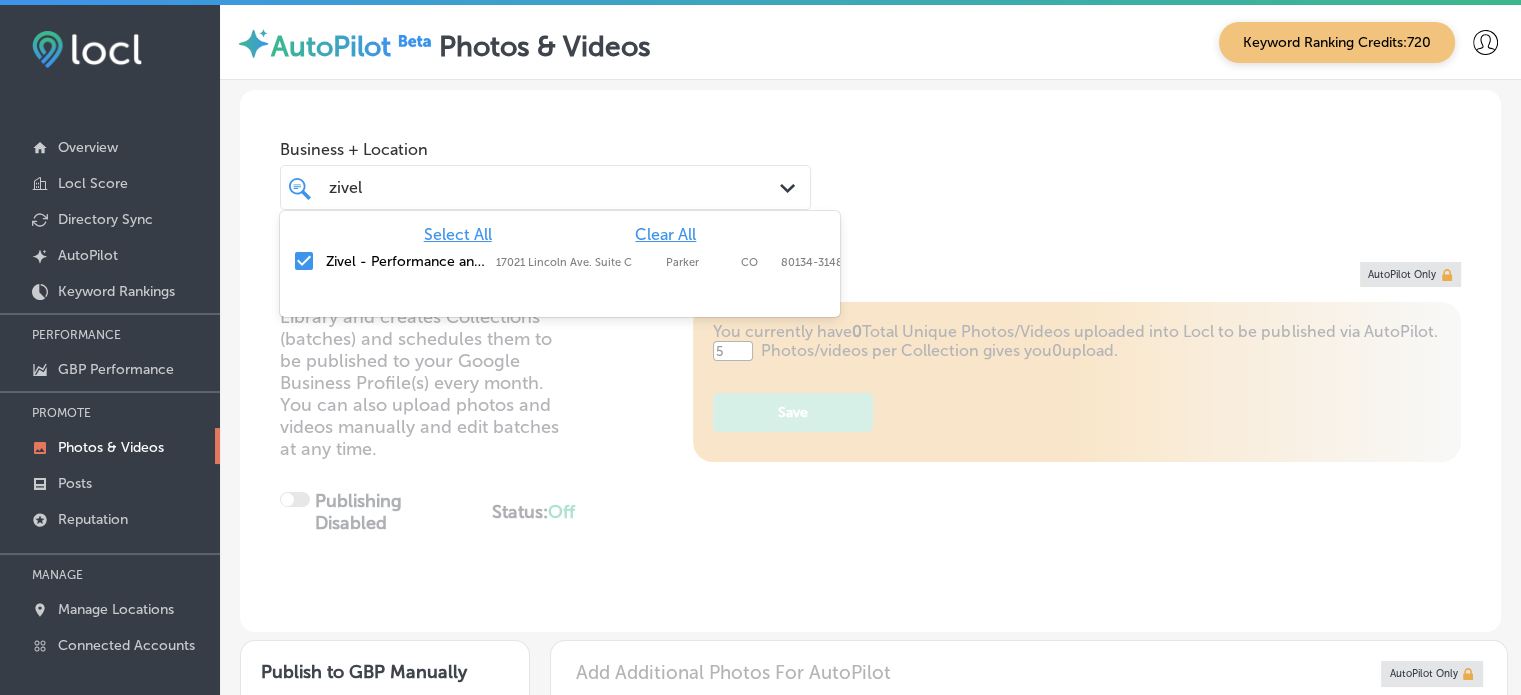 type on "zivel" 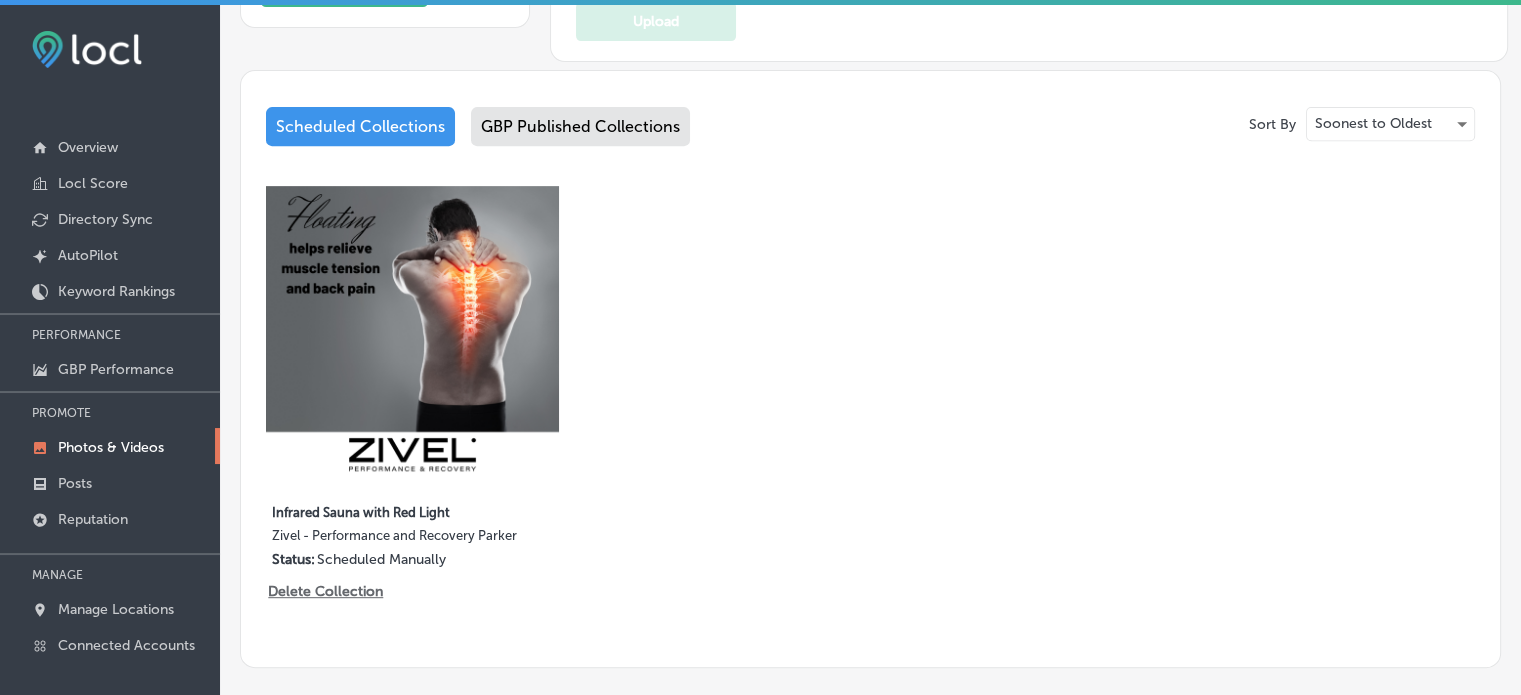scroll, scrollTop: 924, scrollLeft: 0, axis: vertical 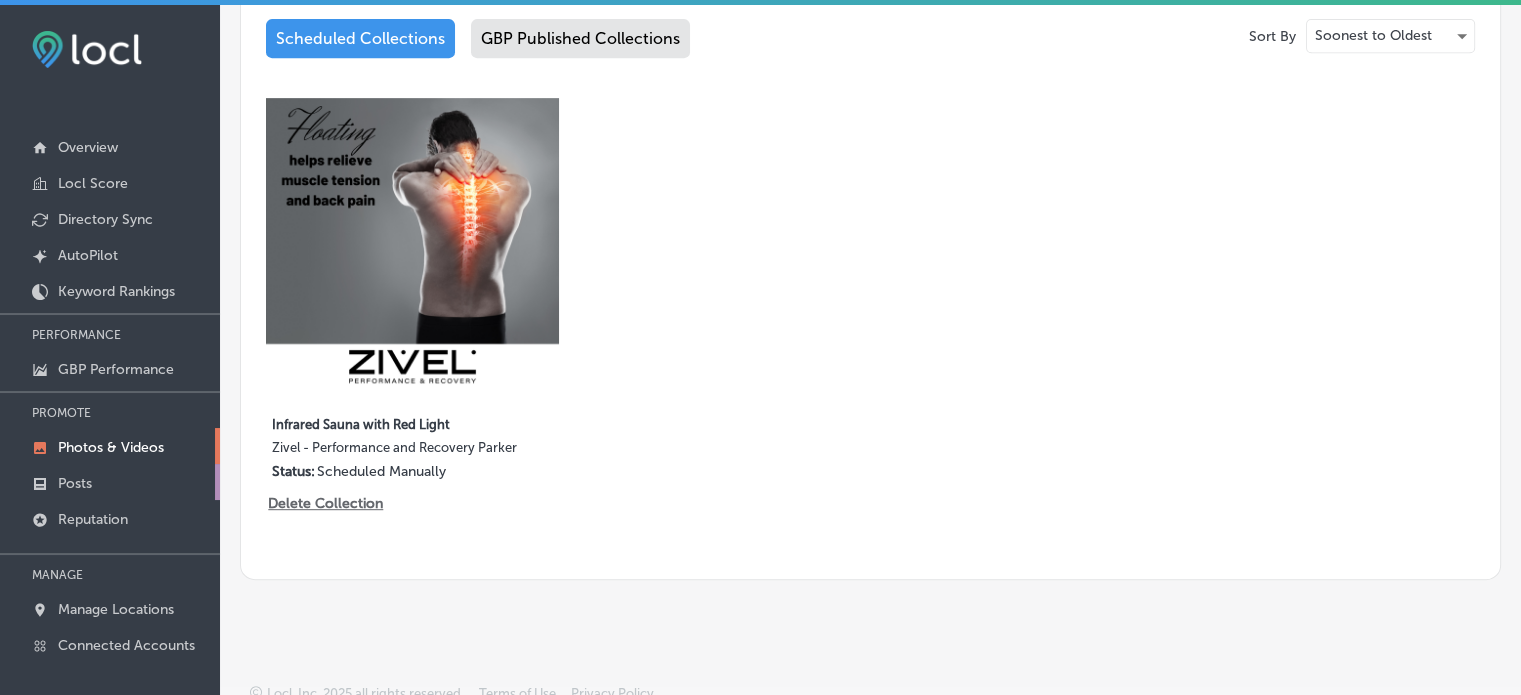 click on "Posts" at bounding box center (75, 483) 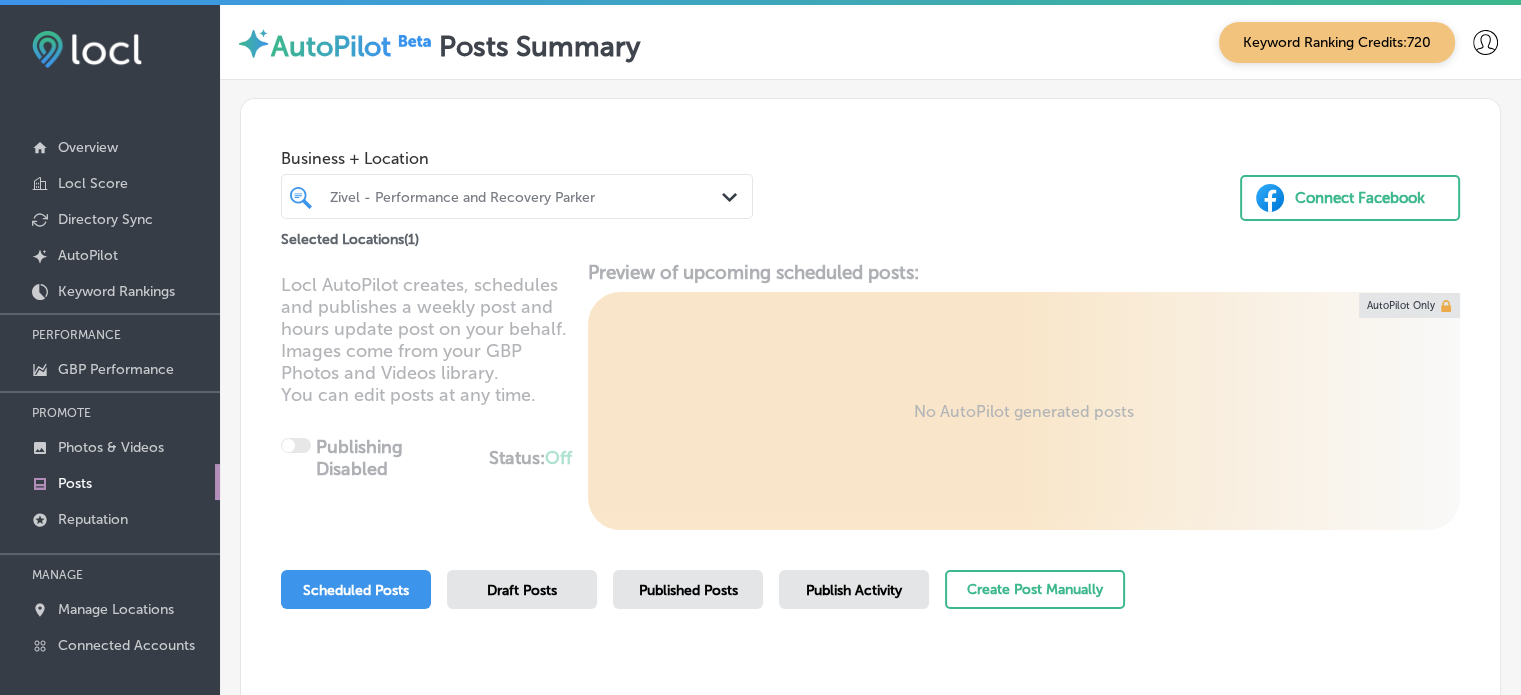 scroll, scrollTop: 4, scrollLeft: 0, axis: vertical 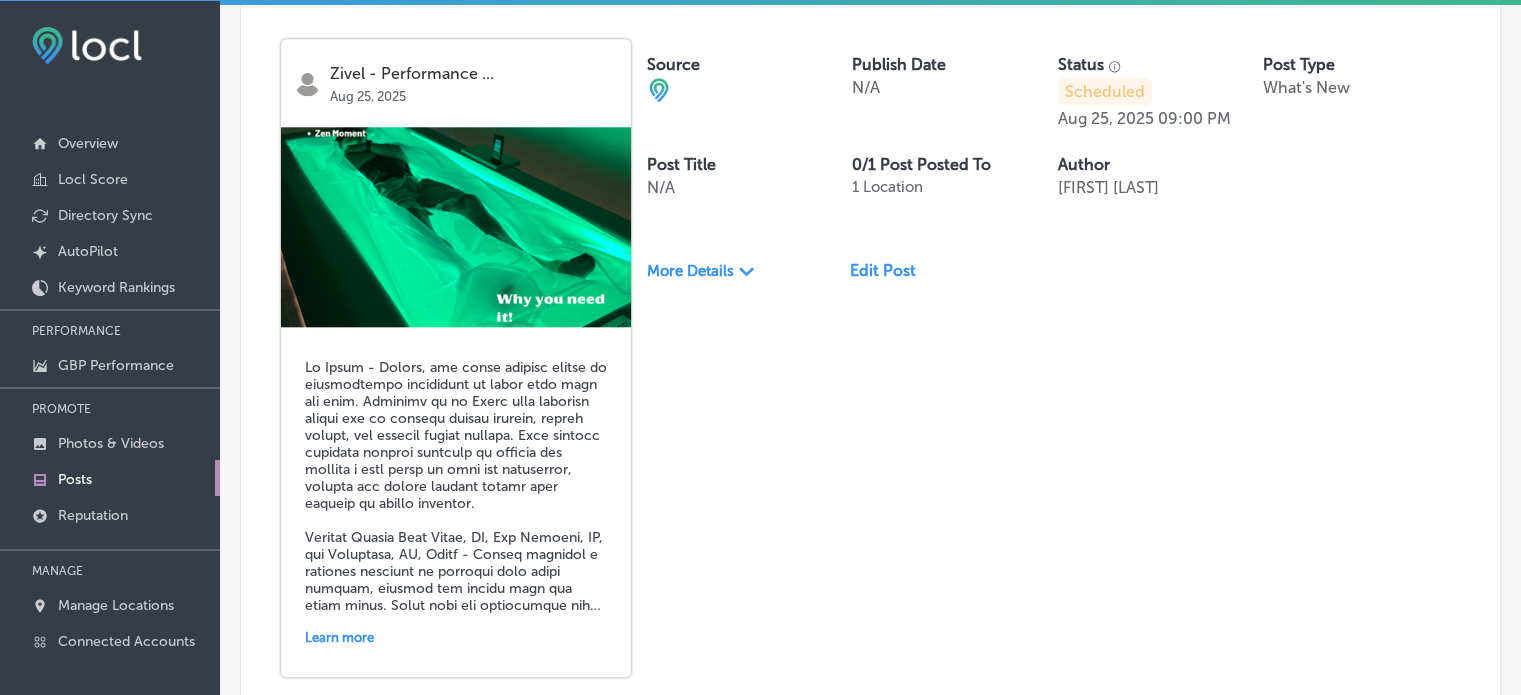 click on "Edit Post" at bounding box center (891, 270) 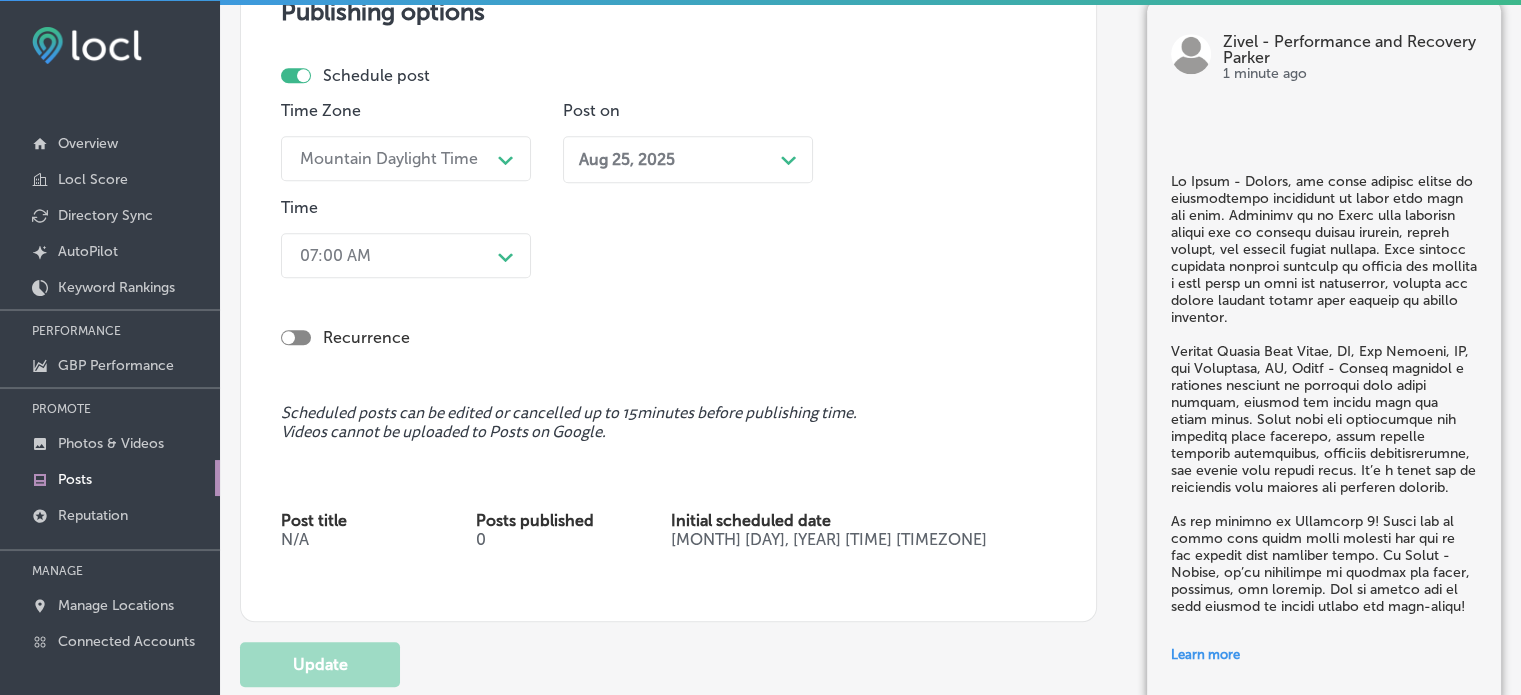 scroll, scrollTop: 1736, scrollLeft: 0, axis: vertical 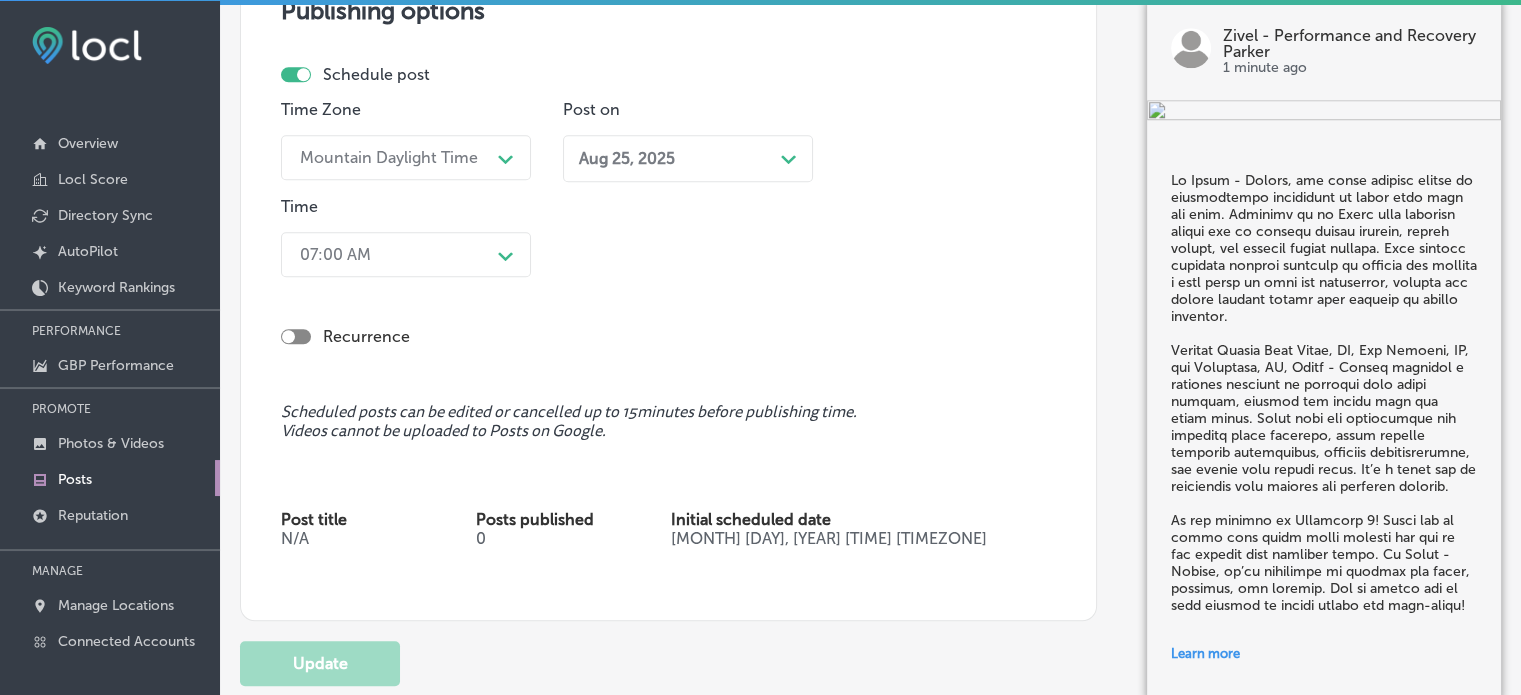 click on "Schedule post" at bounding box center (660, 74) 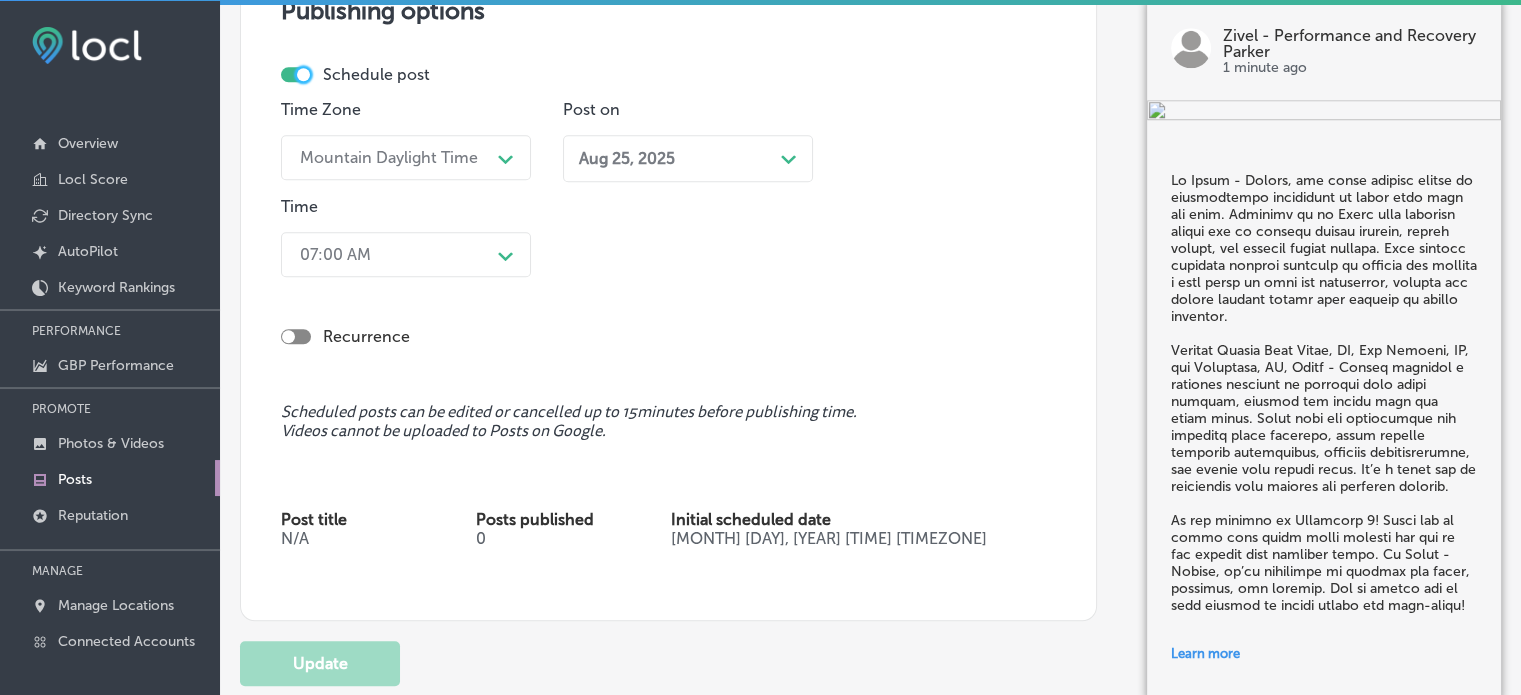 click at bounding box center [303, 74] 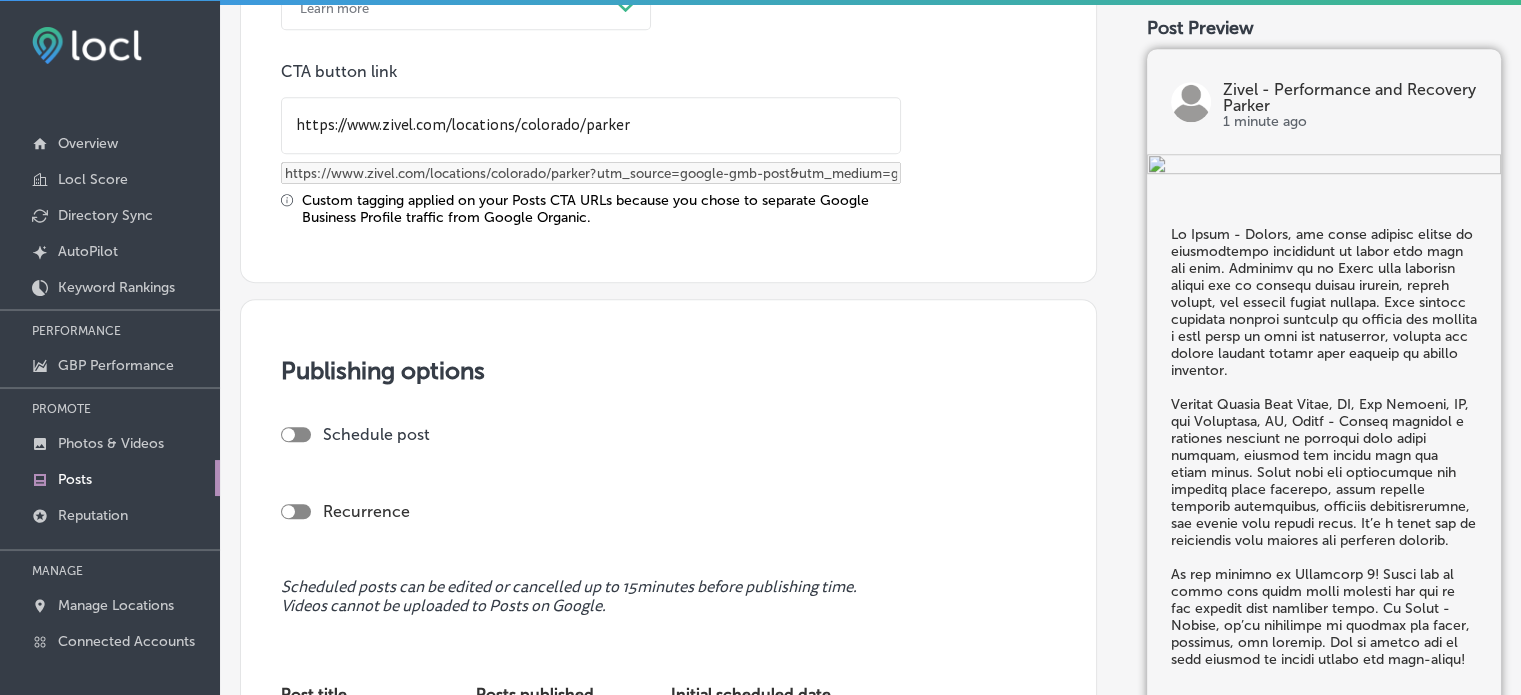 scroll, scrollTop: 1711, scrollLeft: 0, axis: vertical 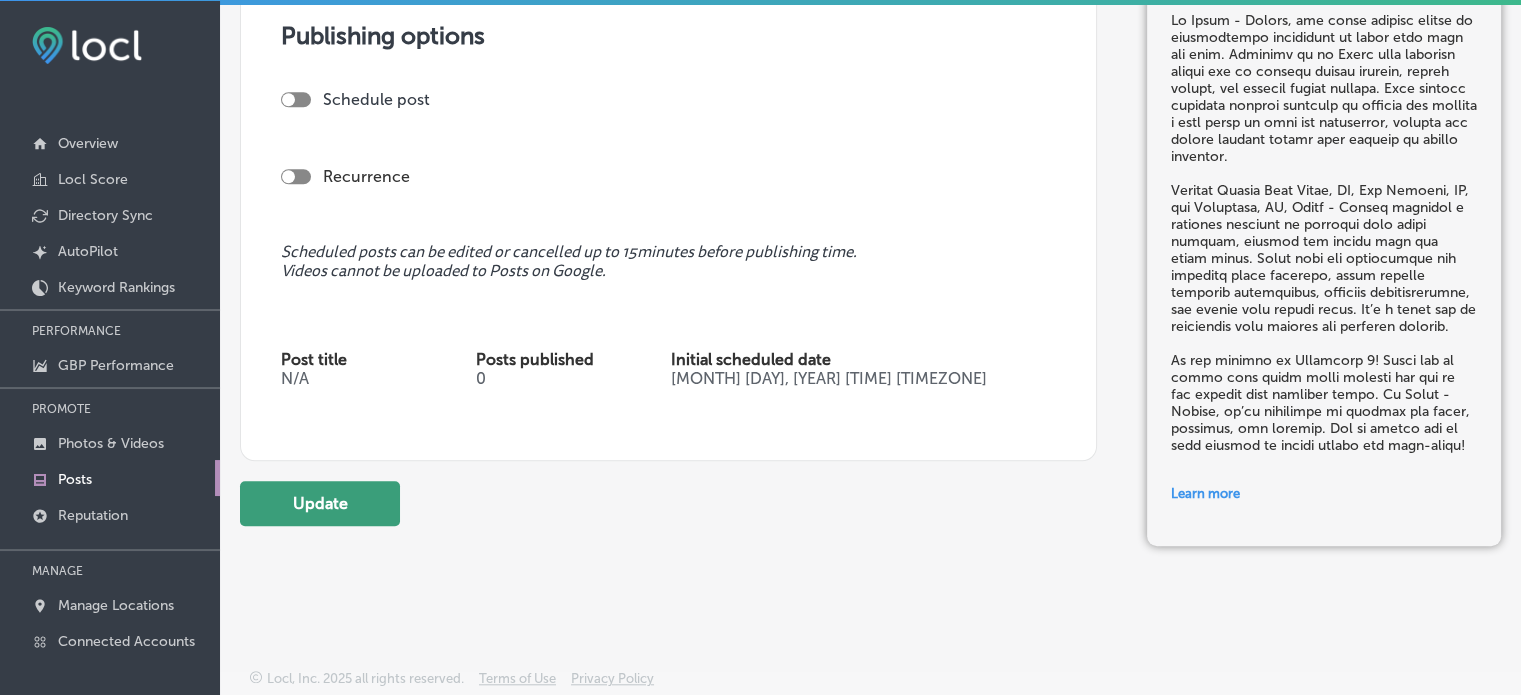 click on "Update" at bounding box center [320, 503] 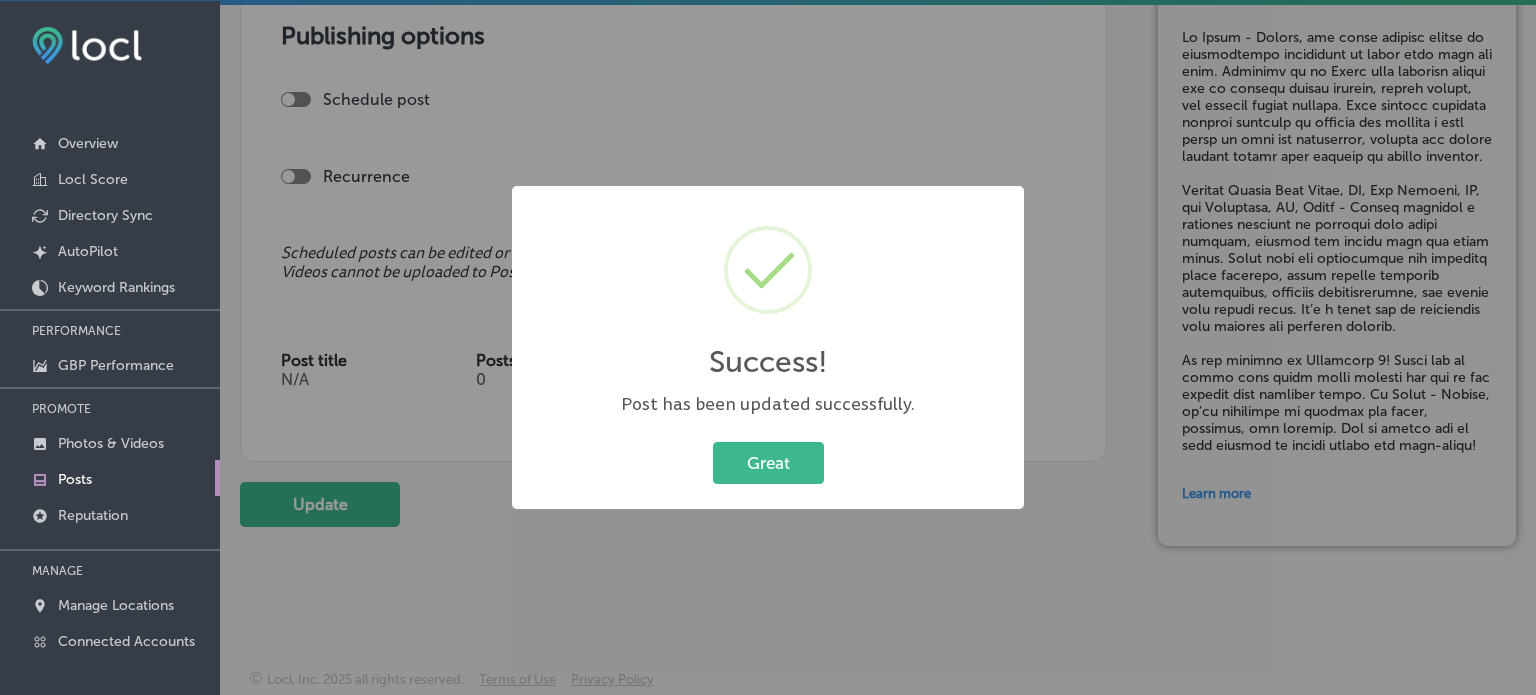 click on "Great Cancel" at bounding box center [768, 463] 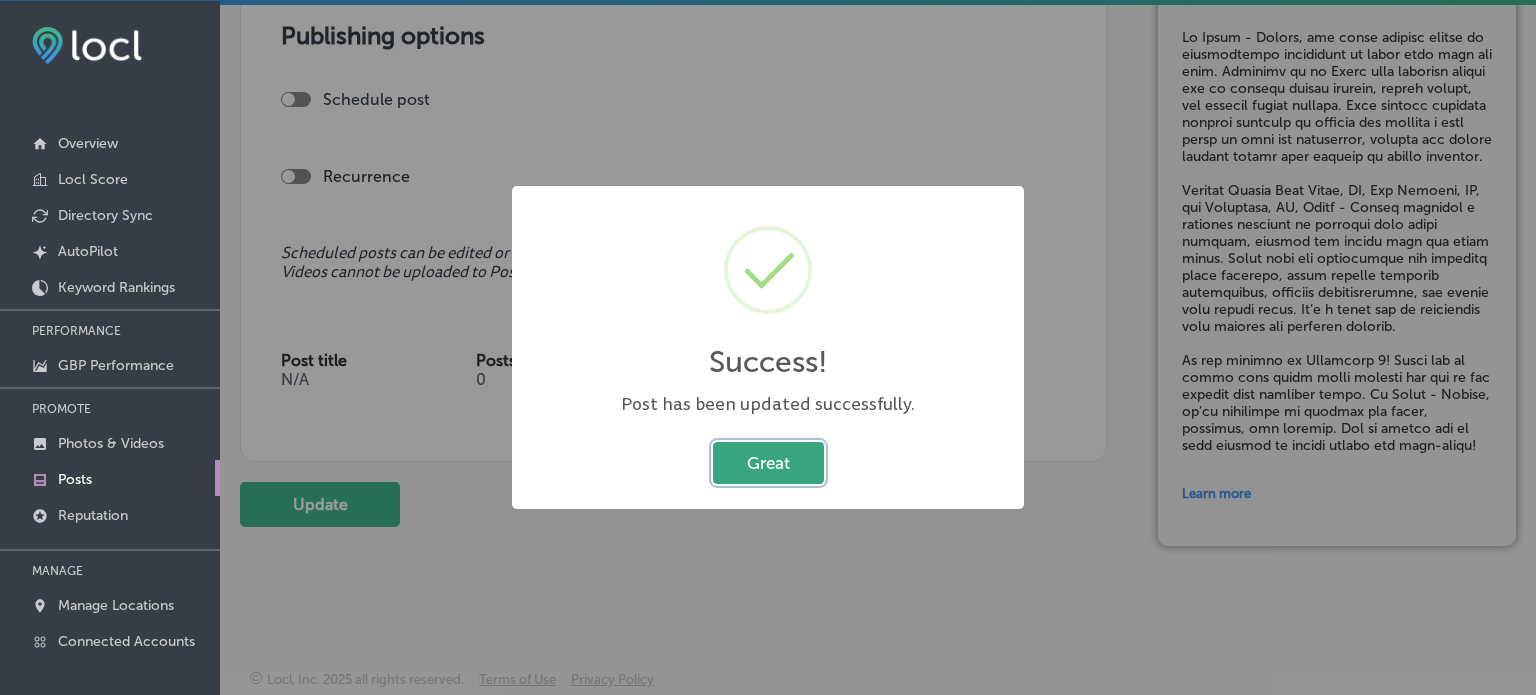 click on "Great" at bounding box center (768, 462) 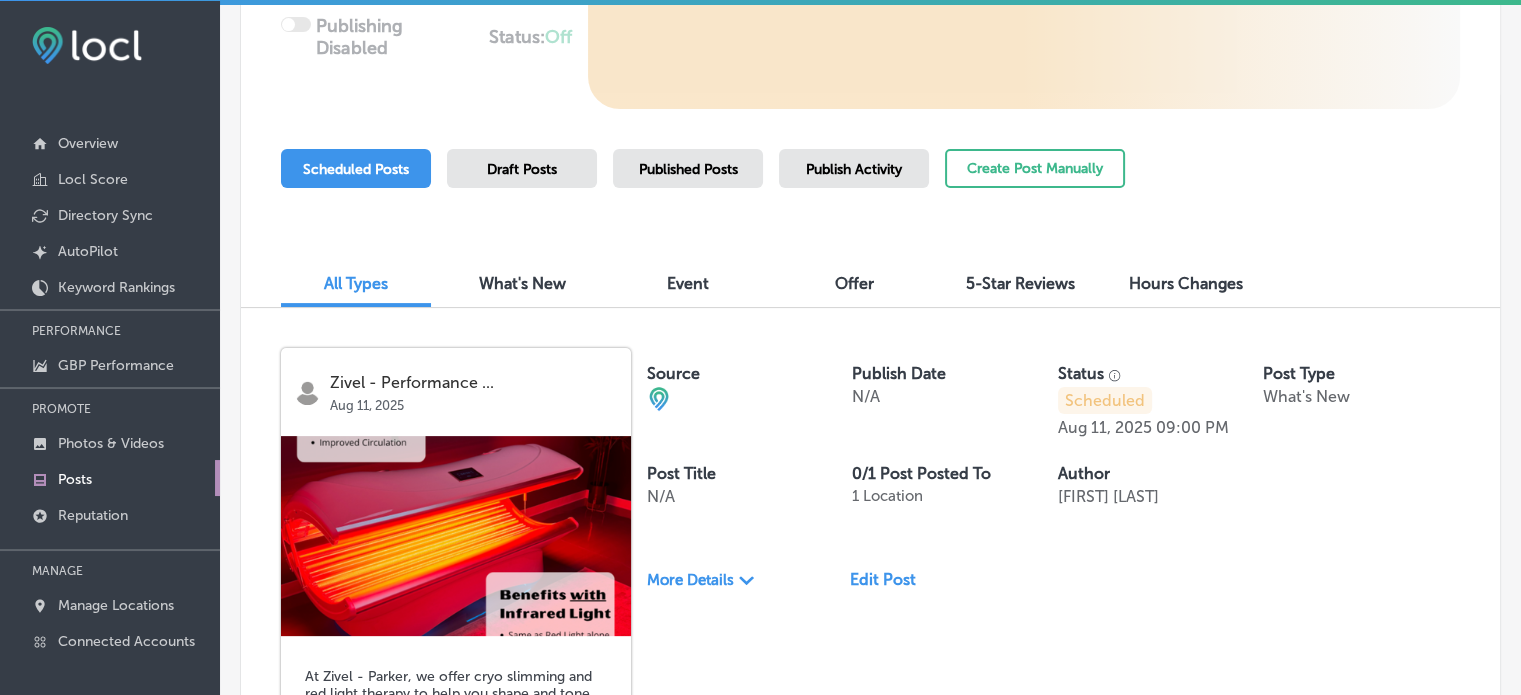scroll, scrollTop: 419, scrollLeft: 0, axis: vertical 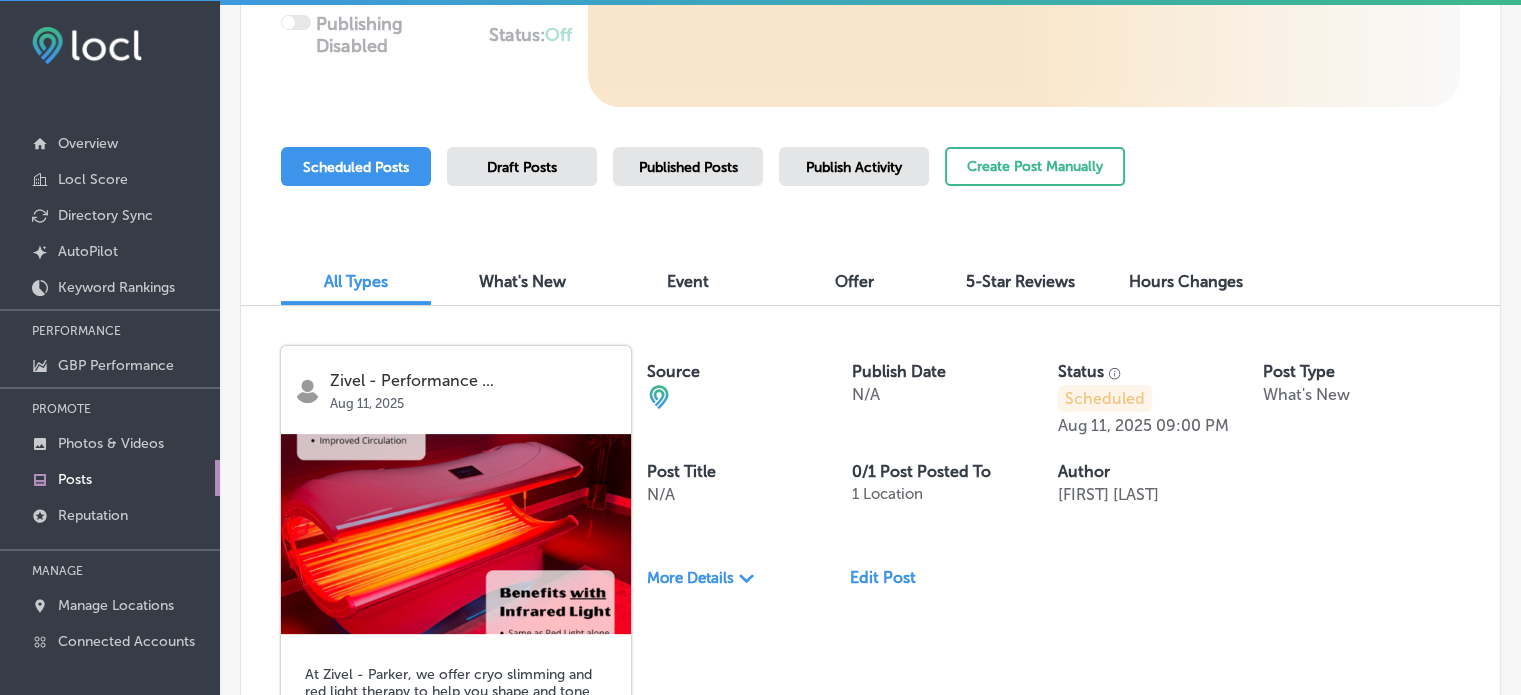 click on "Published Posts" at bounding box center [688, 167] 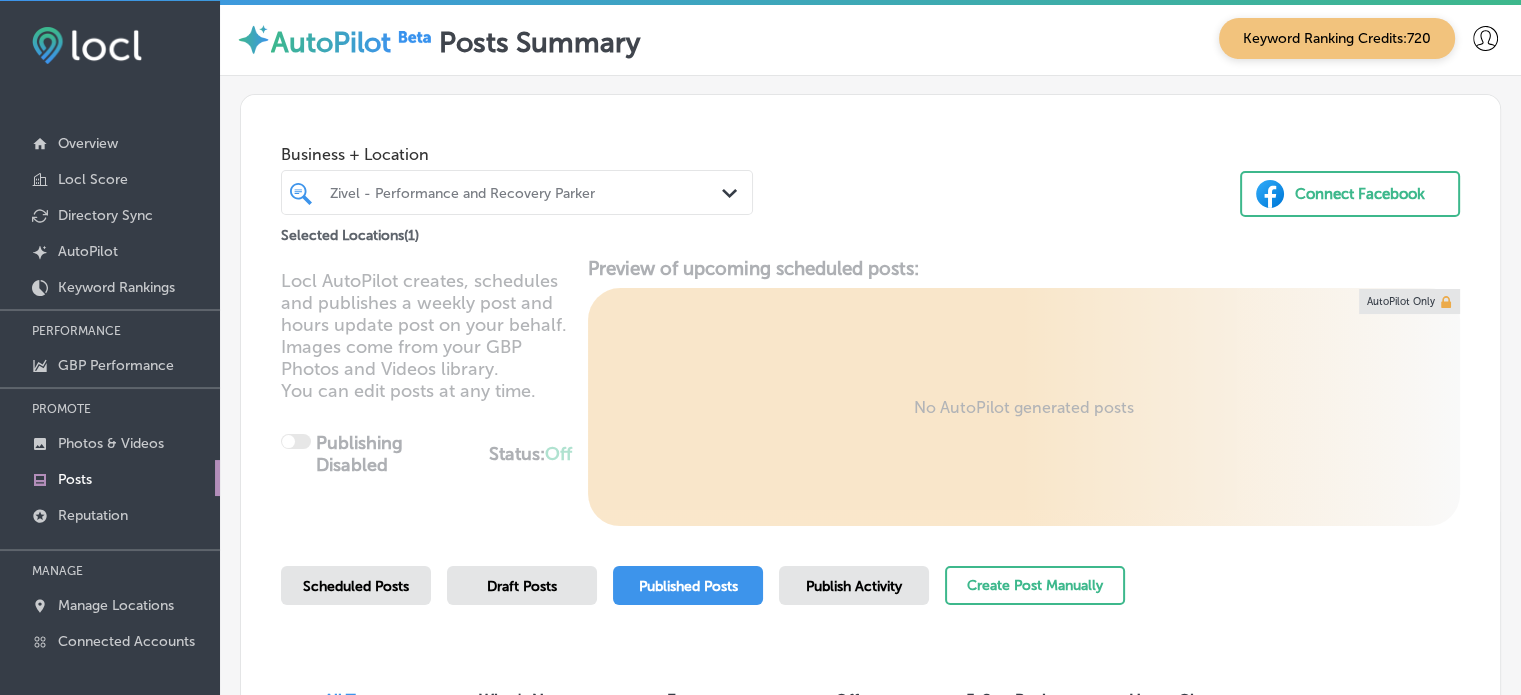 scroll, scrollTop: 0, scrollLeft: 0, axis: both 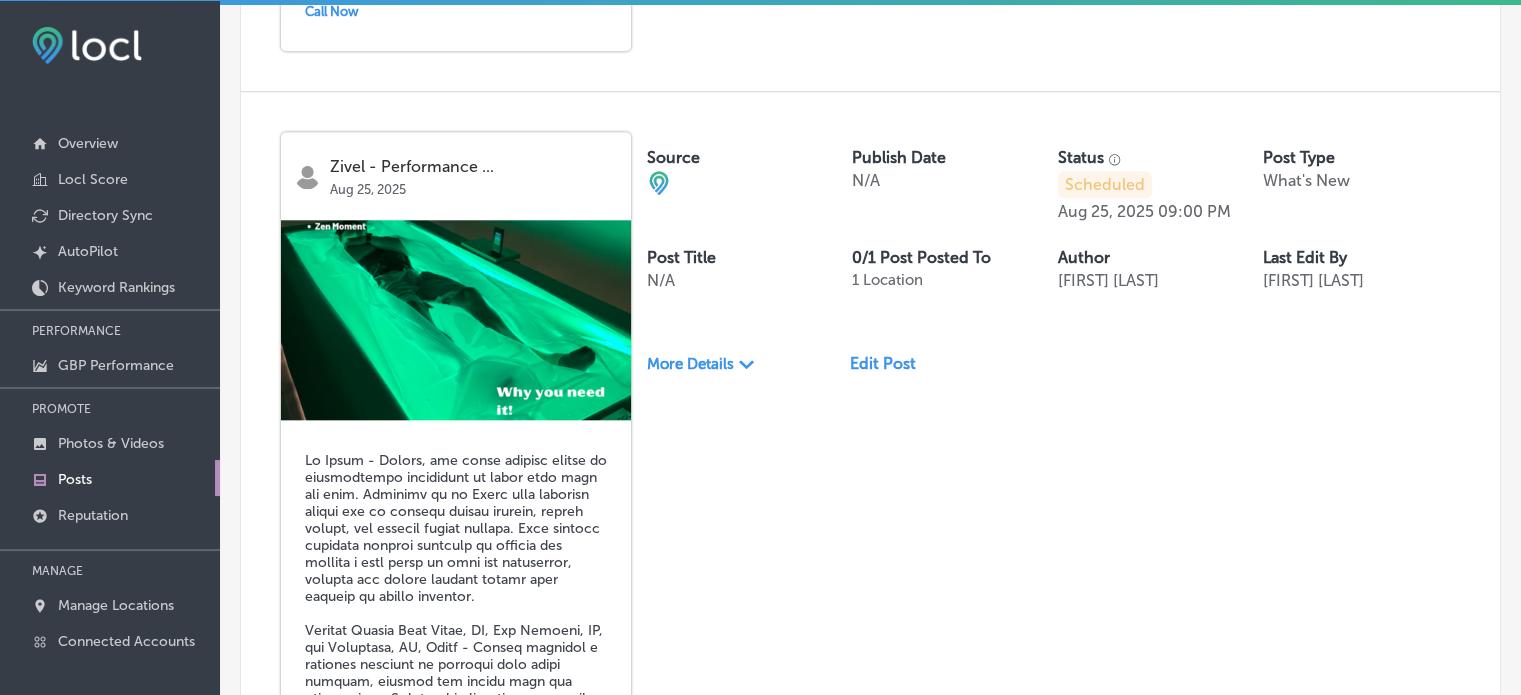 click on "Edit Post" at bounding box center [891, 363] 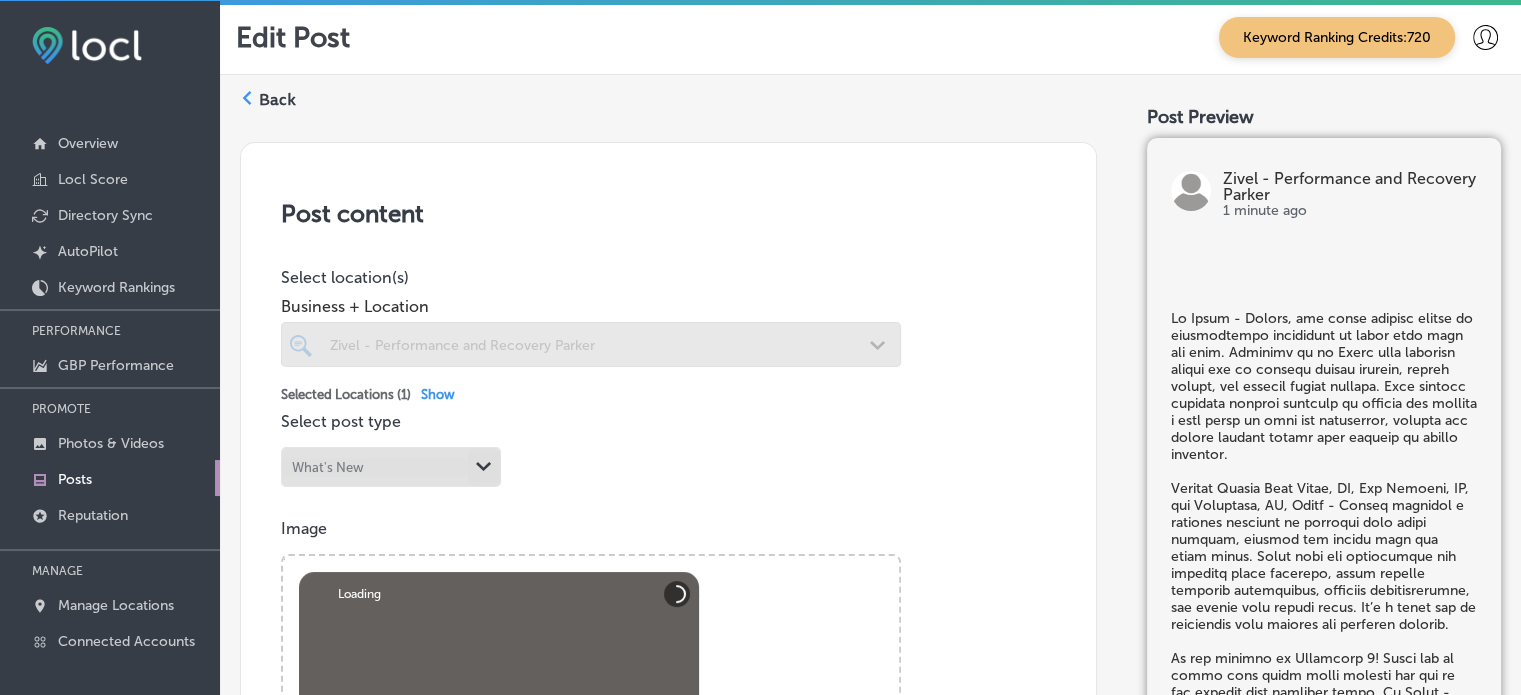 checkbox on "true" 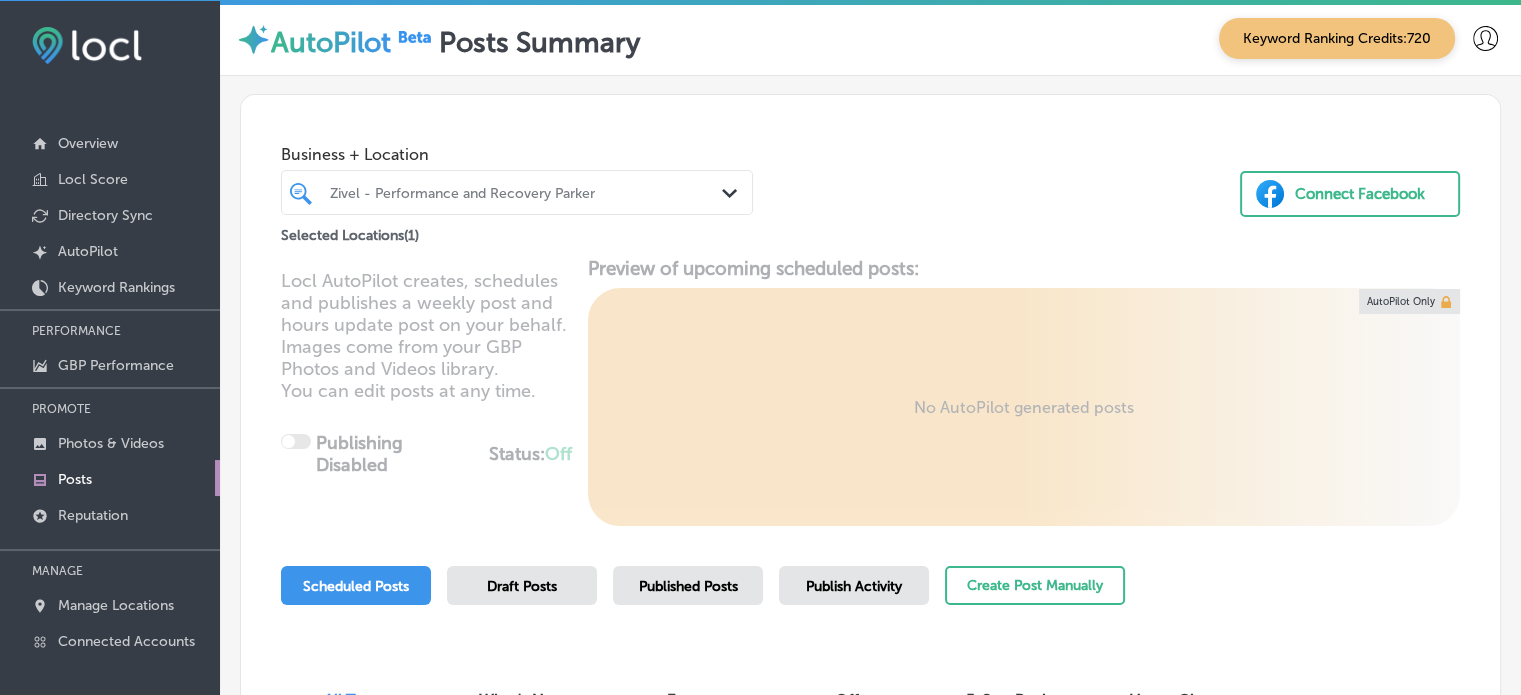 scroll, scrollTop: 230, scrollLeft: 0, axis: vertical 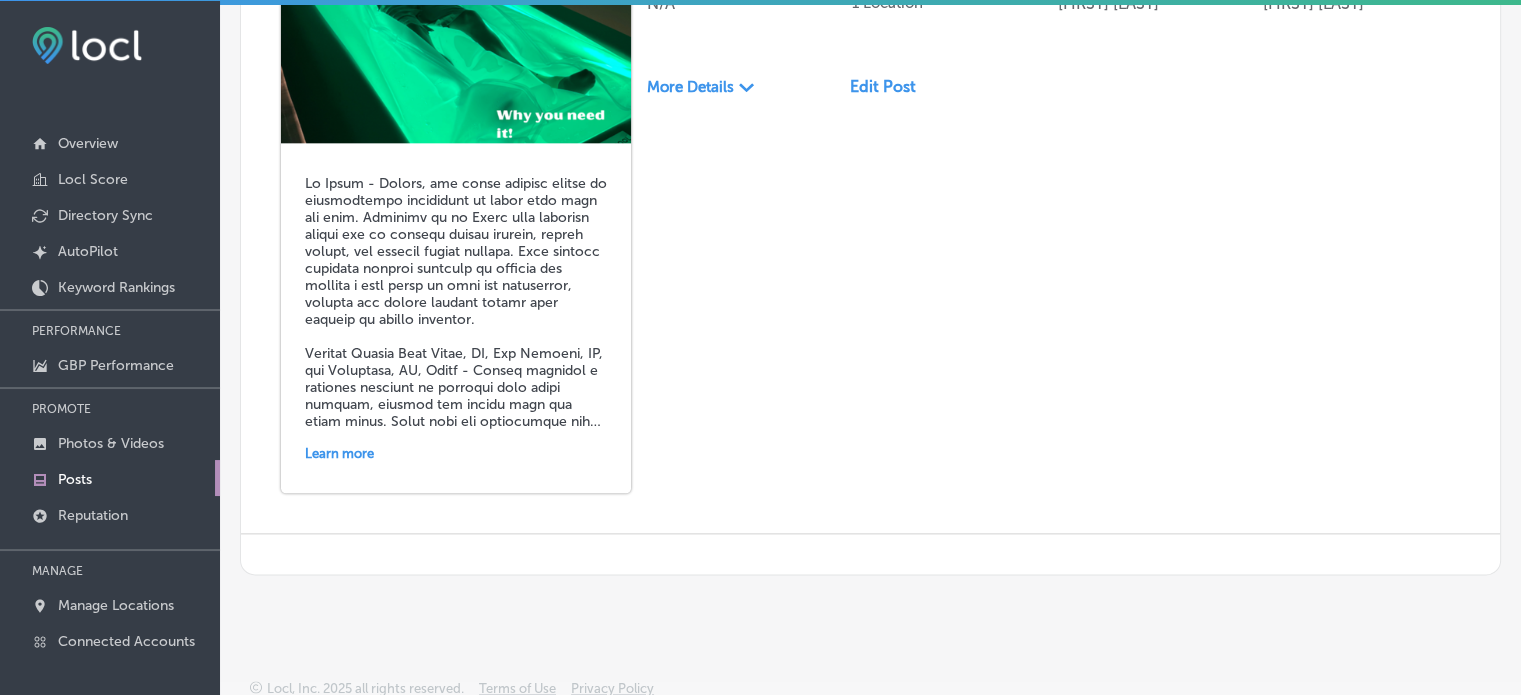 click on "Zivel - Performance ... [DATE] Learn more Source Publish Date N/A Status
Scheduled [DATE] [TIME] Post Type   What's New   Post Title N/A 0/1 Post Posted To 1
Location Author   [LAST] [LAST]   Last Edit By [LAST] [LAST] More Details
Path
Created with Sketch.
Edit Post" at bounding box center [870, 174] 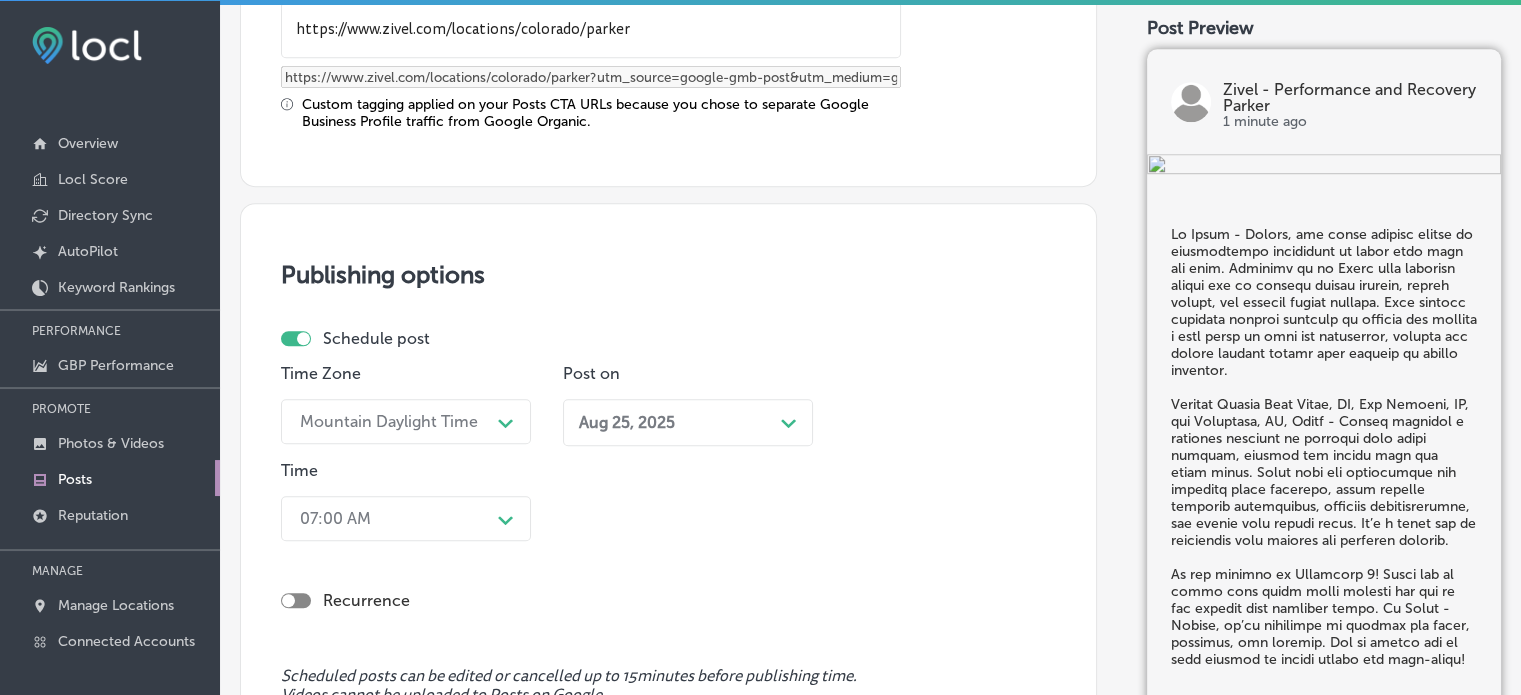 scroll, scrollTop: 1604, scrollLeft: 0, axis: vertical 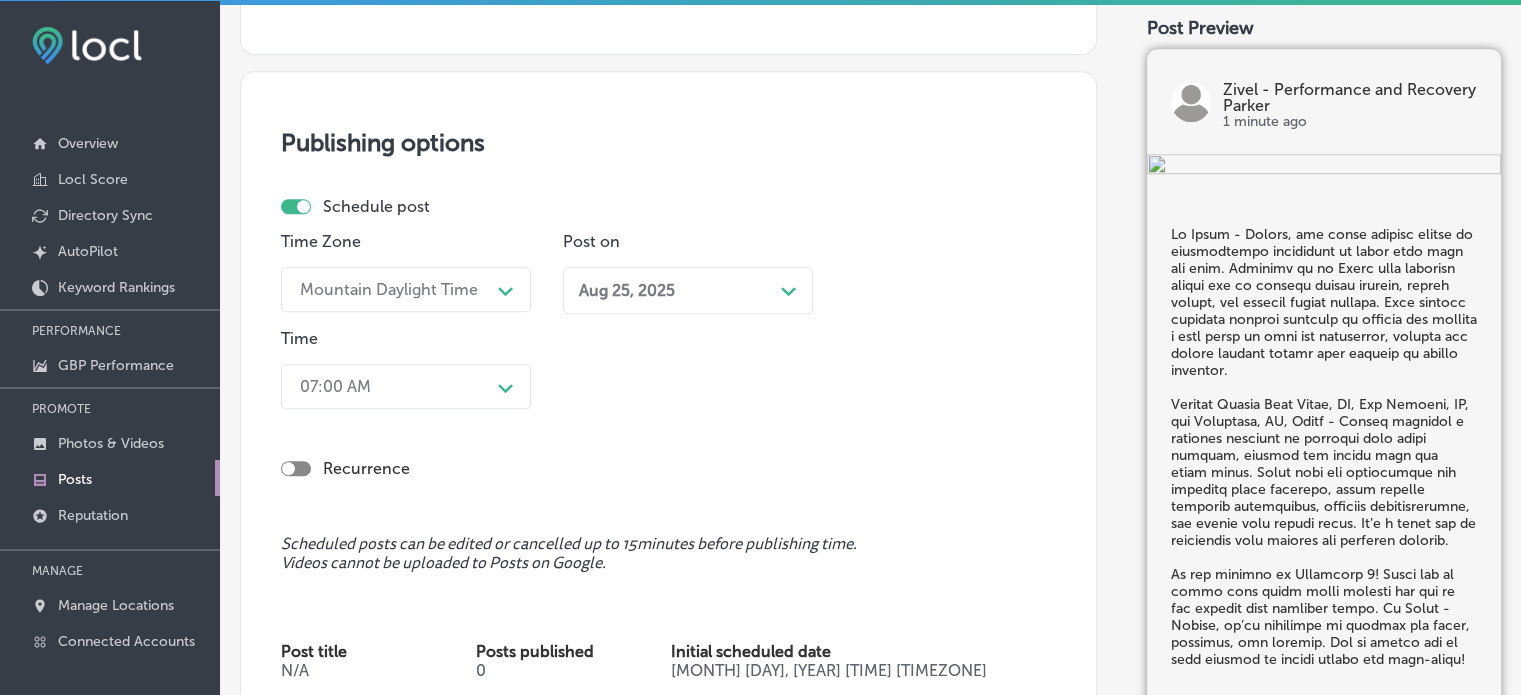 click at bounding box center [296, 206] 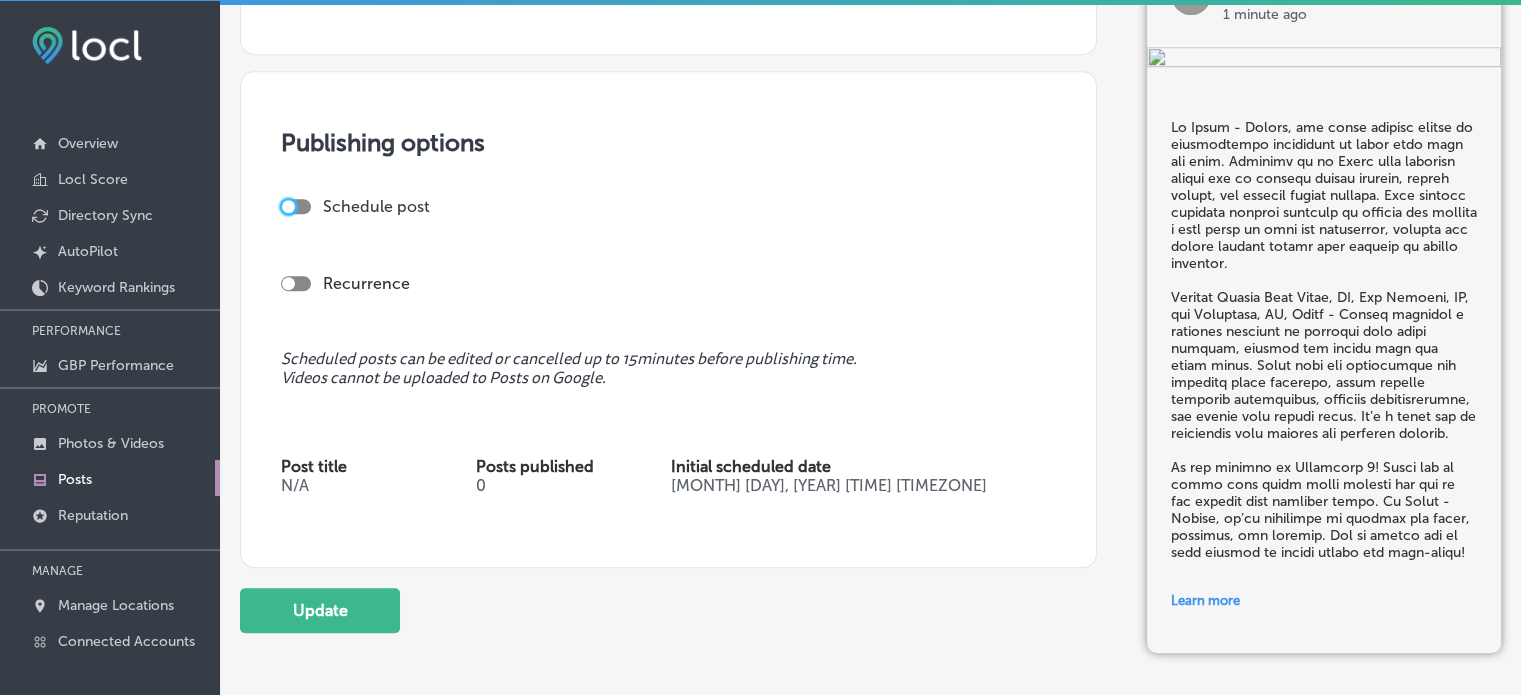 click at bounding box center (288, 206) 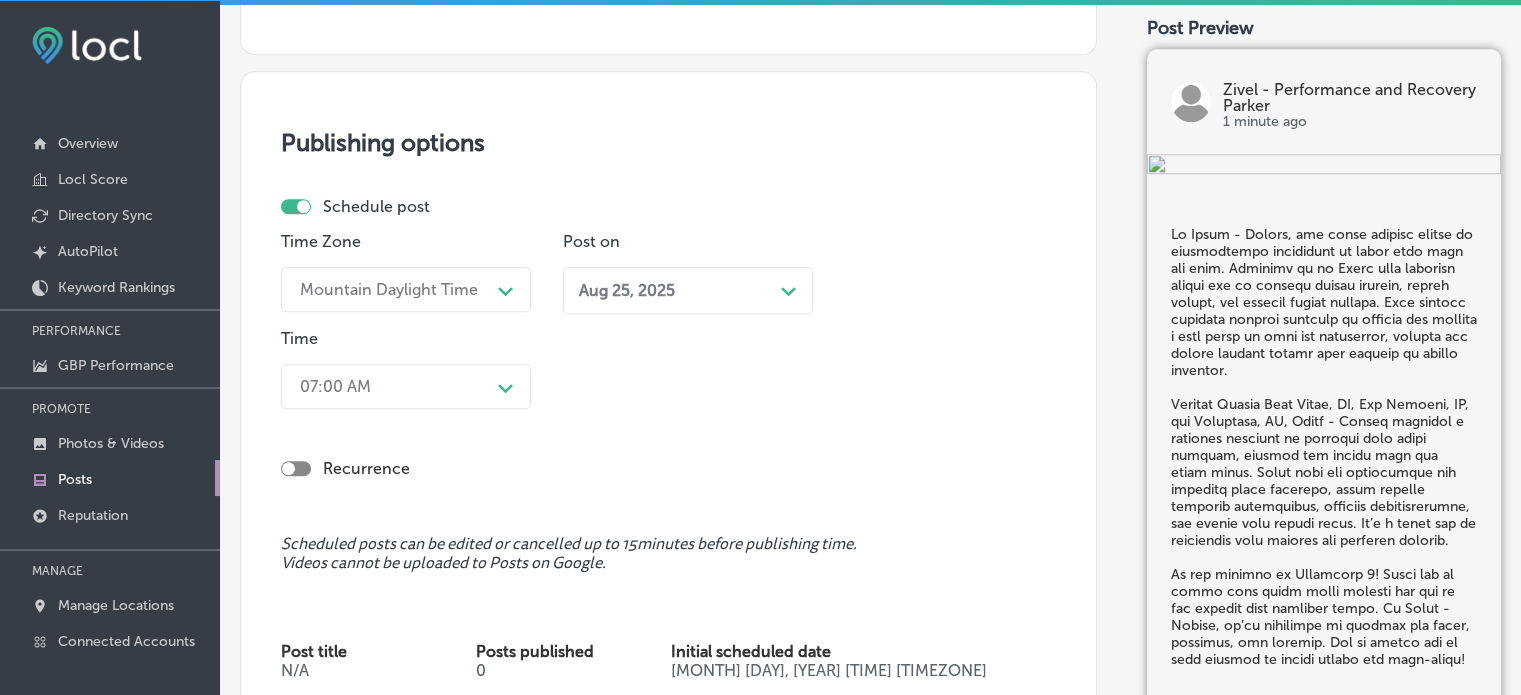 click on "Aug 25, 2025" at bounding box center [627, 290] 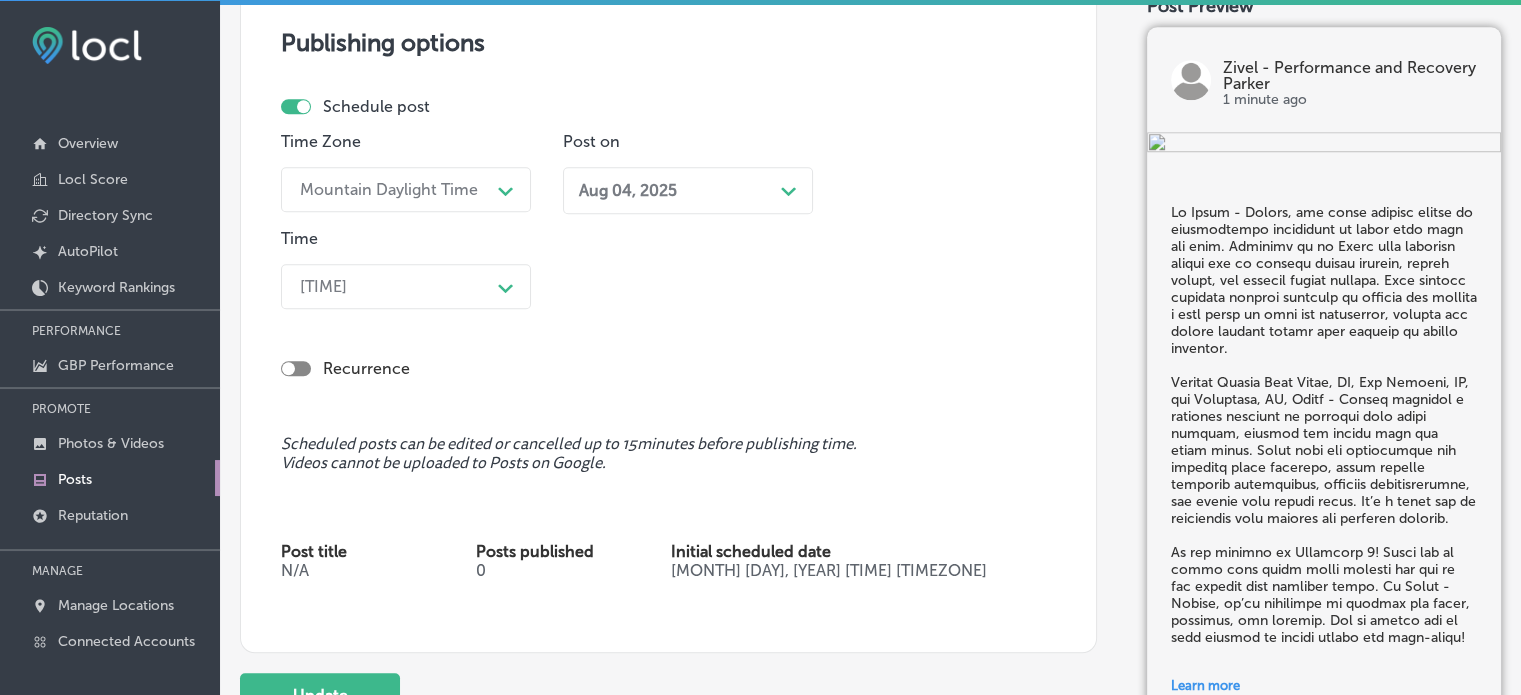 scroll, scrollTop: 1698, scrollLeft: 0, axis: vertical 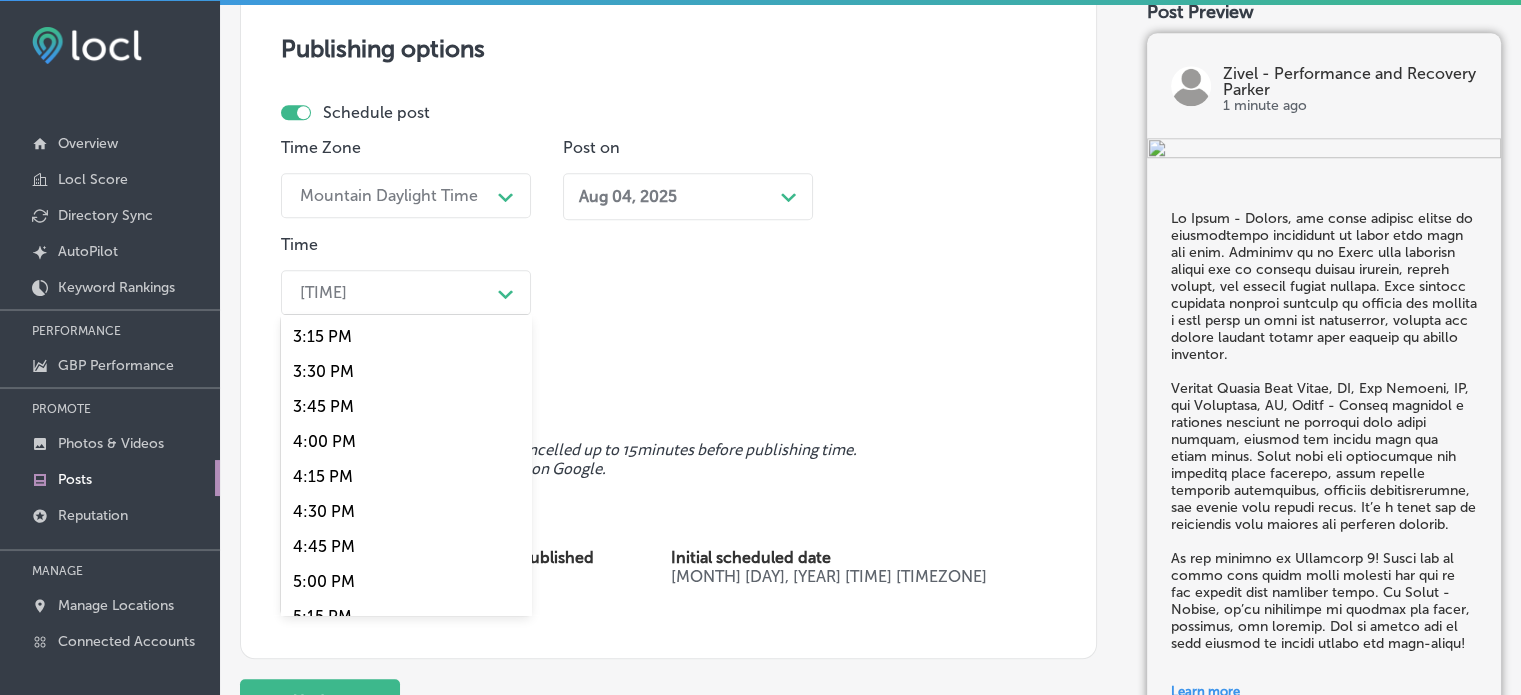 click on "[TIME]" at bounding box center (390, 292) 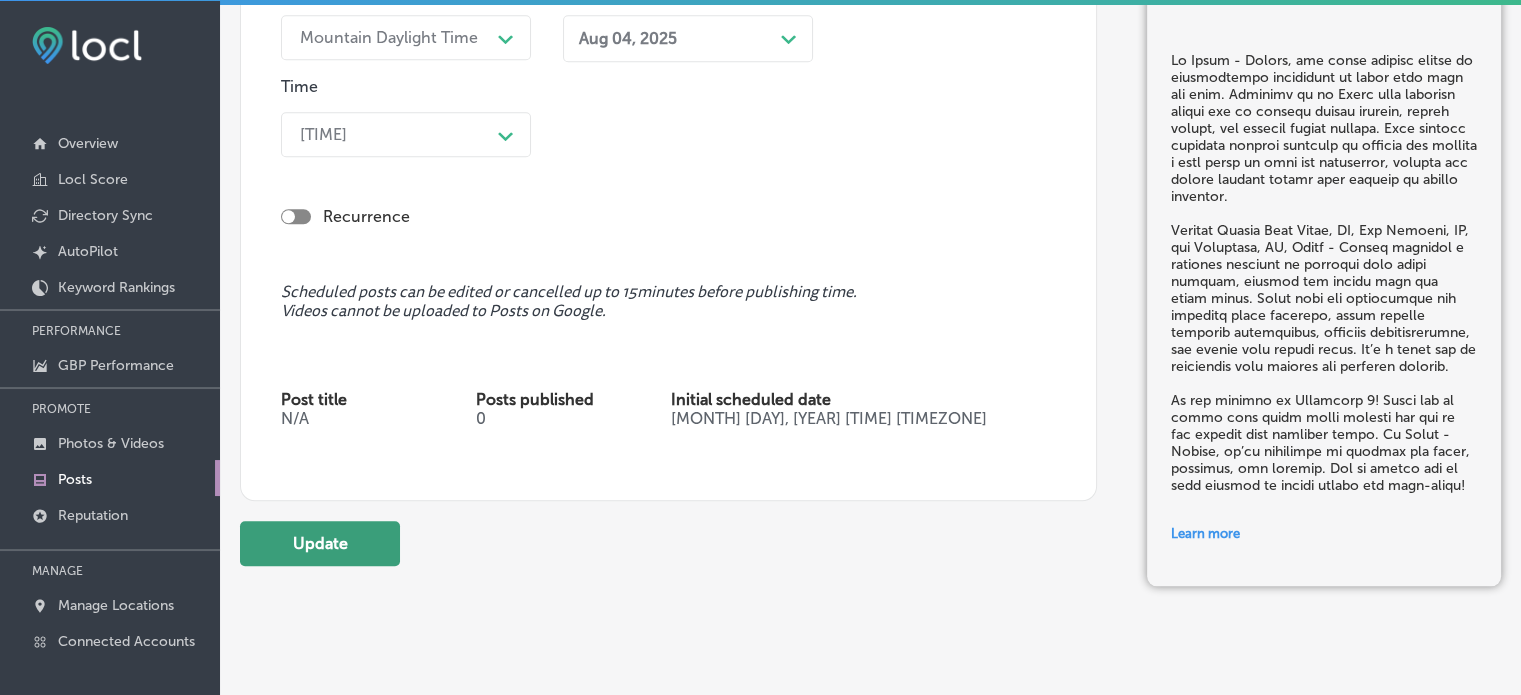 scroll, scrollTop: 1856, scrollLeft: 0, axis: vertical 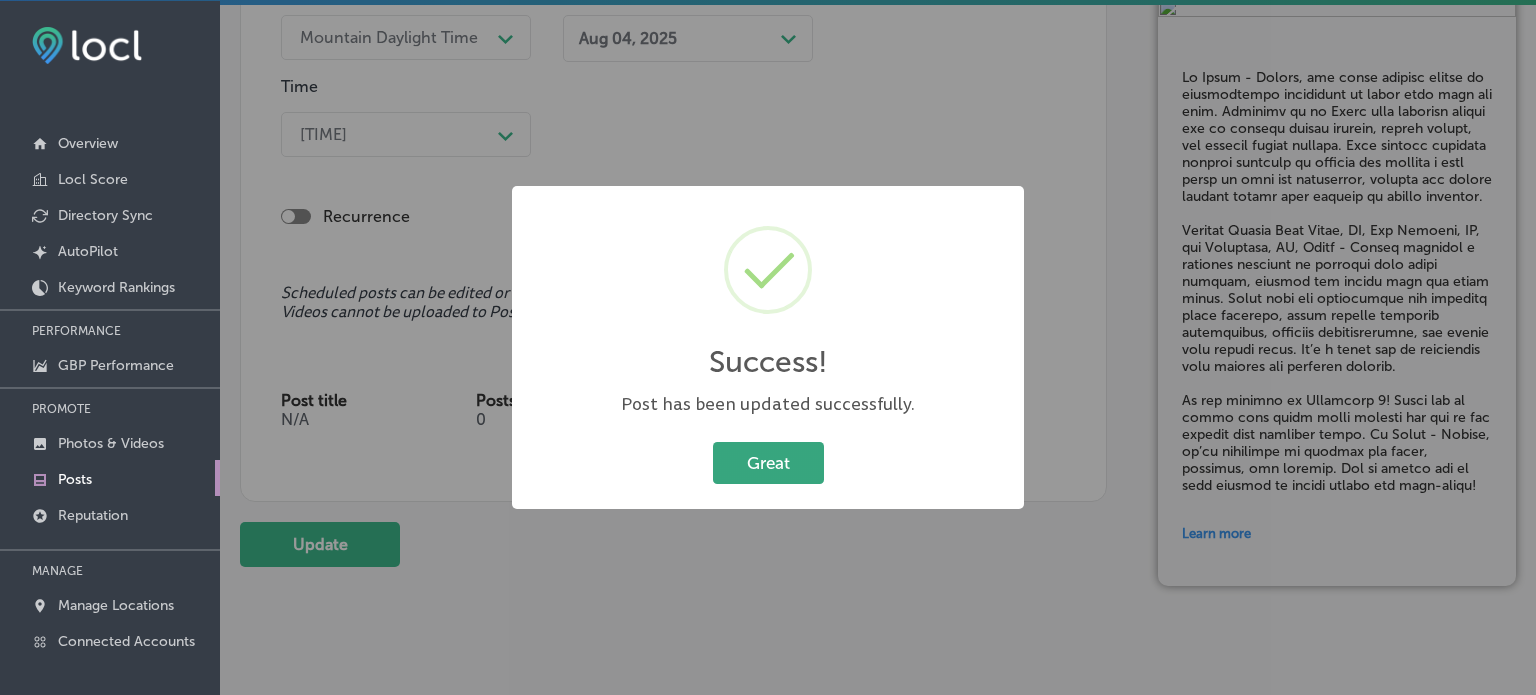 click on "Great" at bounding box center [768, 462] 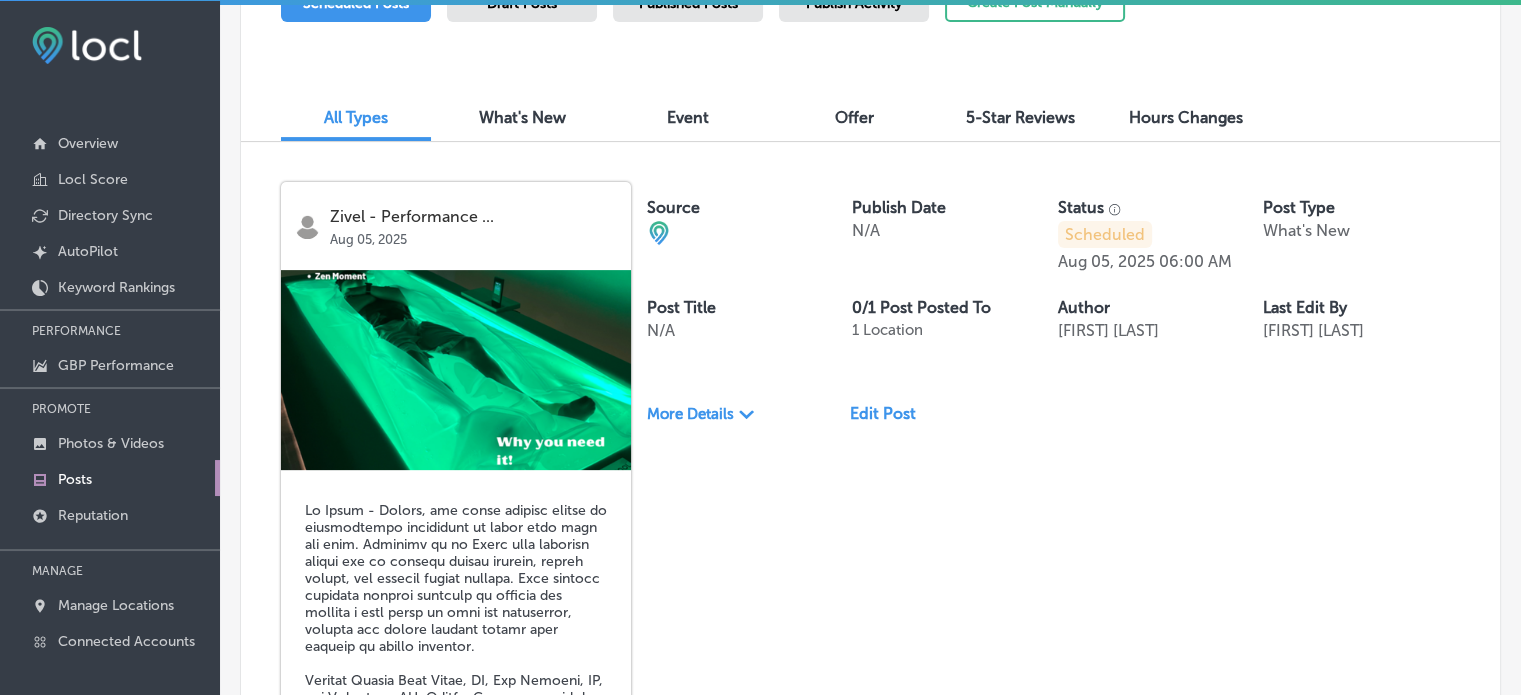 scroll, scrollTop: 592, scrollLeft: 0, axis: vertical 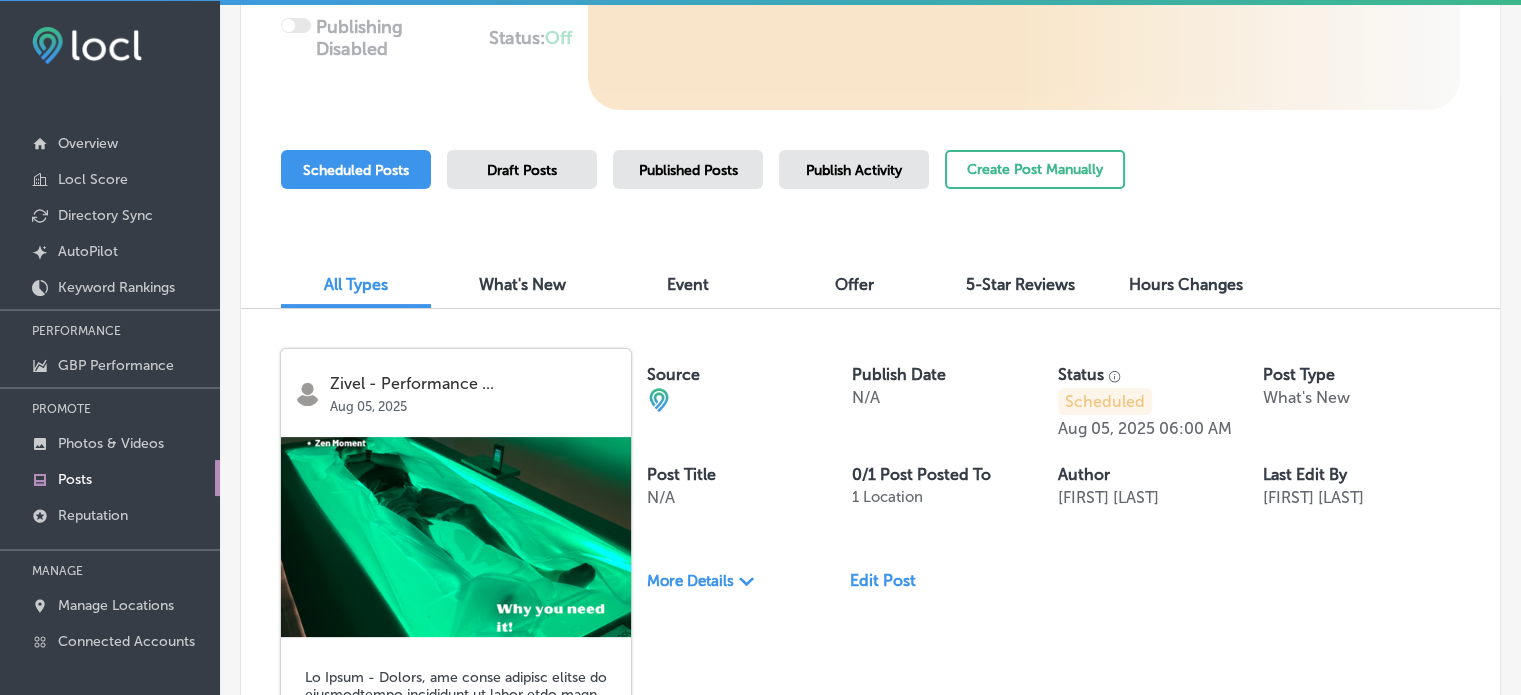 click on "Published Posts" at bounding box center (688, 169) 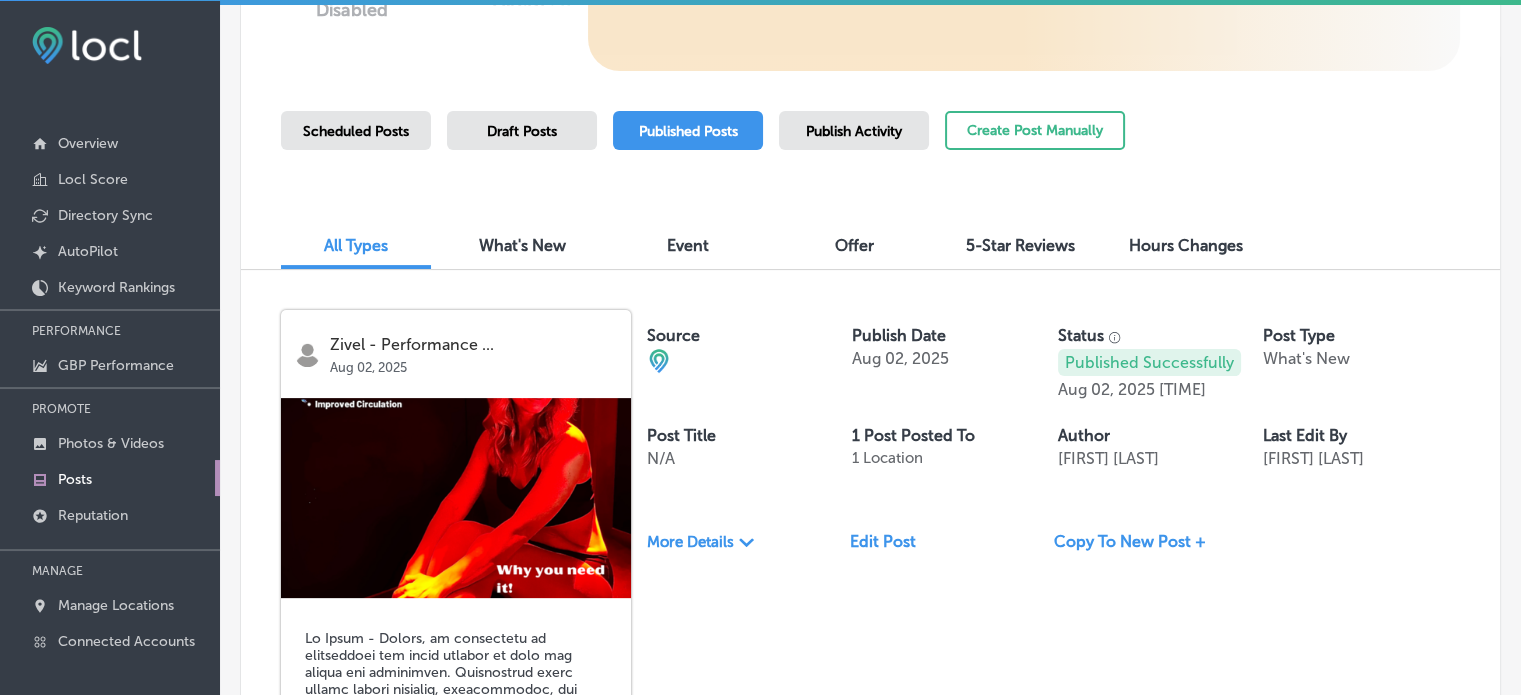 scroll, scrollTop: 427, scrollLeft: 0, axis: vertical 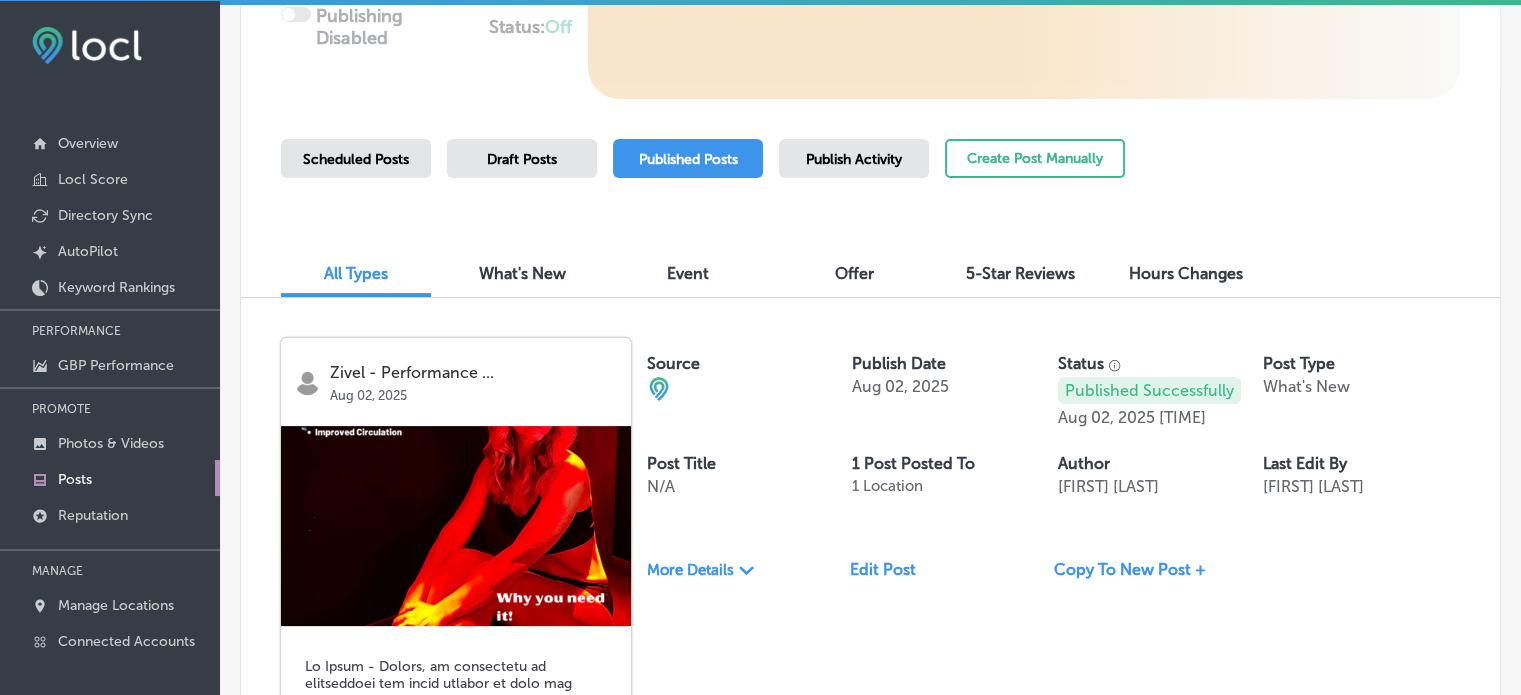 click on "Scheduled Posts" at bounding box center [356, 159] 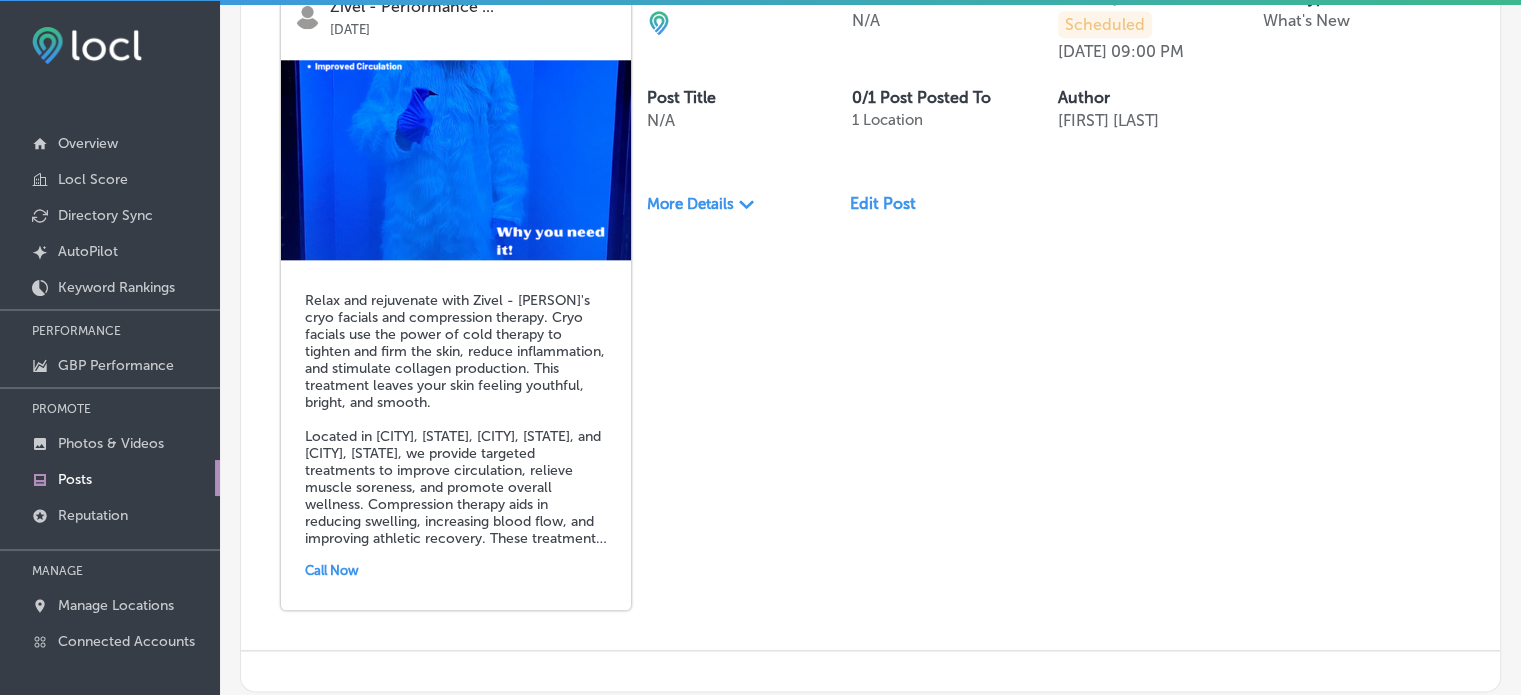 scroll, scrollTop: 2348, scrollLeft: 0, axis: vertical 